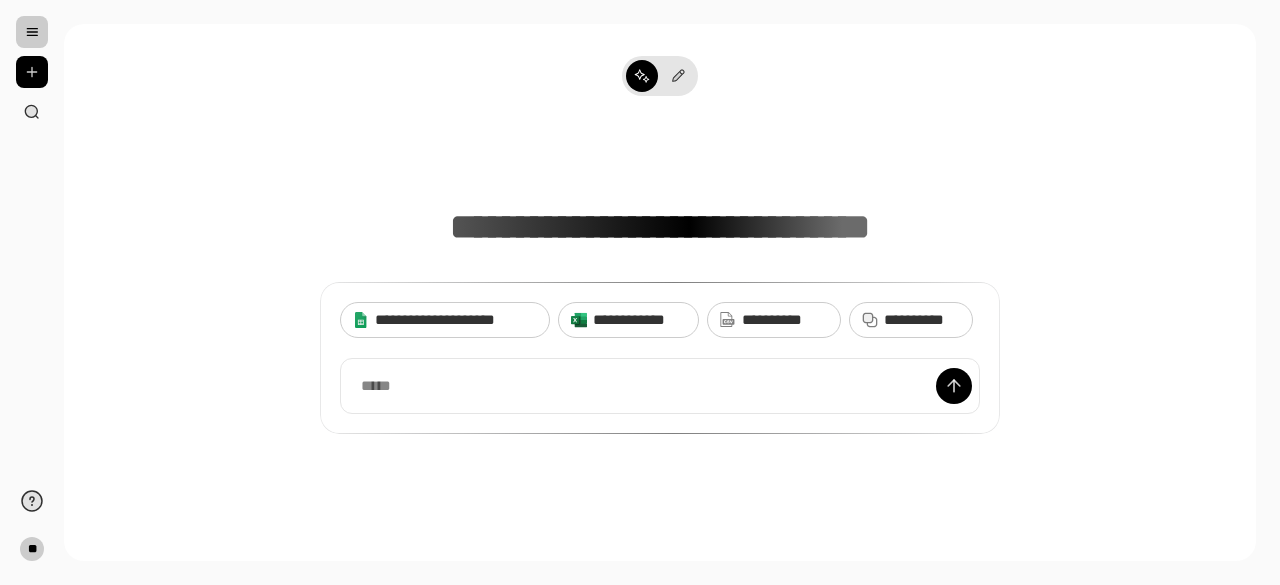 scroll, scrollTop: 0, scrollLeft: 0, axis: both 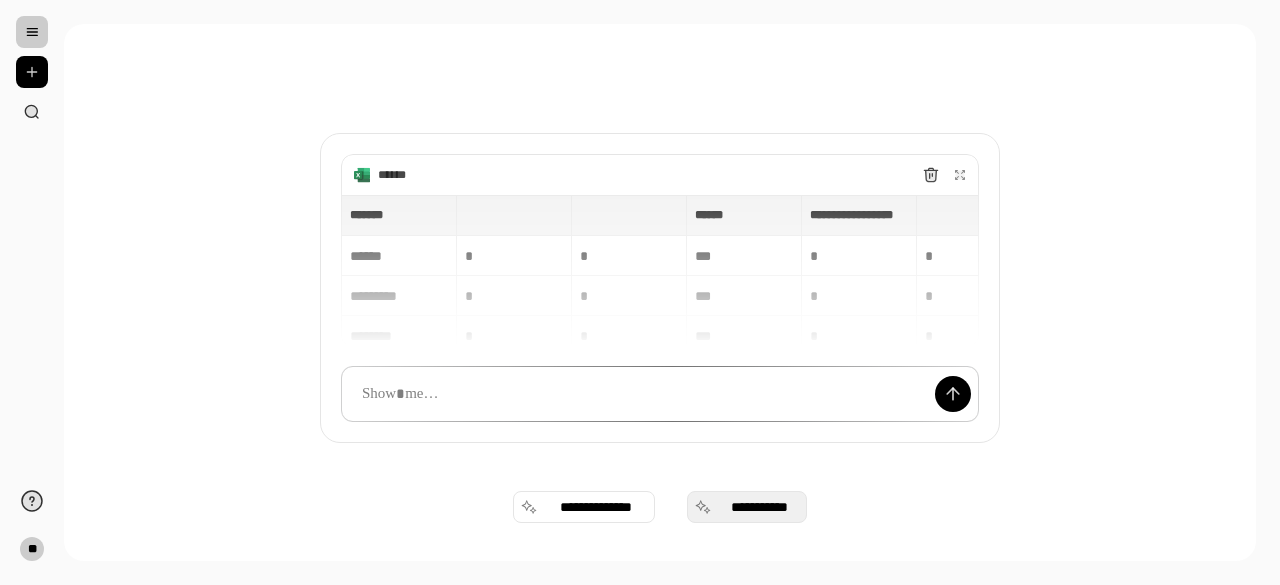 click on "**********" at bounding box center (747, 507) 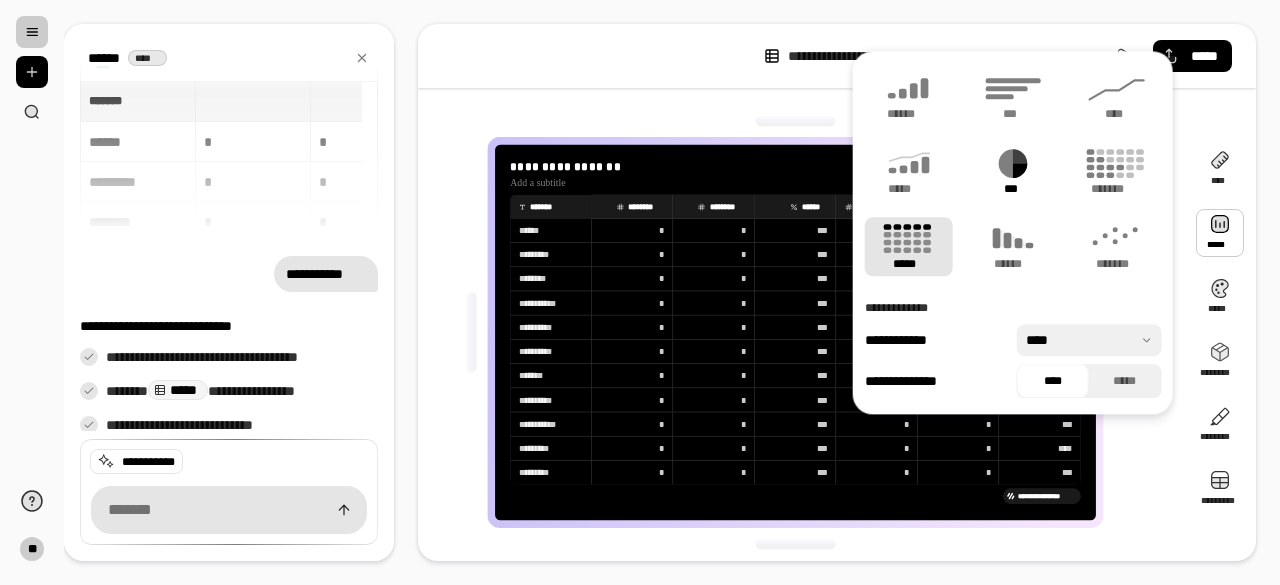 click 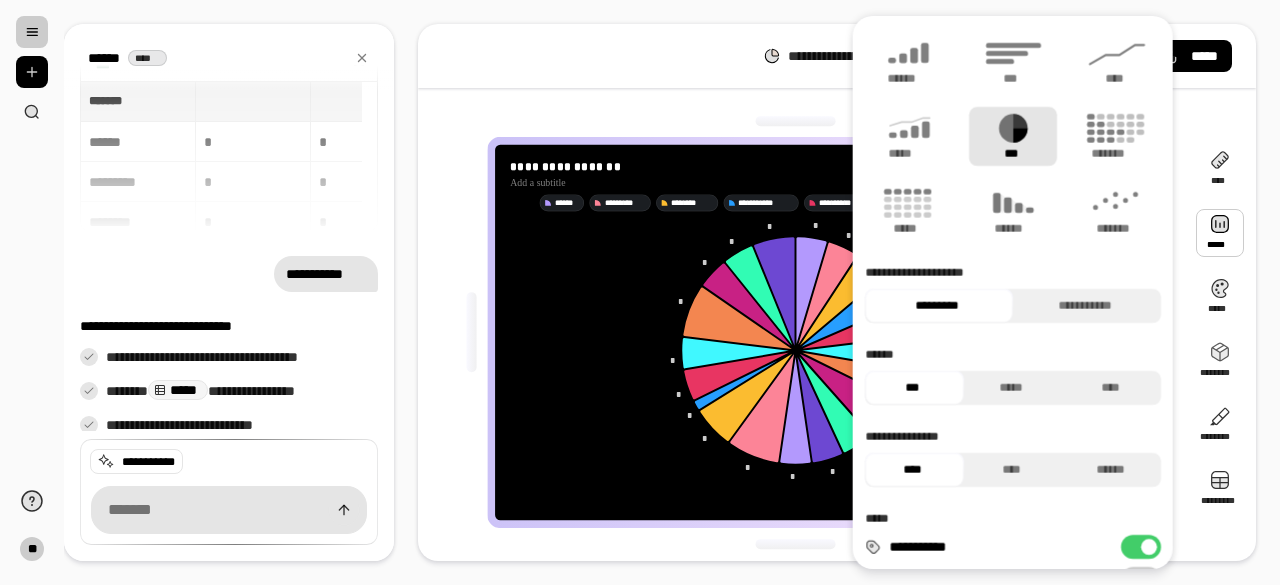 click at bounding box center (796, 544) 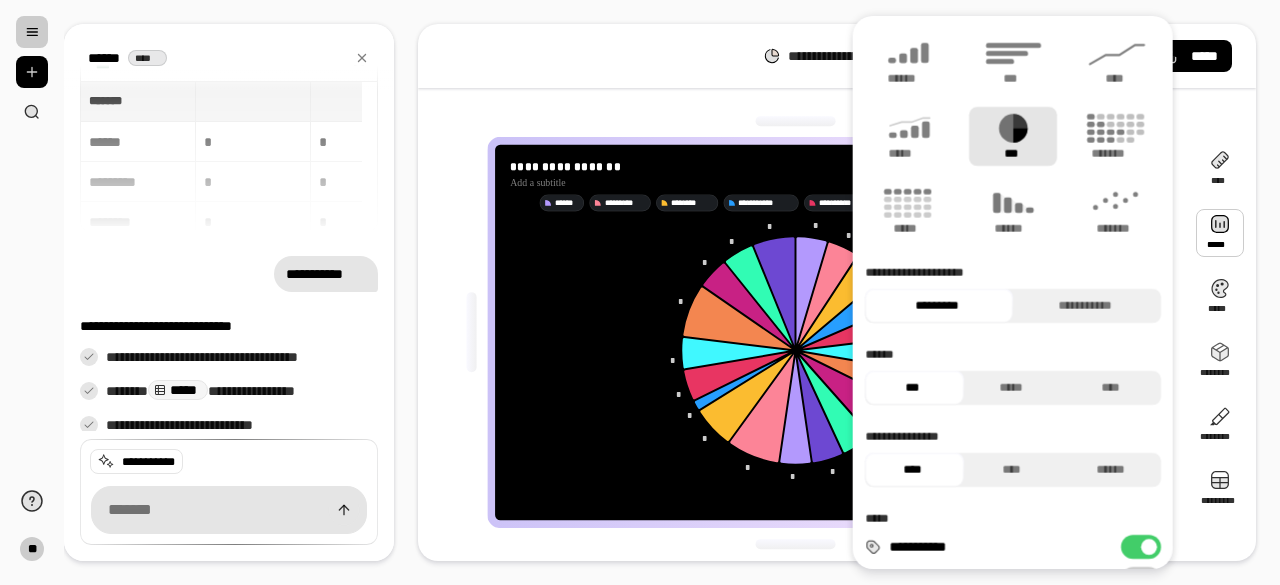 click on "**********" at bounding box center (326, 274) 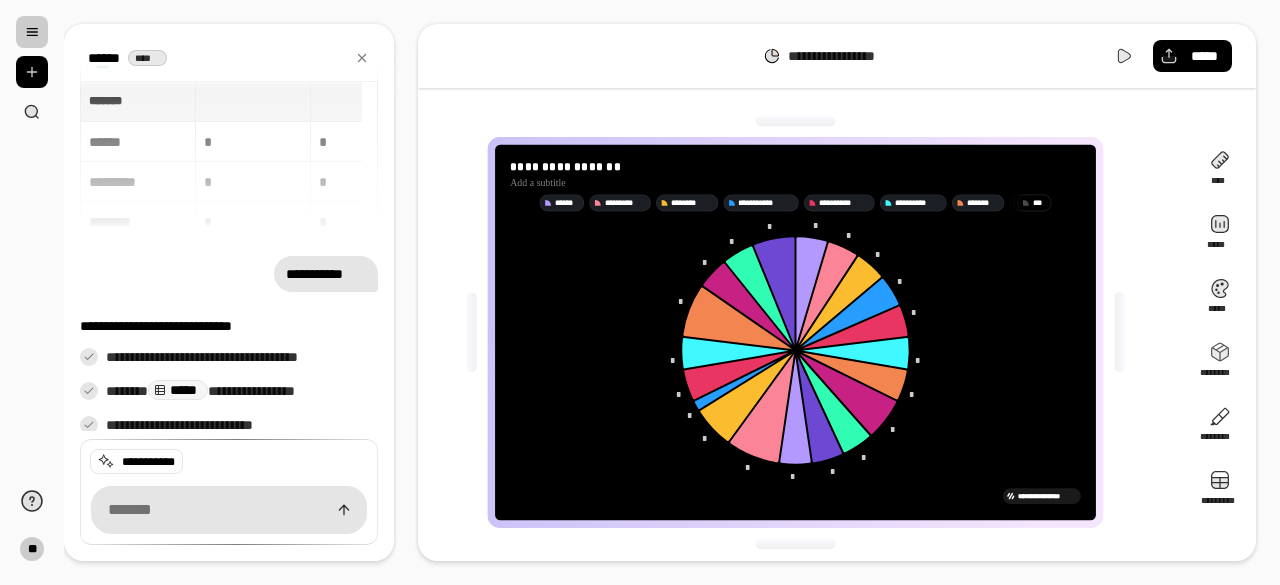 scroll, scrollTop: 12, scrollLeft: 0, axis: vertical 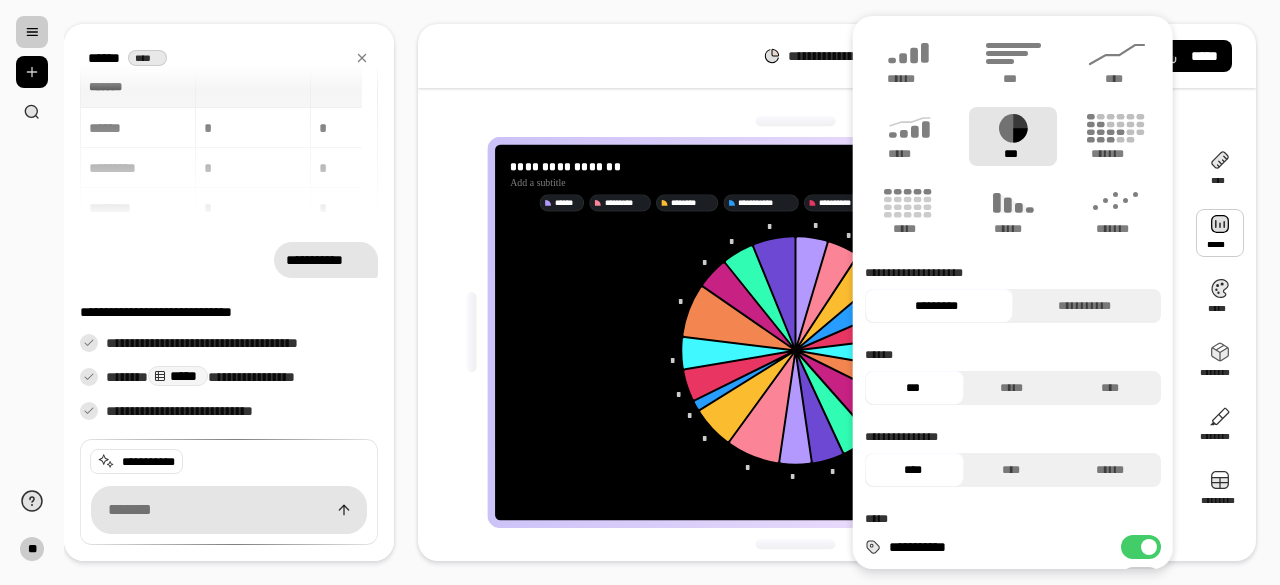 click on "**********" at bounding box center (672, 292) 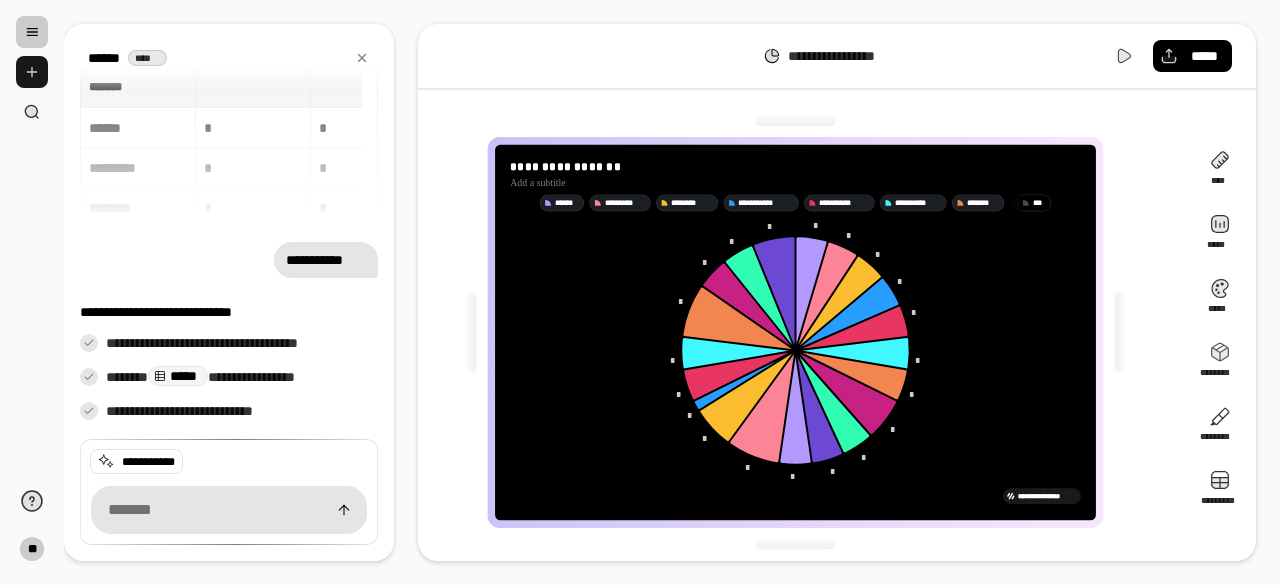 click at bounding box center (32, 72) 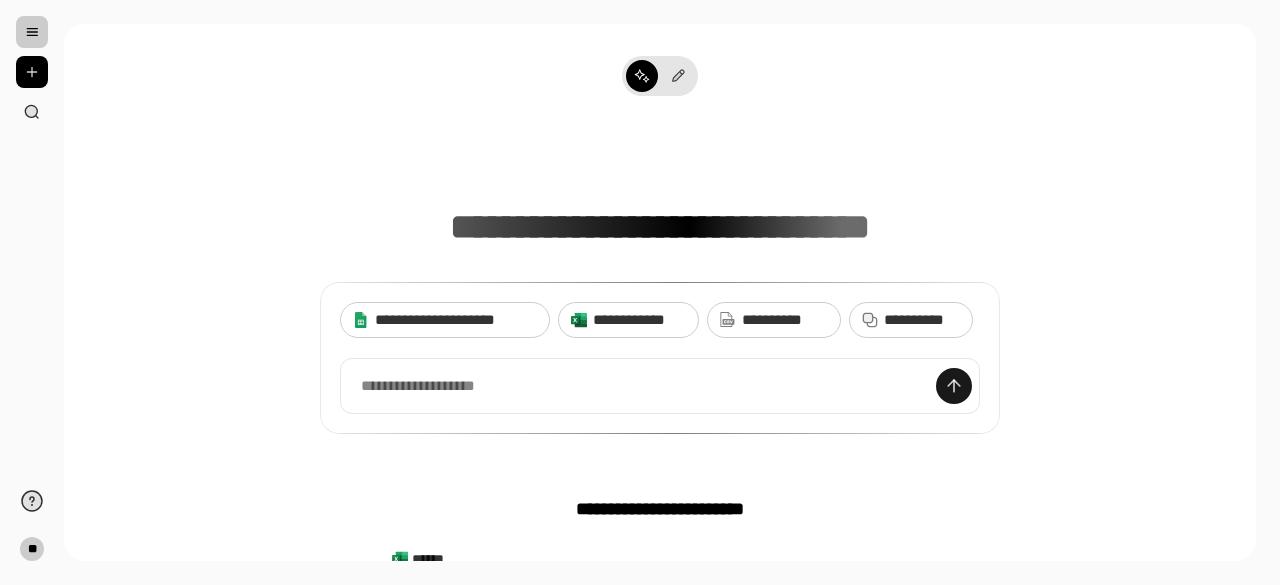 click at bounding box center [954, 386] 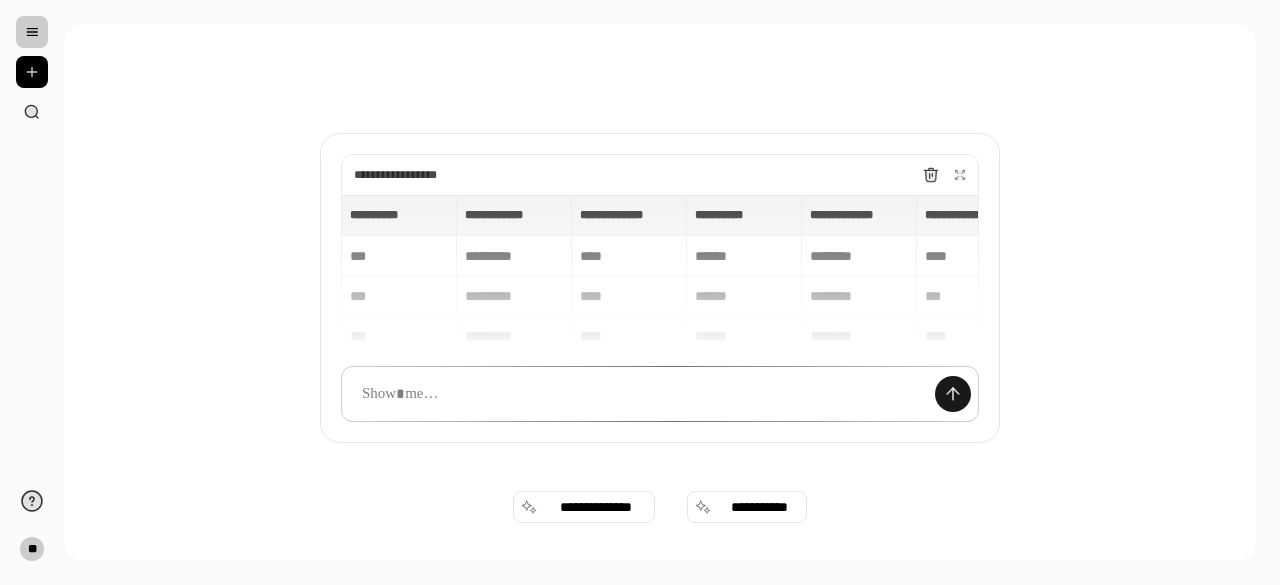 click at bounding box center (953, 394) 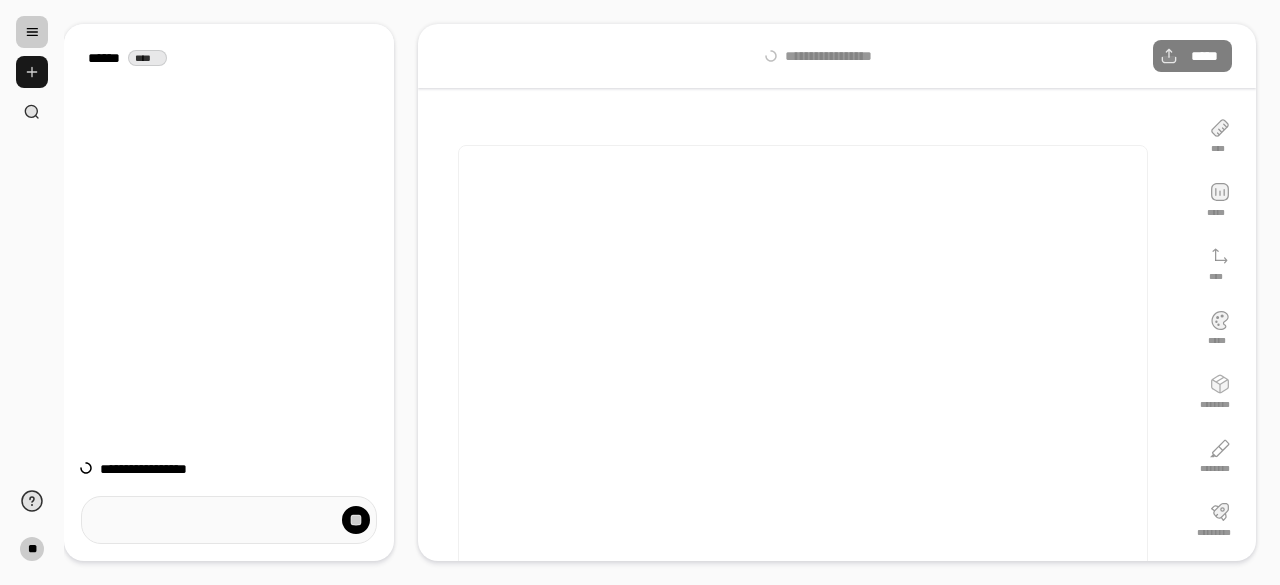 click at bounding box center (32, 72) 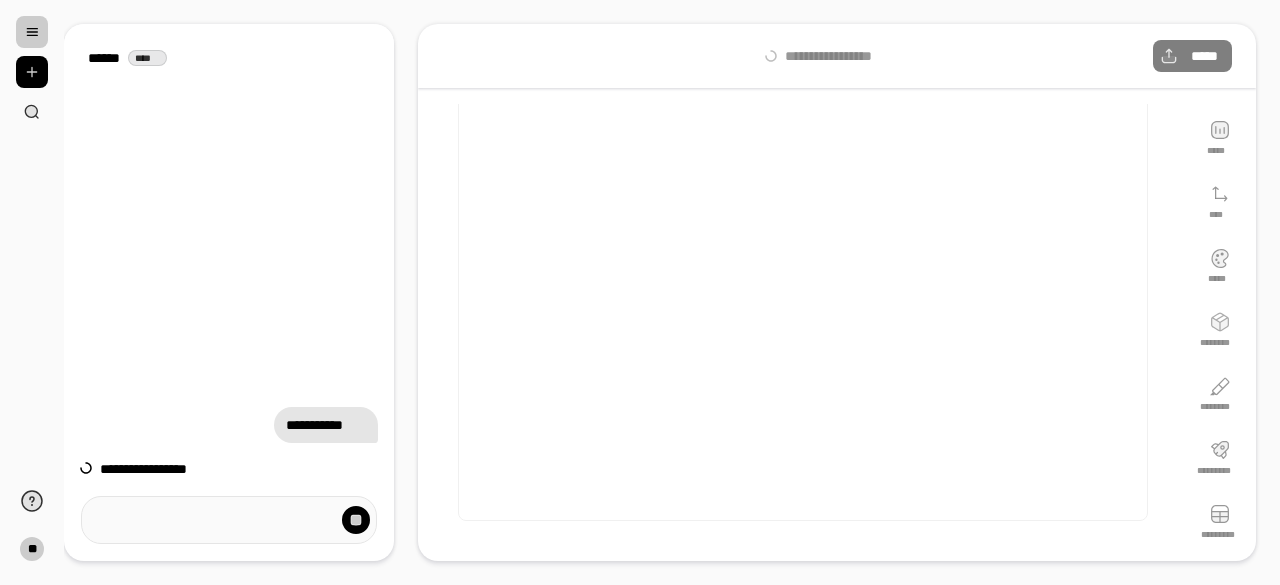 scroll, scrollTop: 0, scrollLeft: 0, axis: both 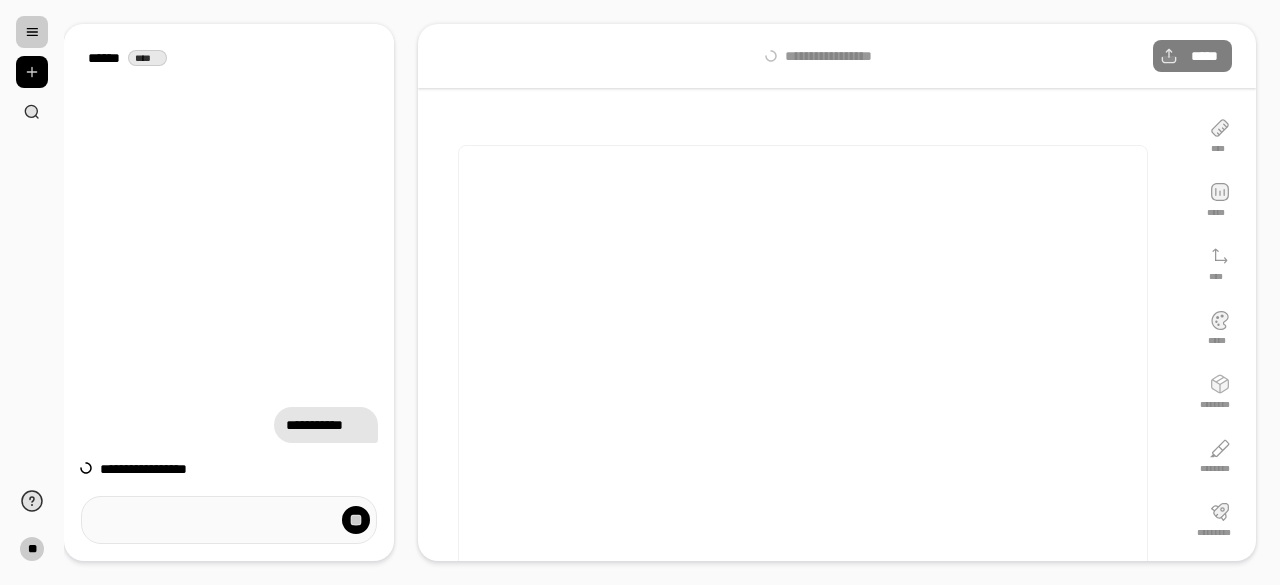 click at bounding box center (32, 32) 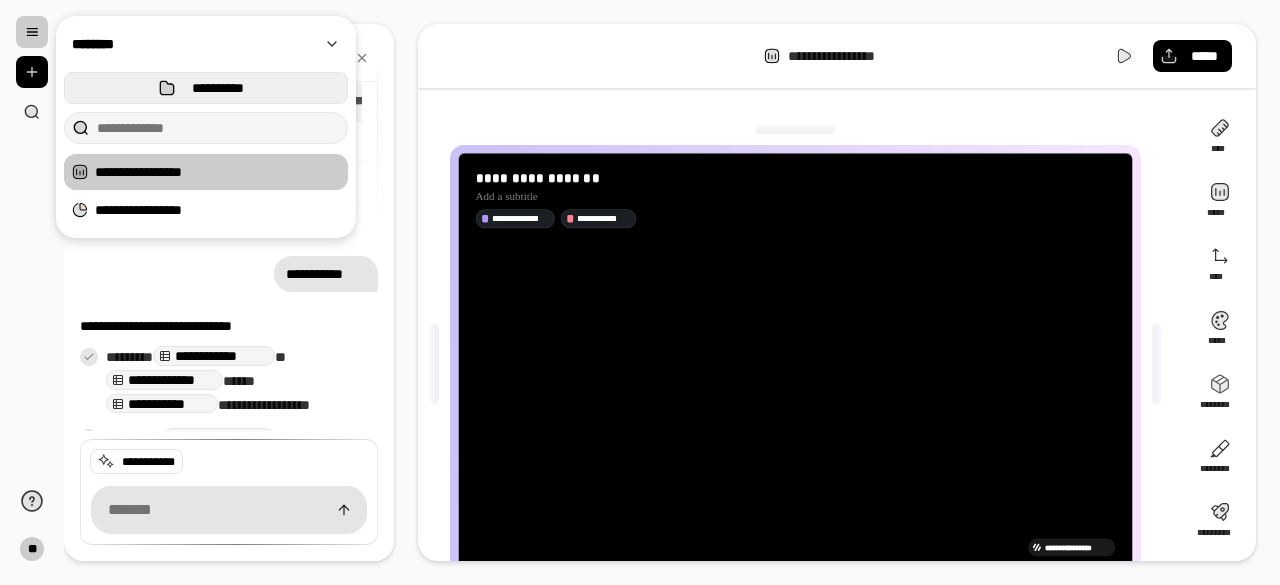 scroll, scrollTop: 106, scrollLeft: 0, axis: vertical 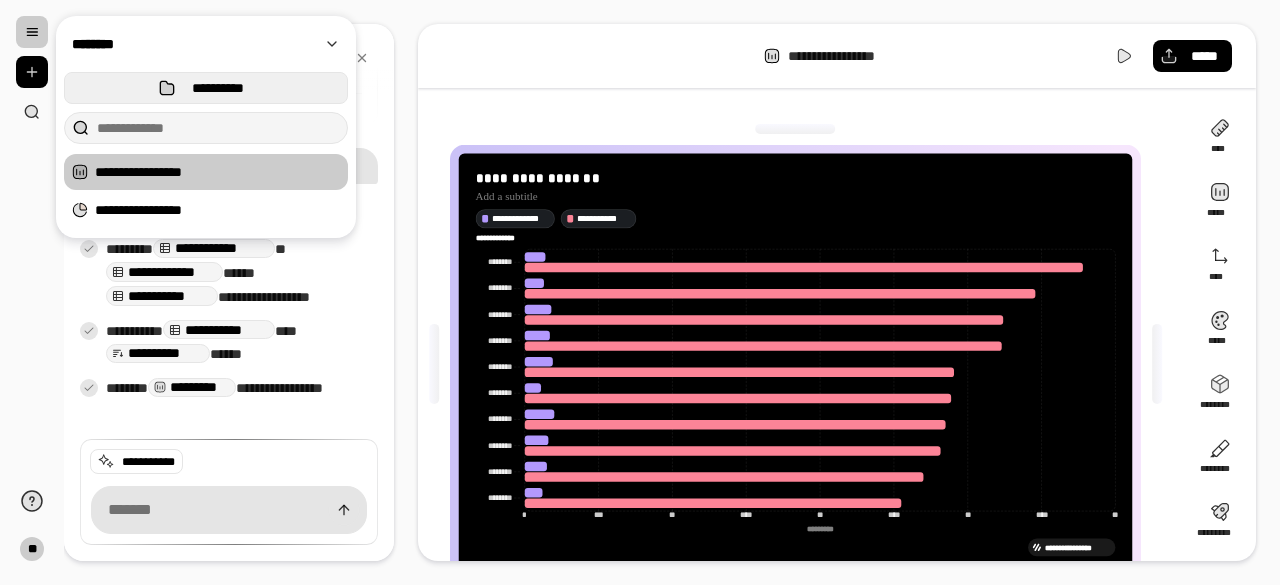 click on "**********" at bounding box center (218, 88) 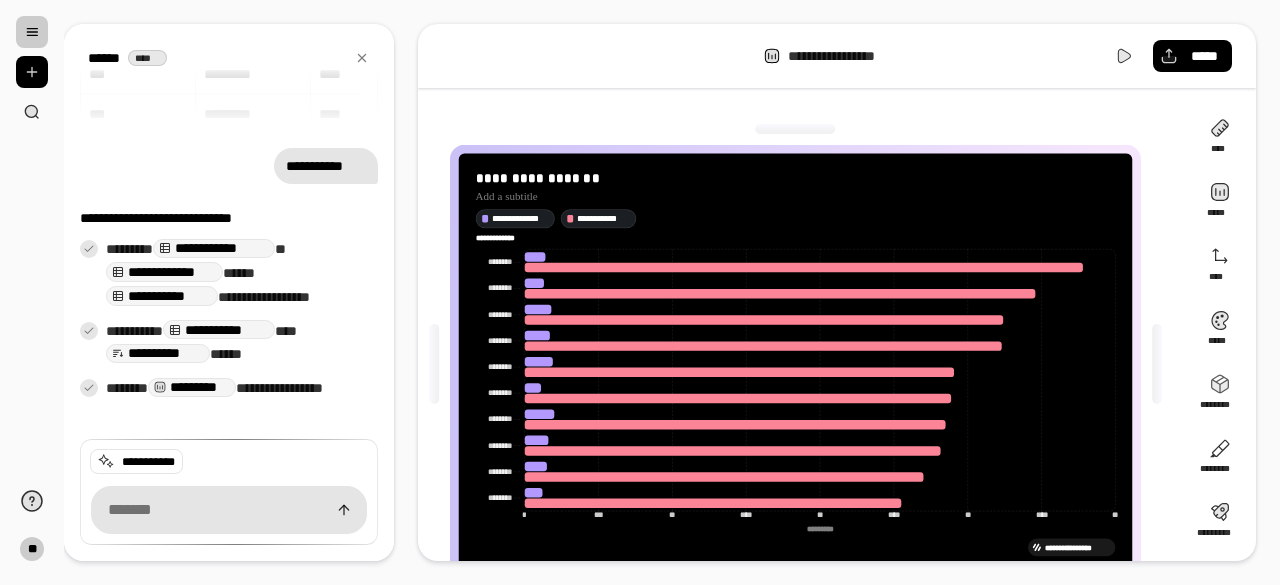 click on "**********" at bounding box center (837, 56) 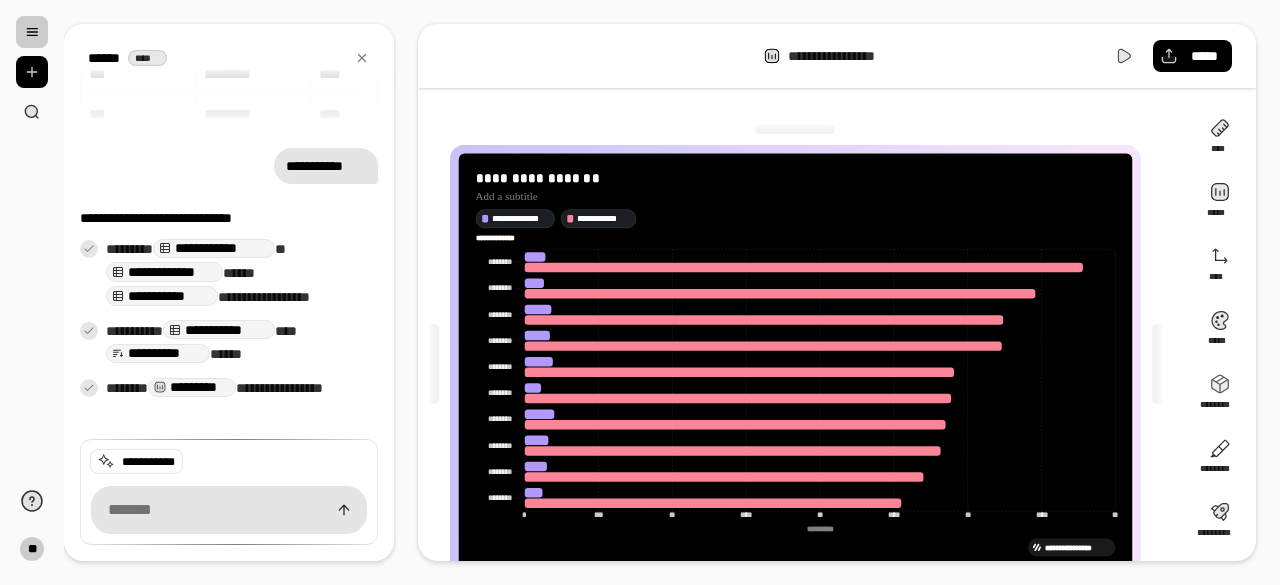 scroll, scrollTop: 0, scrollLeft: 0, axis: both 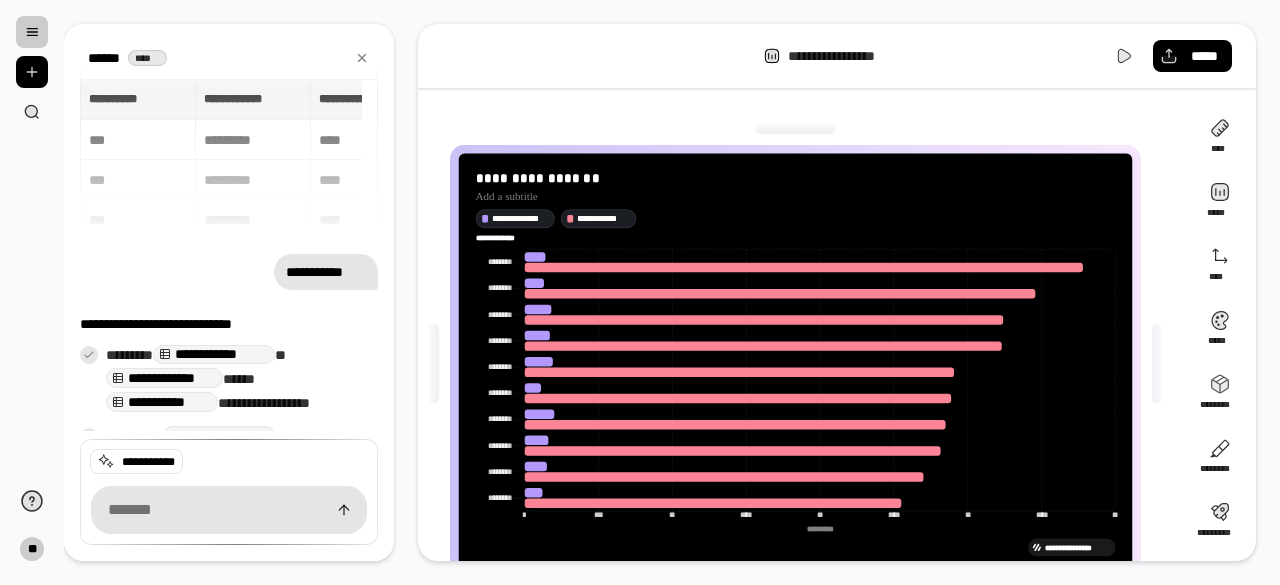 click at bounding box center (32, 32) 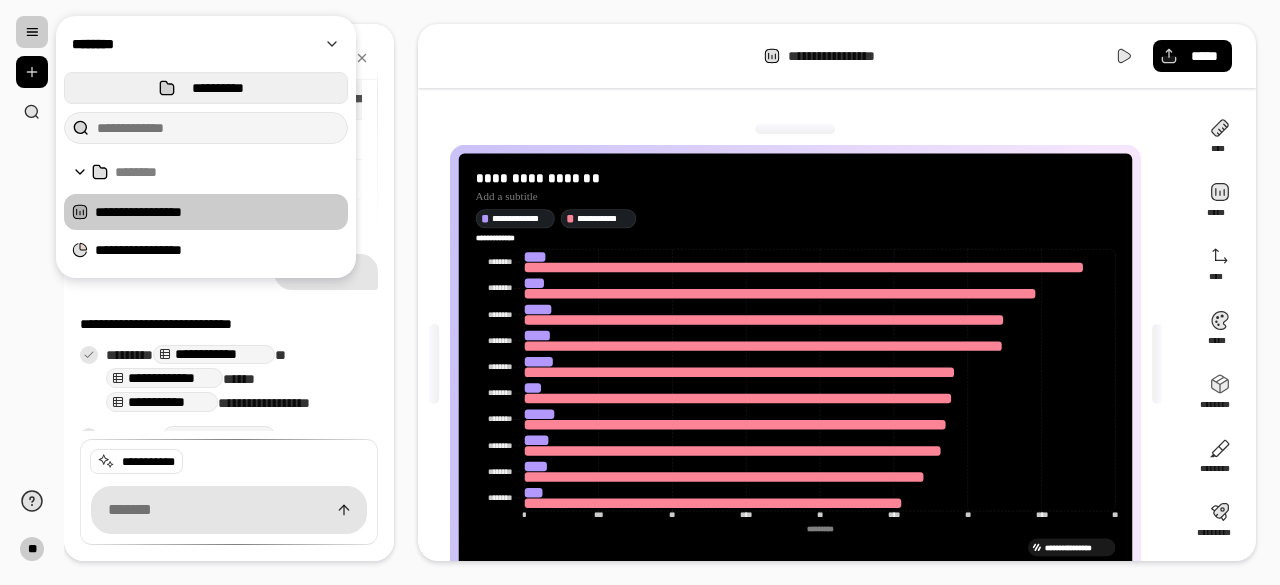 click on "**********" at bounding box center [206, 88] 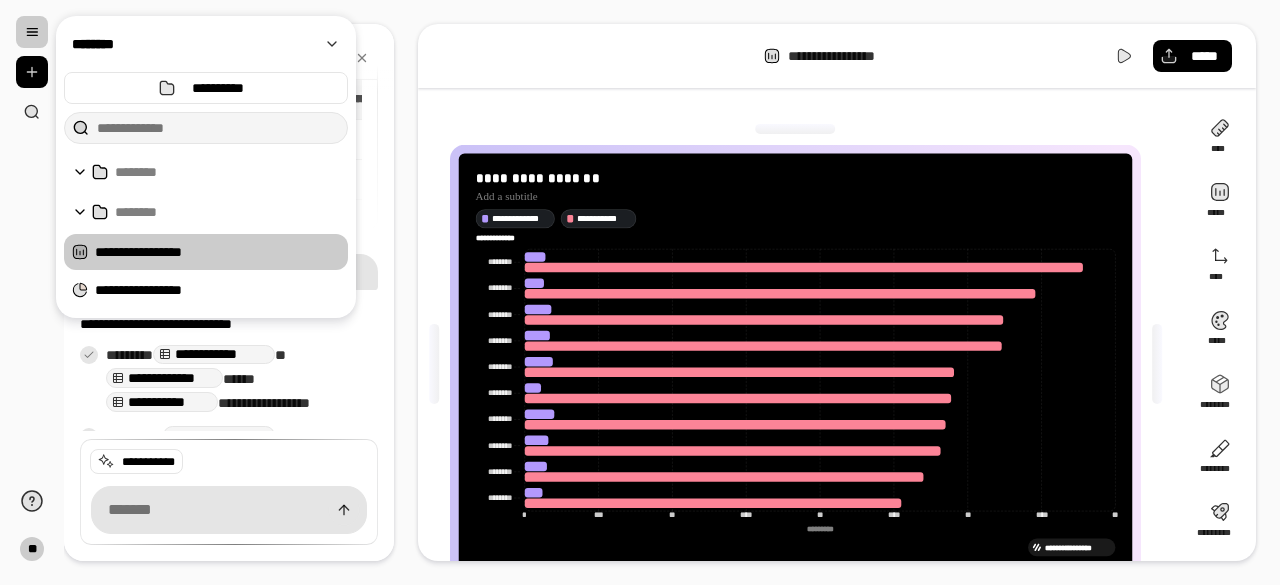 click on "**********" at bounding box center [837, 56] 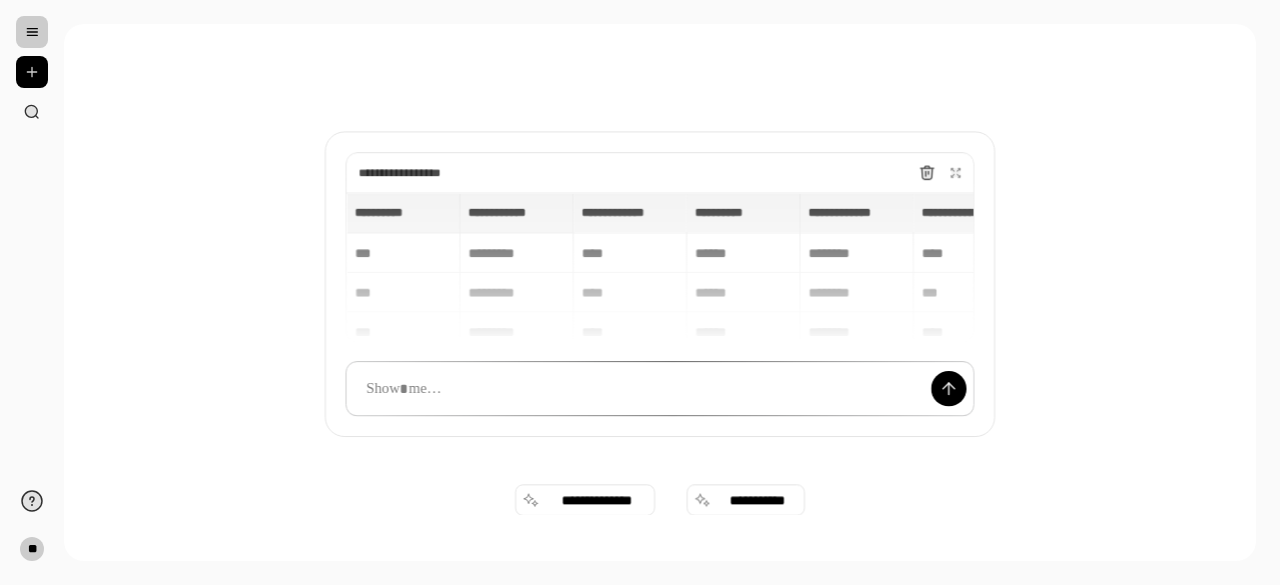 type on "*******" 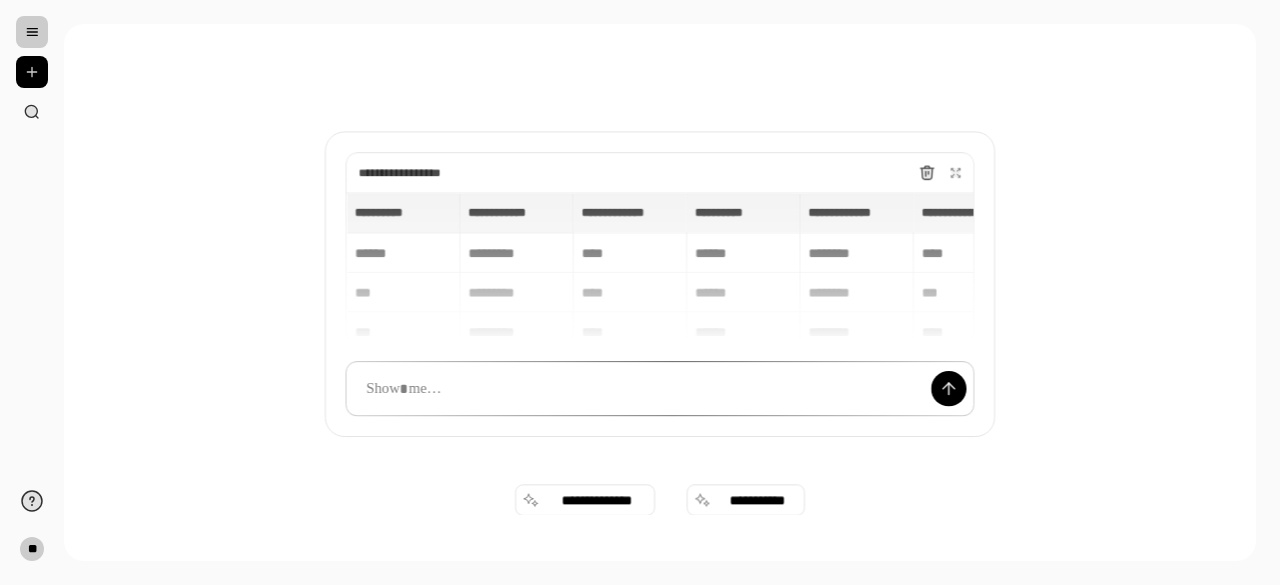type on "*" 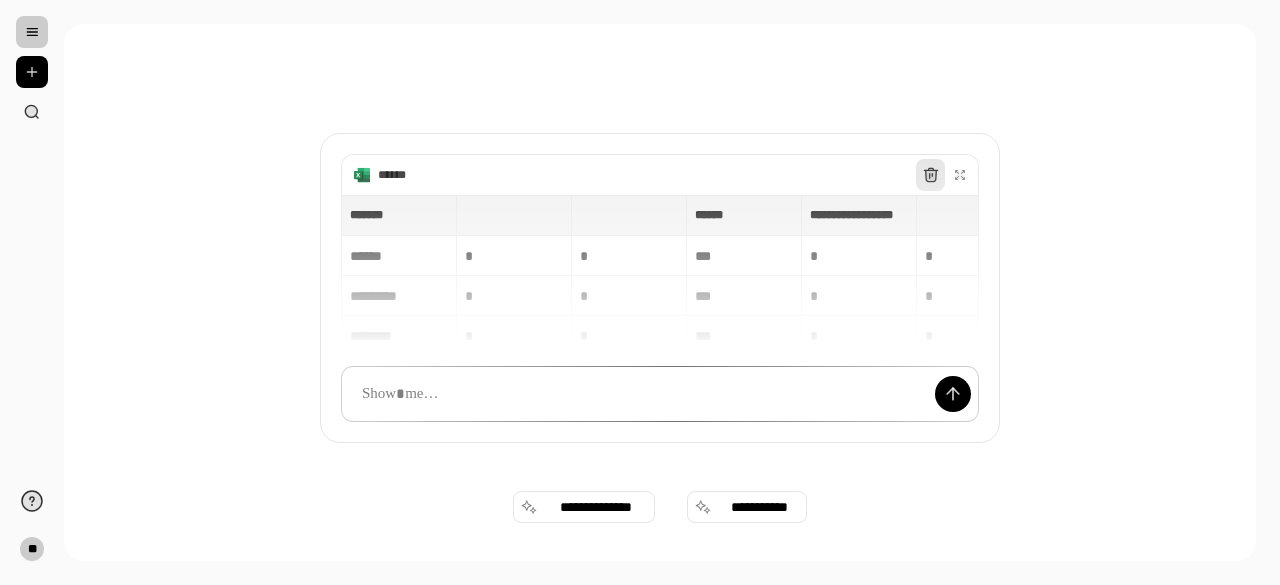 click 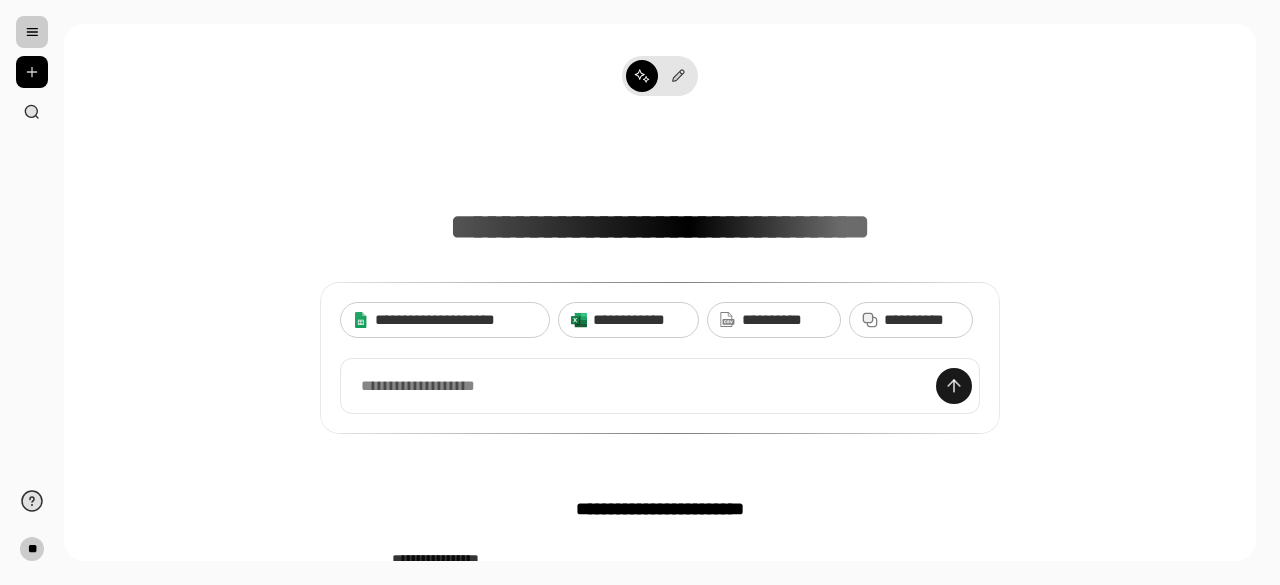 click at bounding box center (954, 386) 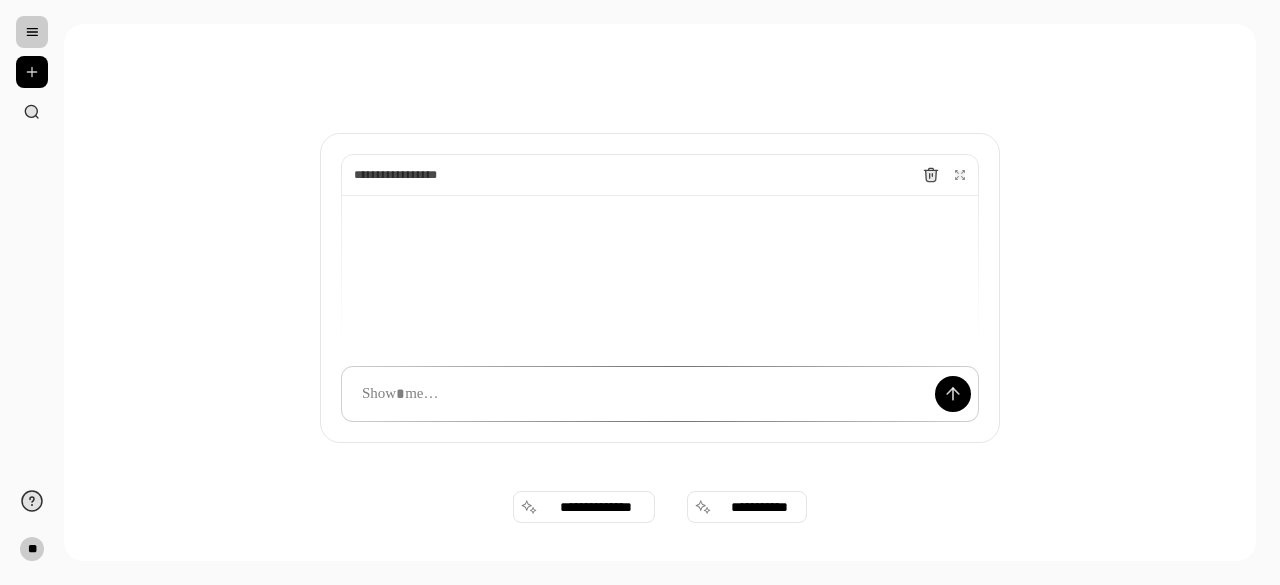 click on "**********" at bounding box center (660, 270) 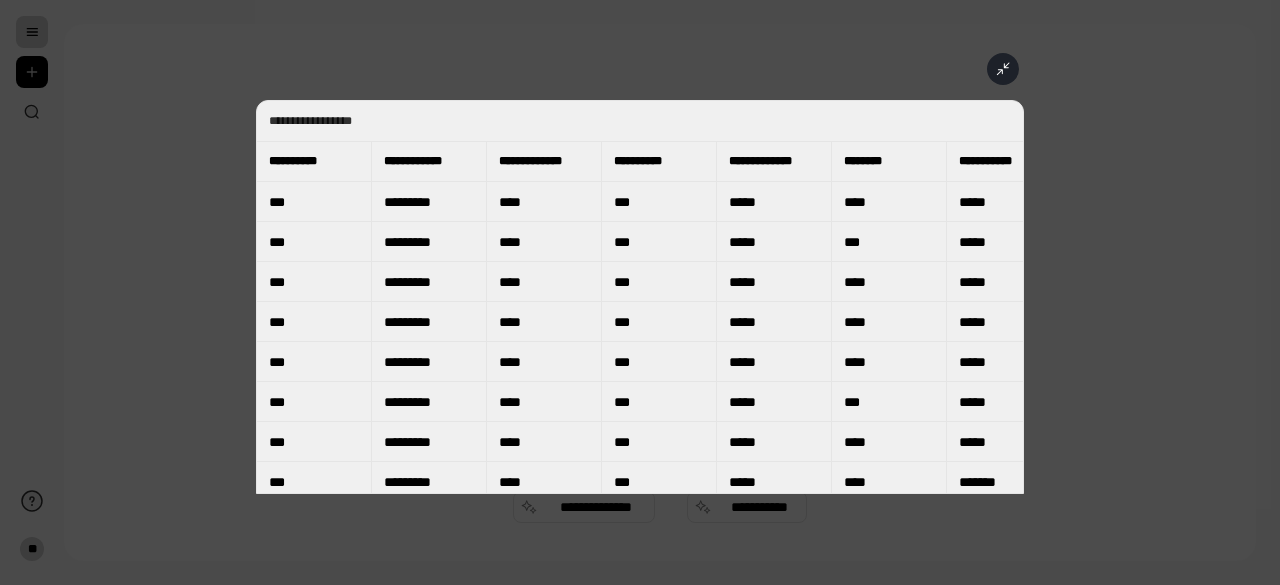 click at bounding box center [640, 292] 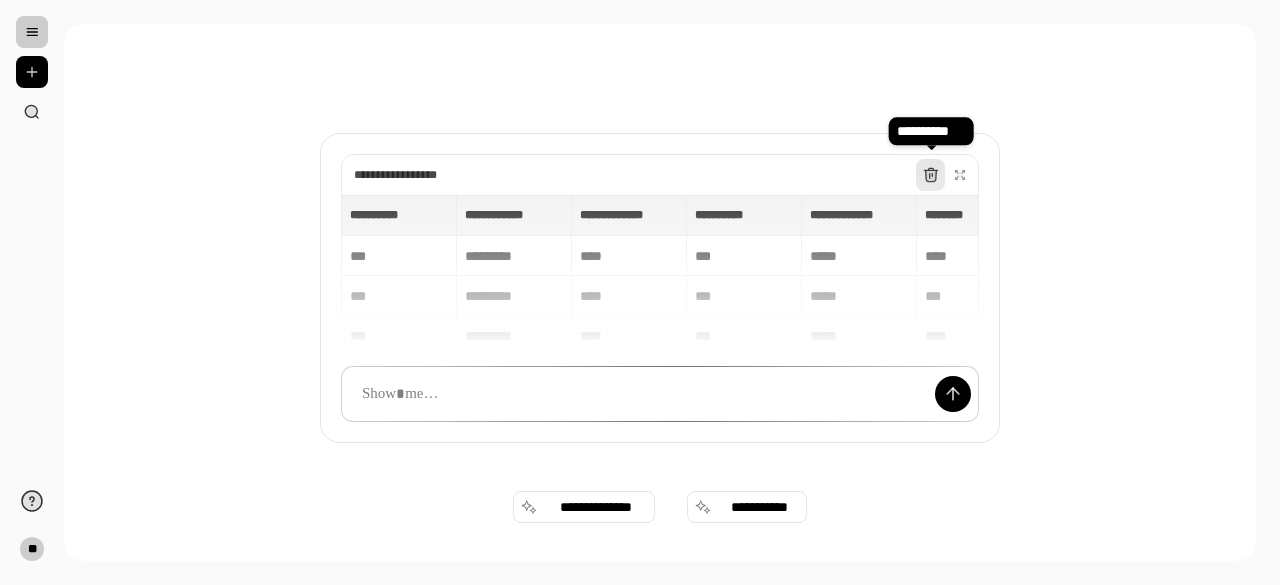 click 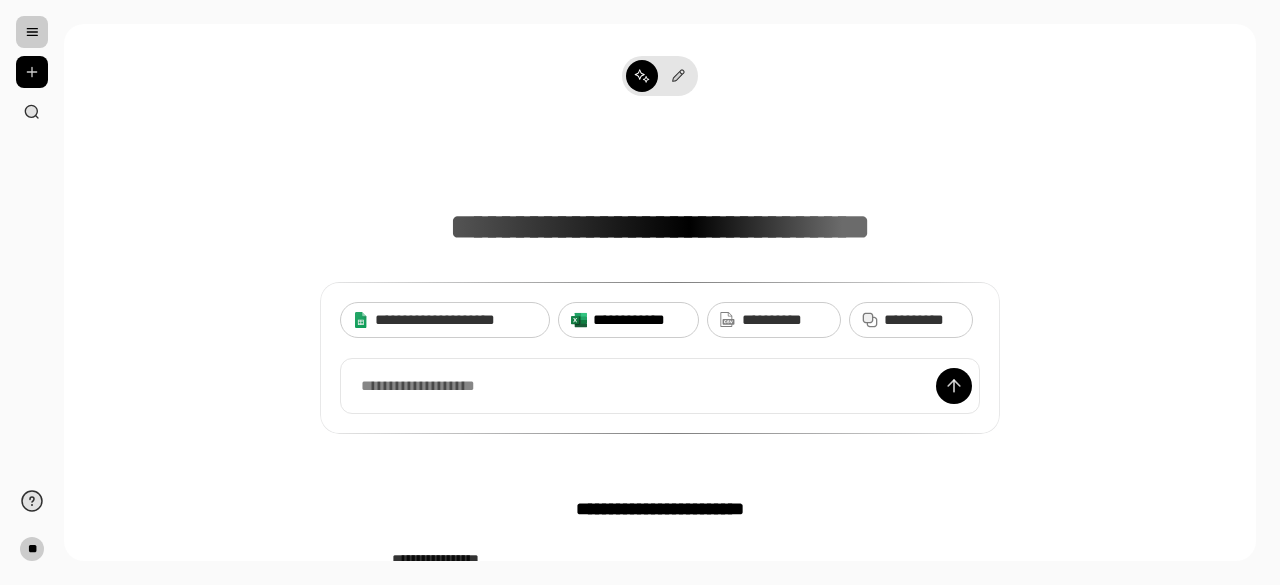 click on "**********" at bounding box center (639, 320) 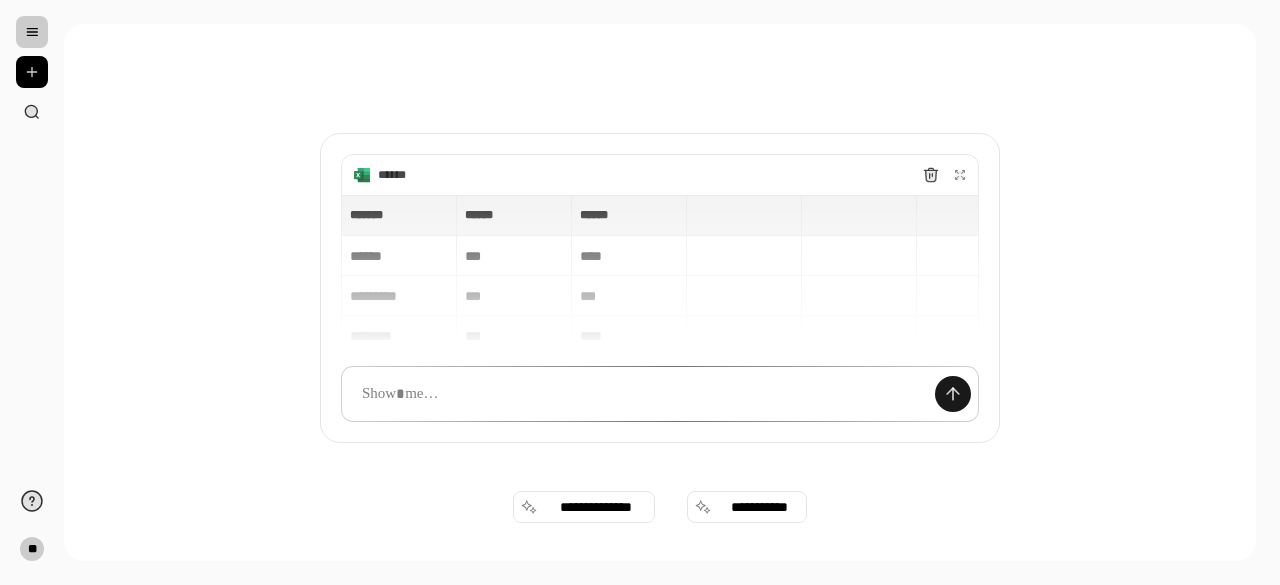 click at bounding box center [953, 394] 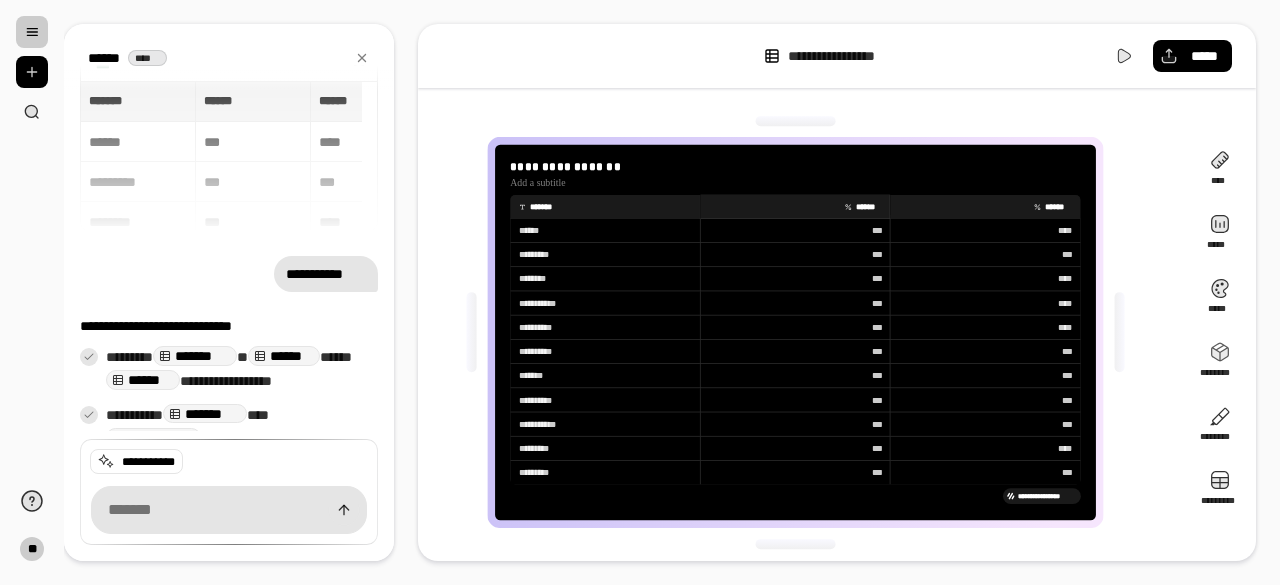 scroll, scrollTop: 58, scrollLeft: 0, axis: vertical 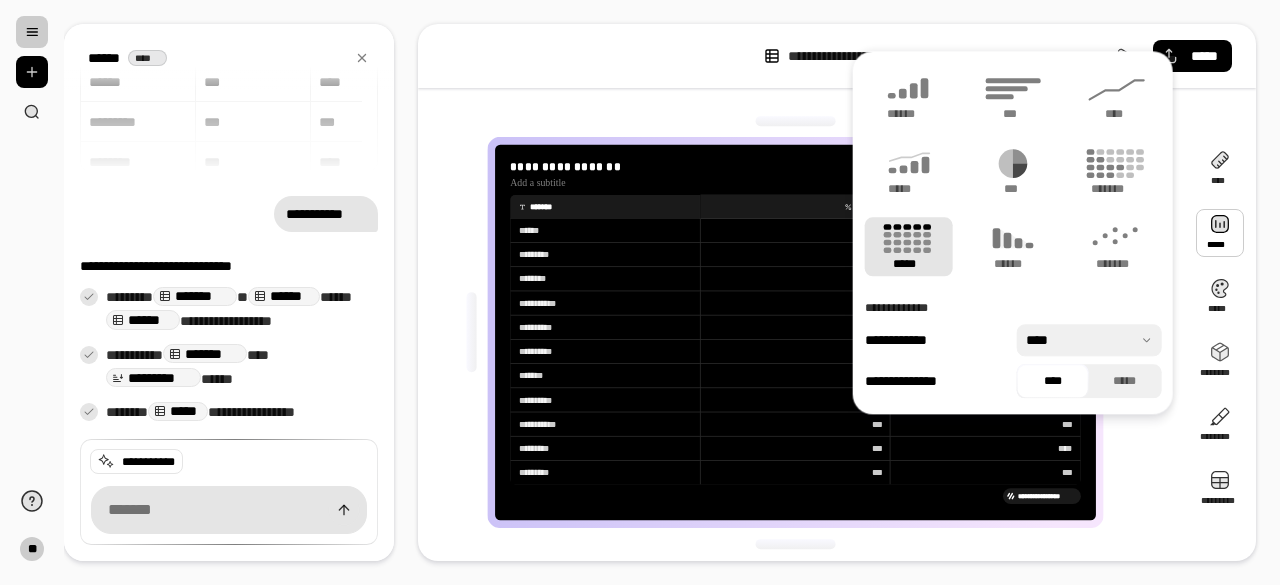 click at bounding box center [1220, 233] 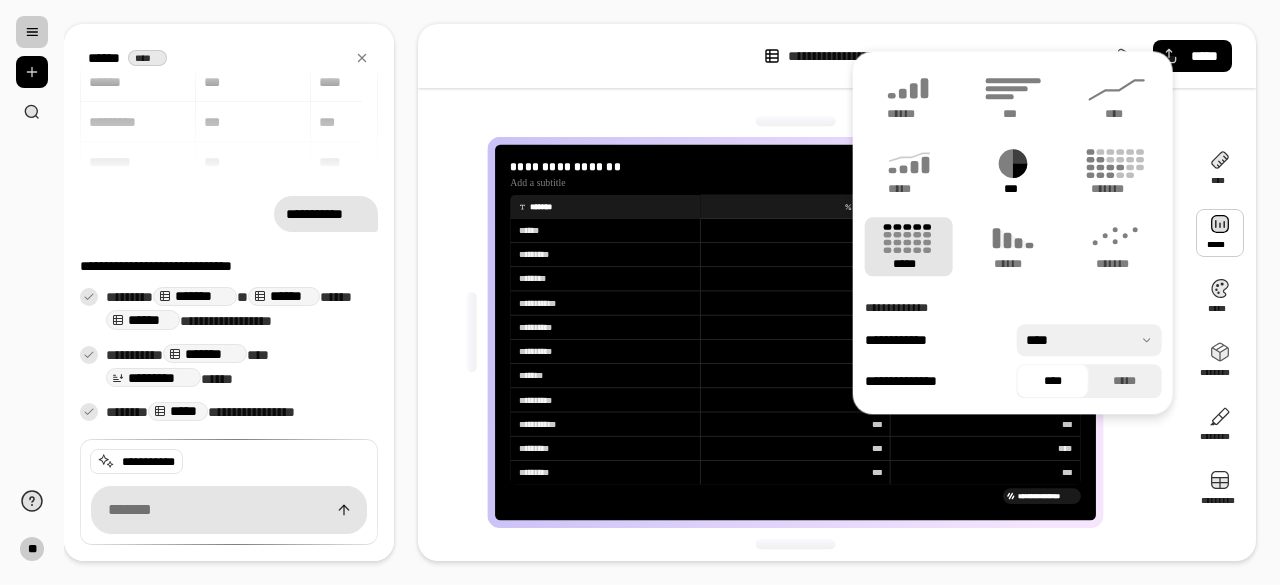 click 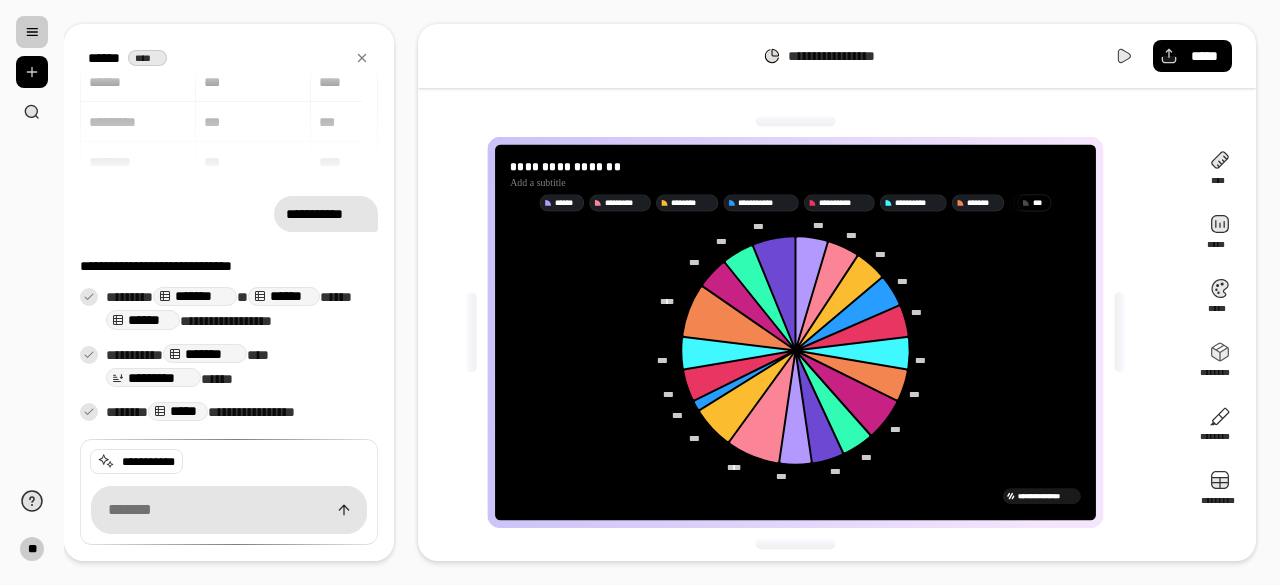 click on "**********" at bounding box center [672, 292] 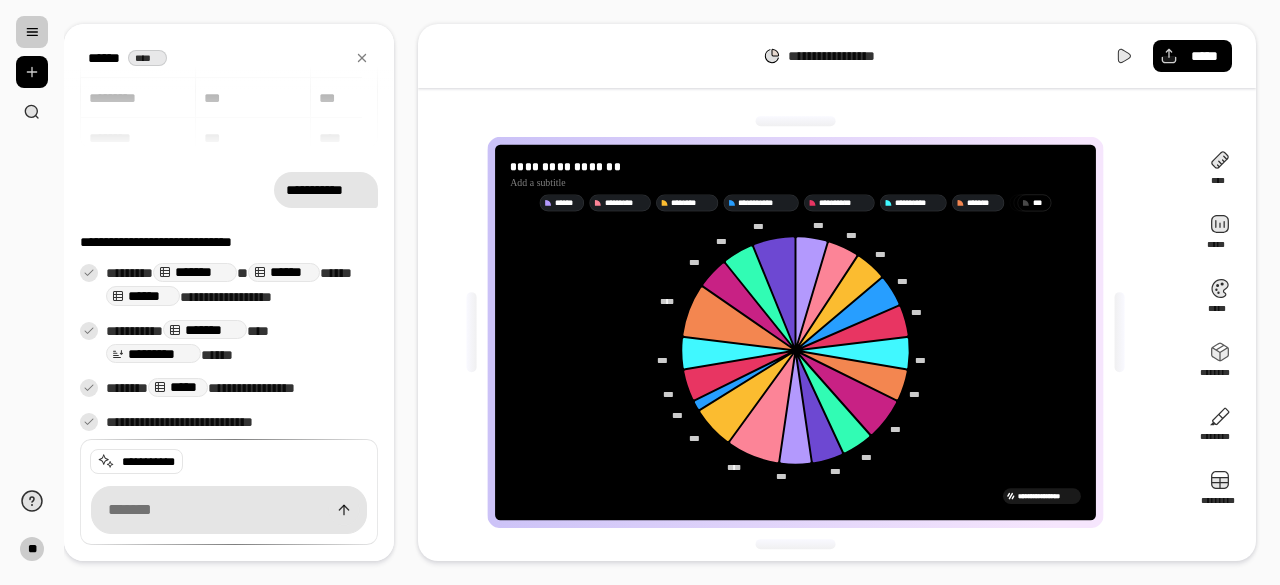 scroll, scrollTop: 94, scrollLeft: 0, axis: vertical 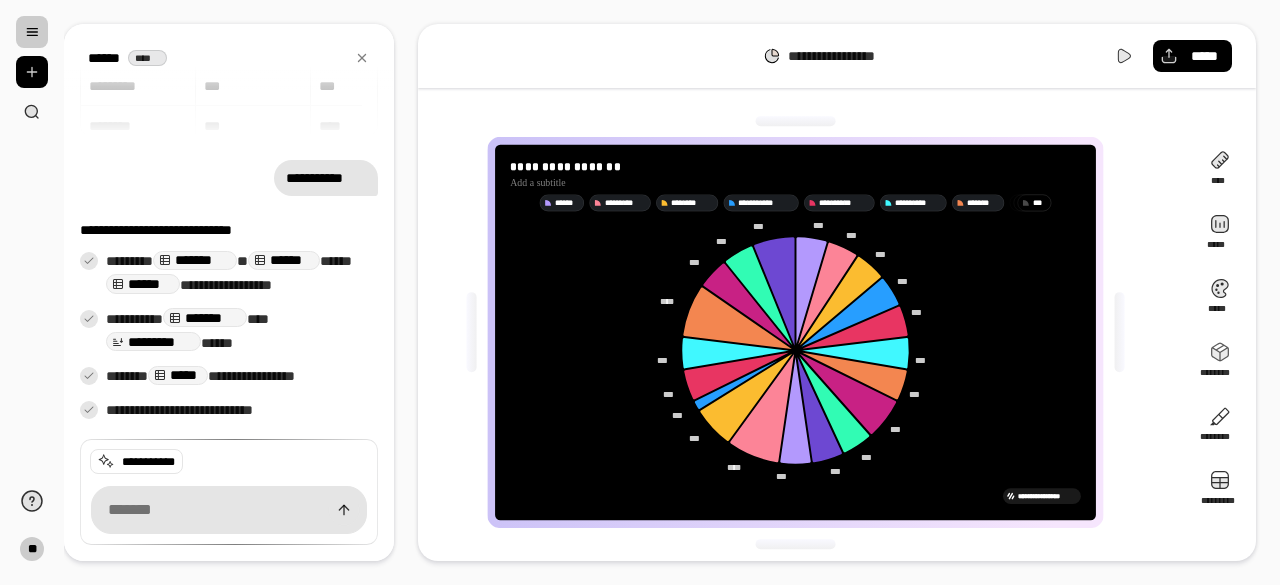 click on "*******" at bounding box center (195, 260) 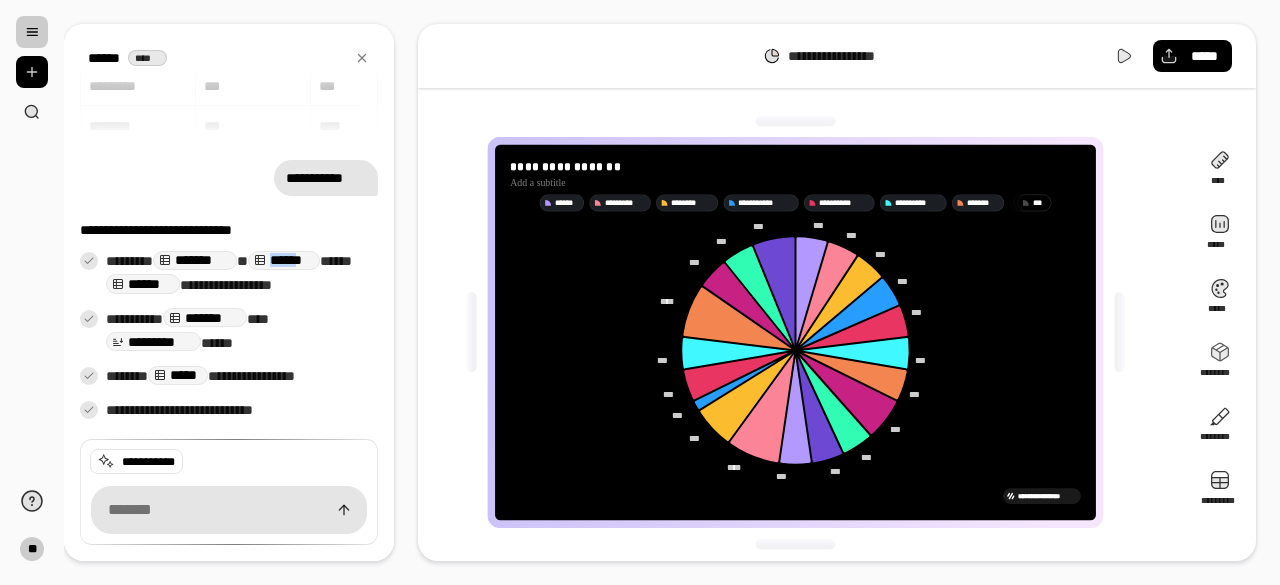 click on "******" at bounding box center [284, 260] 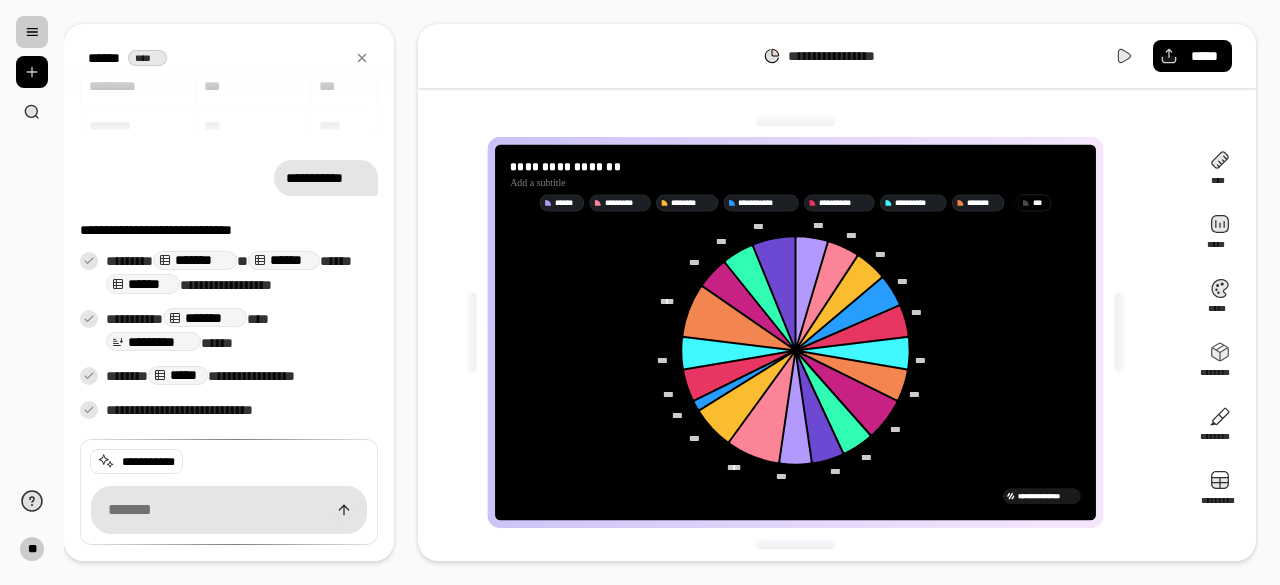click on "**********" at bounding box center [234, 332] 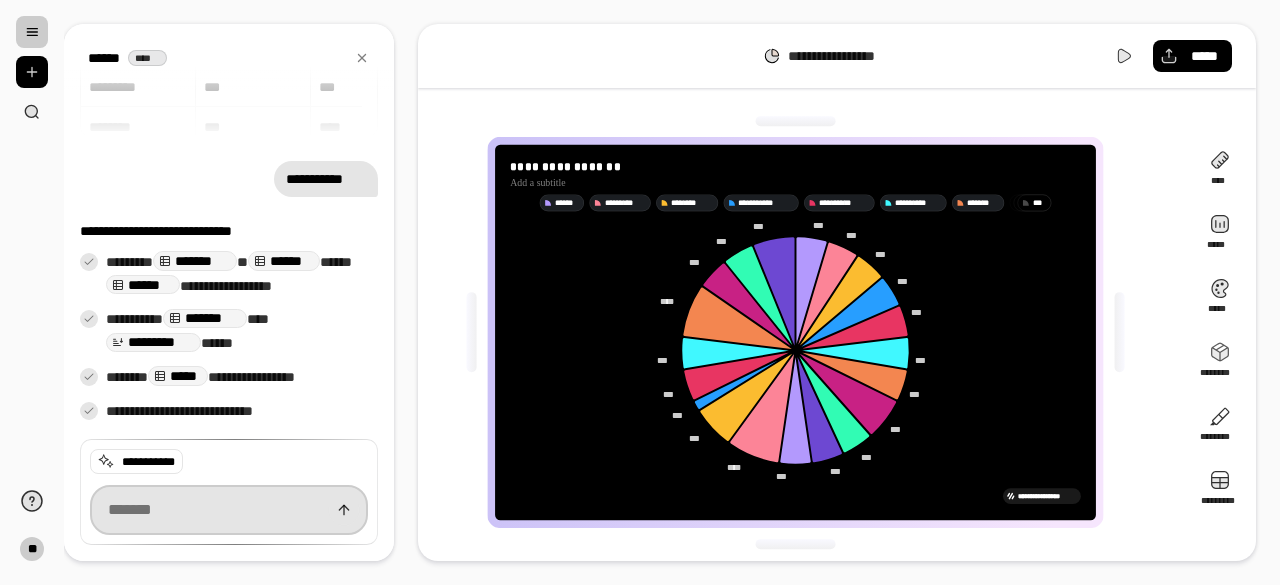 click at bounding box center [229, 510] 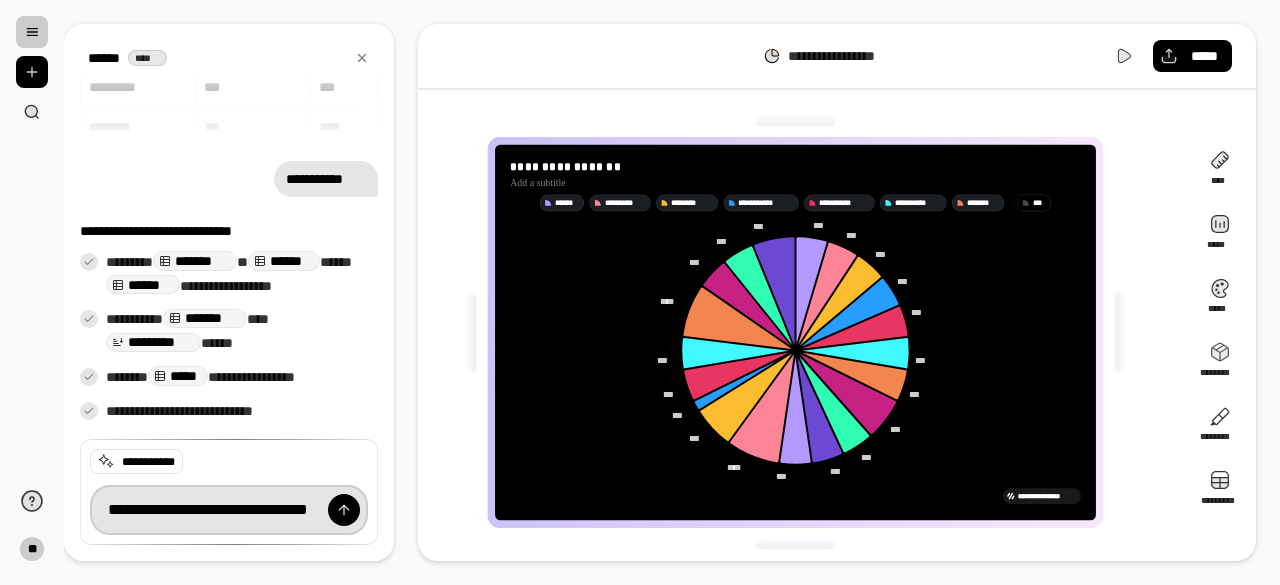 scroll, scrollTop: 0, scrollLeft: 102, axis: horizontal 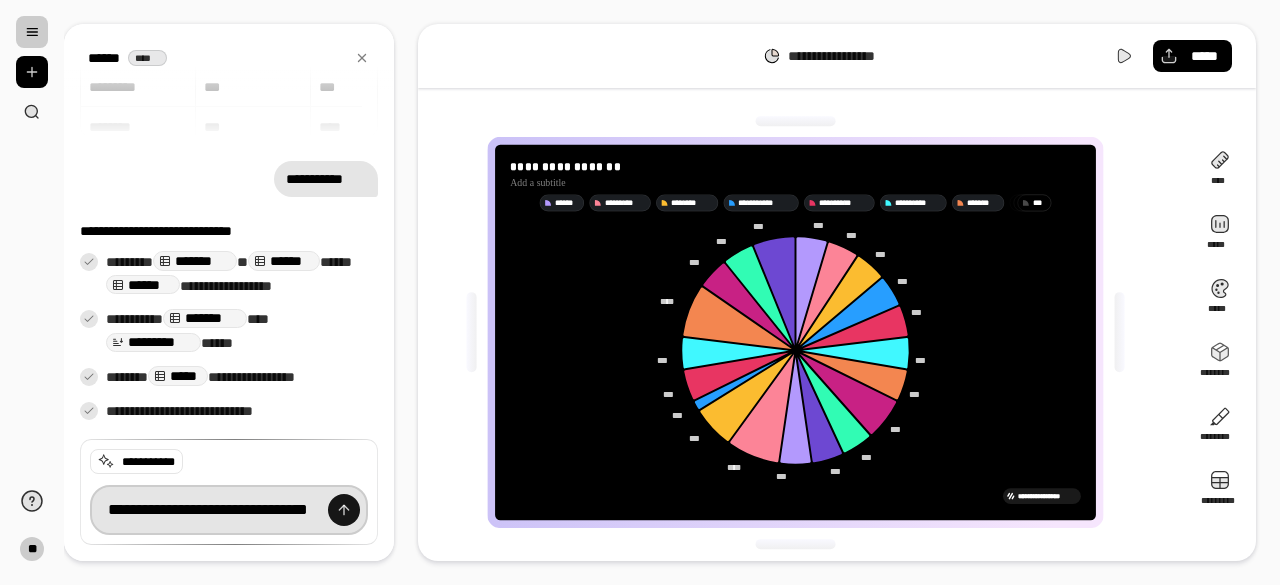 type on "**********" 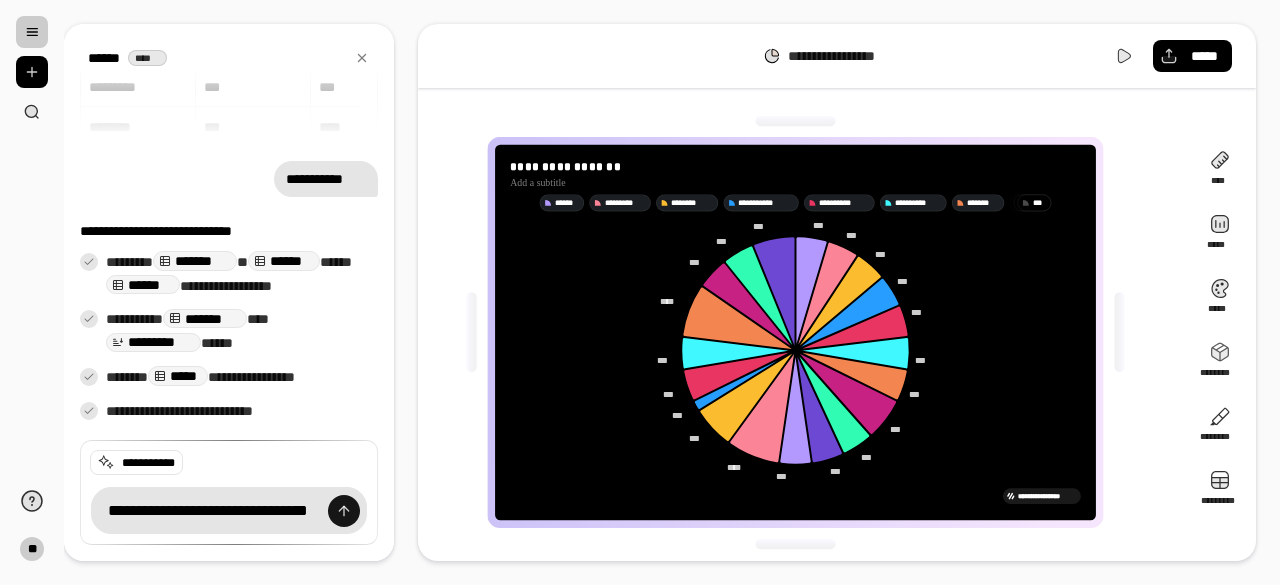 scroll, scrollTop: 0, scrollLeft: 0, axis: both 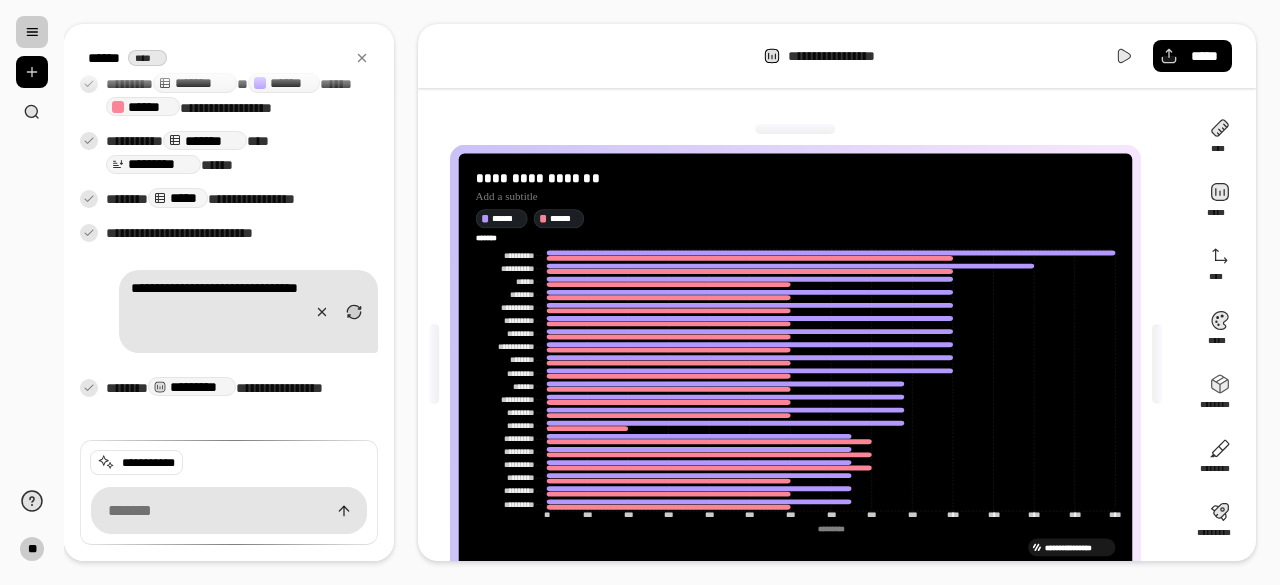 click on "**********" at bounding box center [837, 292] 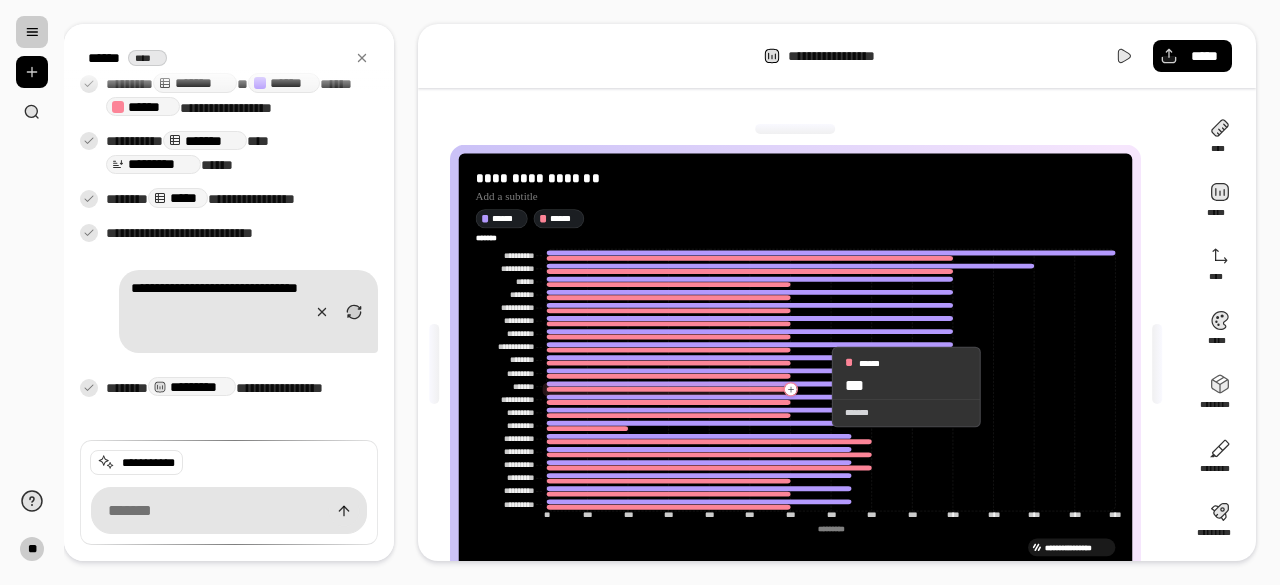 scroll, scrollTop: 62, scrollLeft: 0, axis: vertical 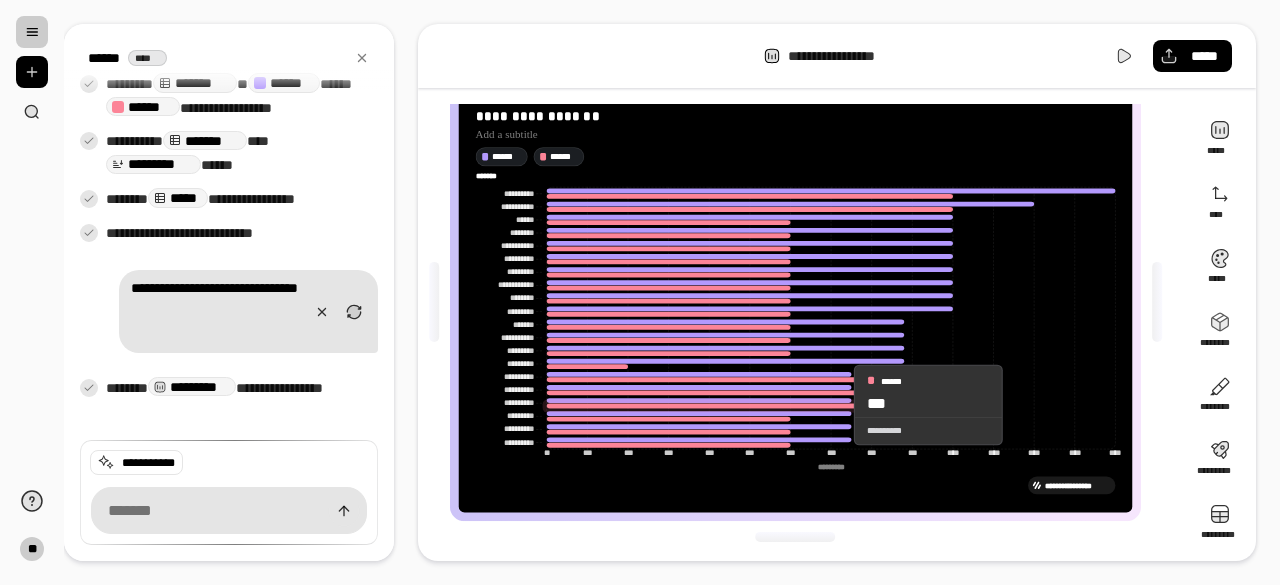 drag, startPoint x: 867, startPoint y: 404, endPoint x: 837, endPoint y: 405, distance: 30.016663 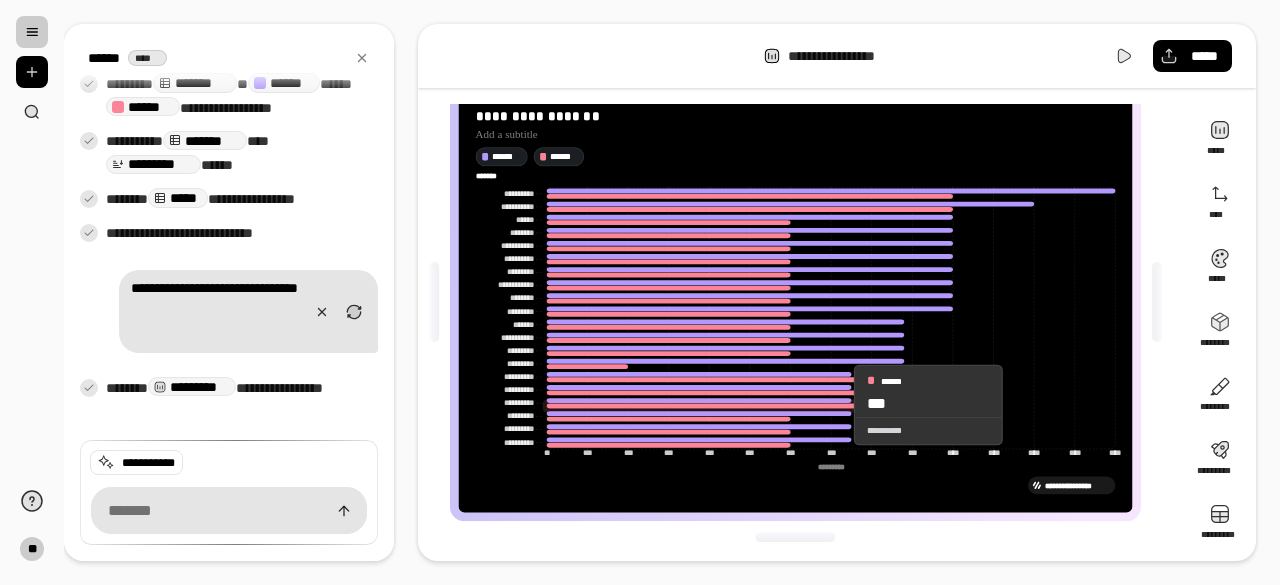 click 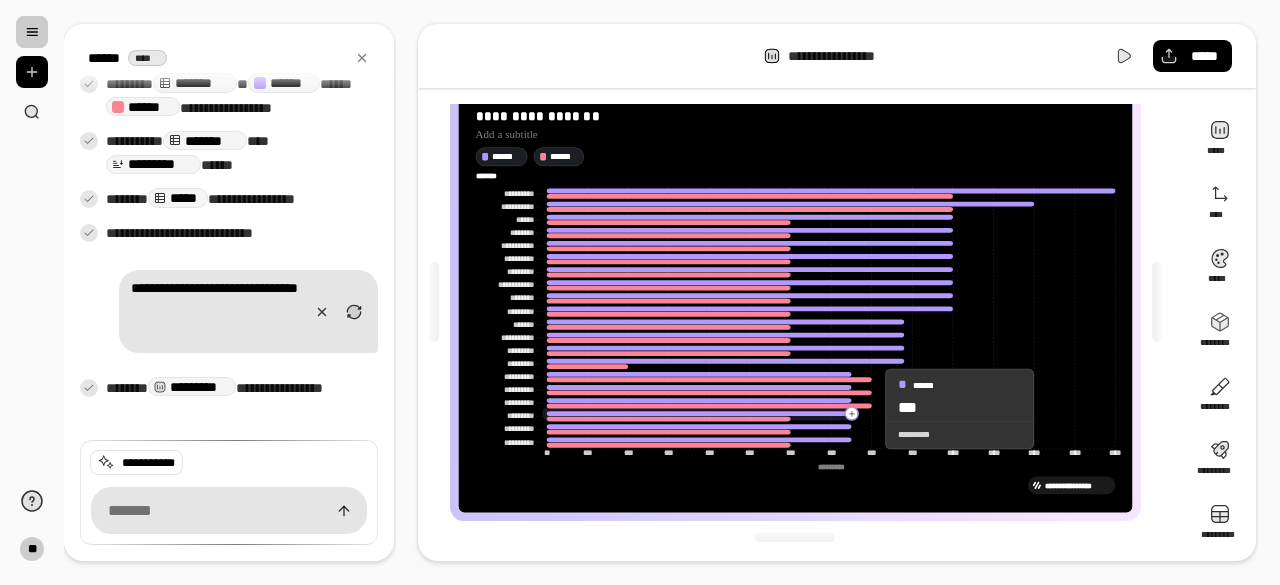 click 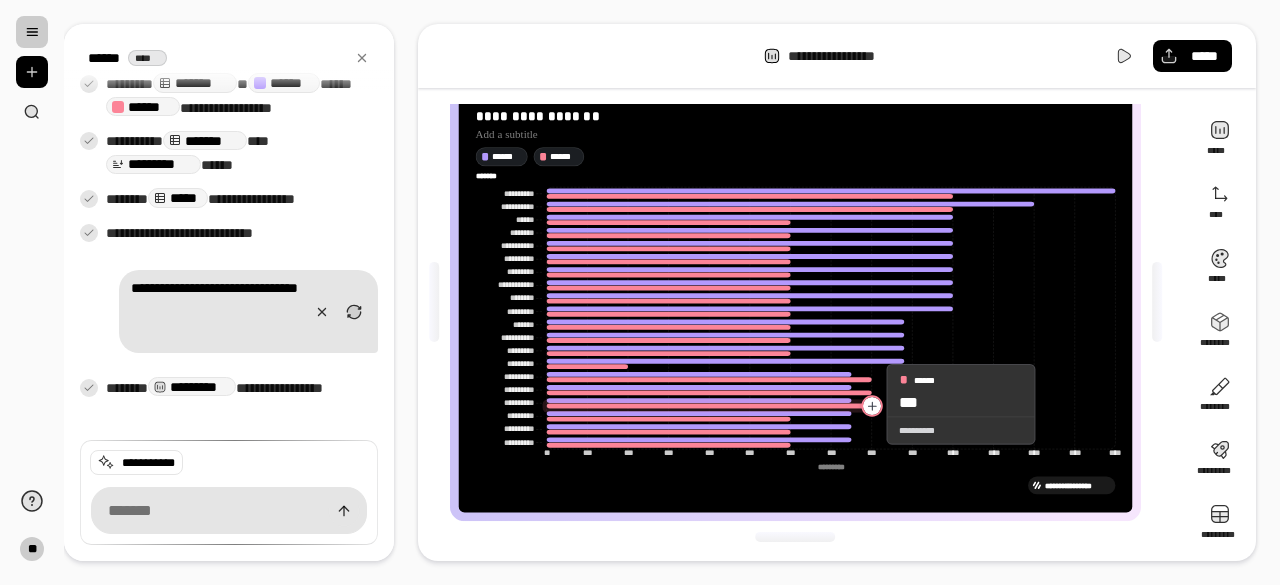 click 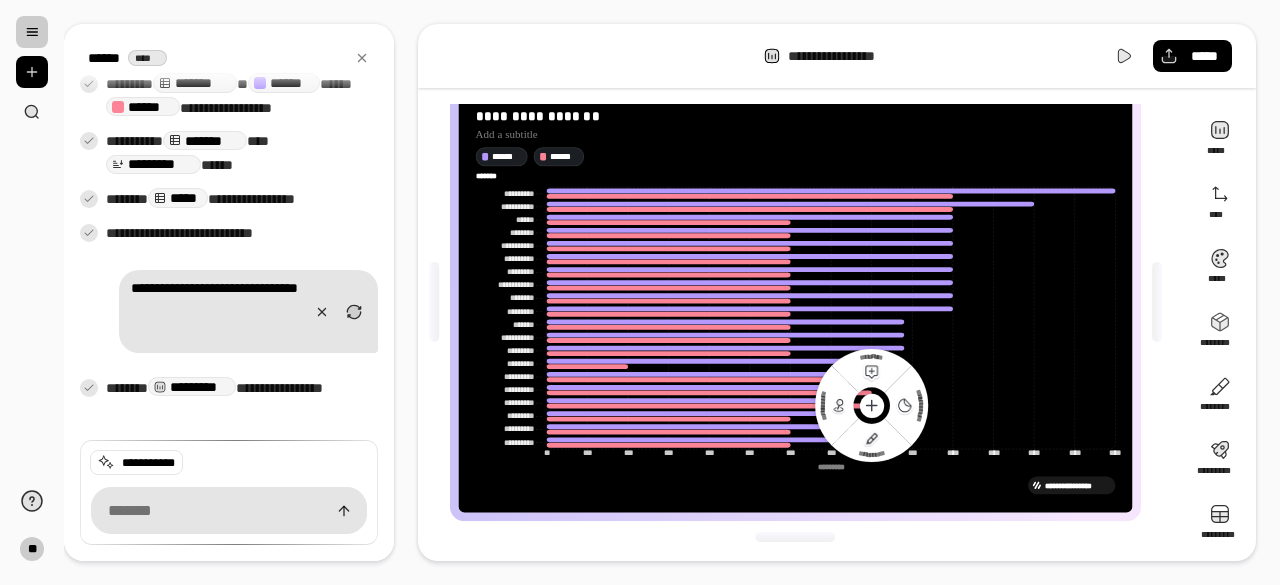 click on "**********" at bounding box center (672, 292) 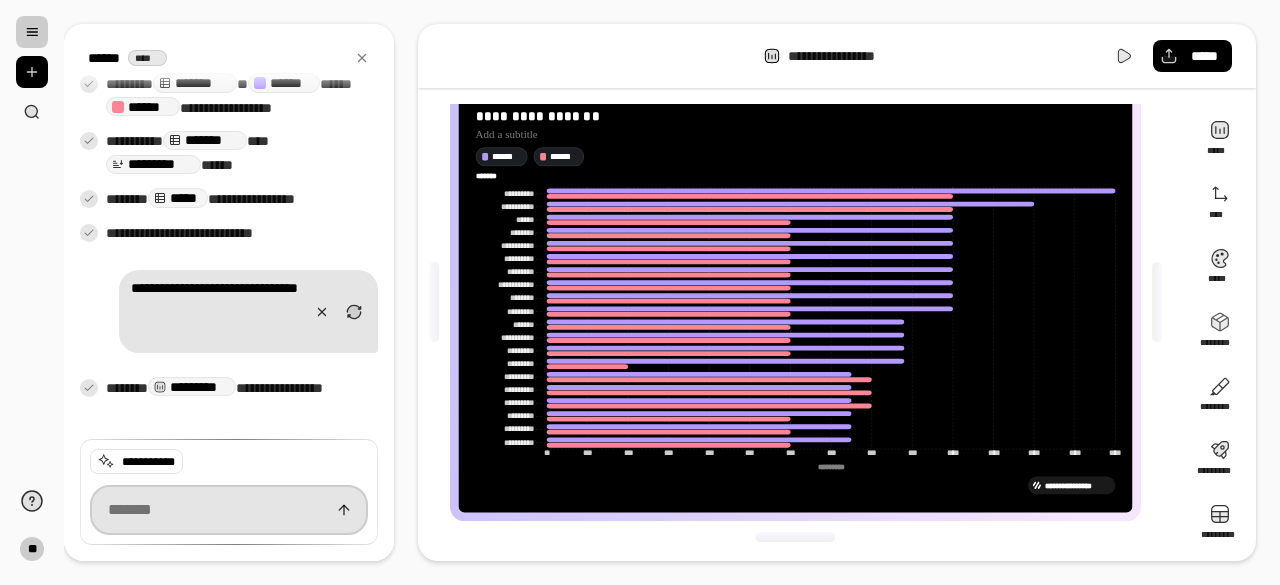 click at bounding box center [229, 510] 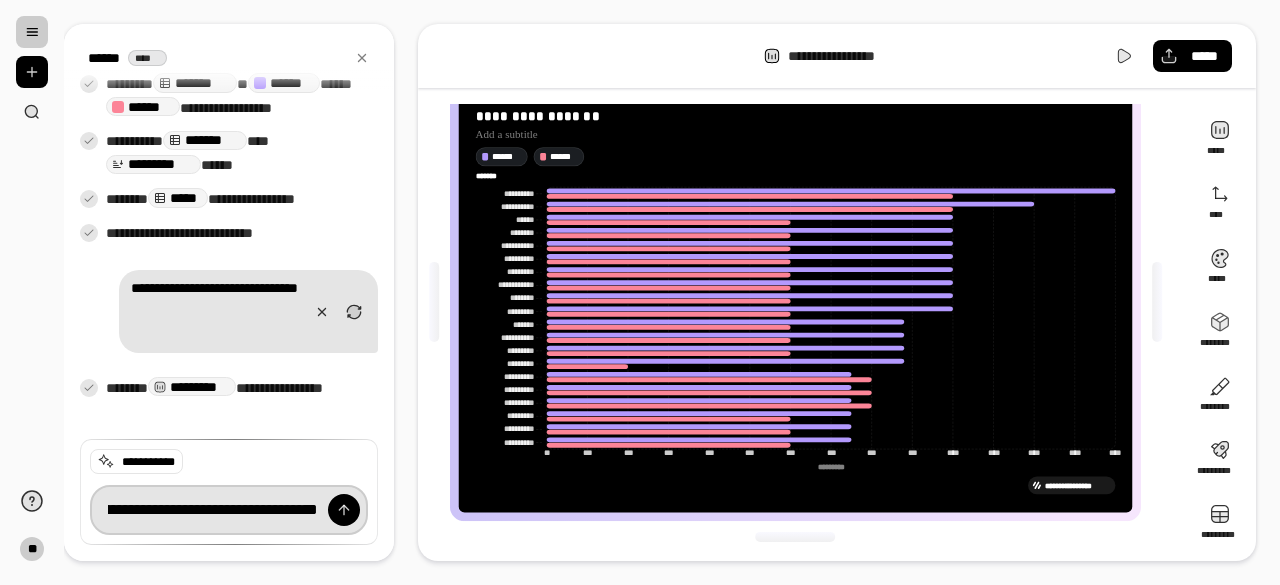 scroll, scrollTop: 0, scrollLeft: 335, axis: horizontal 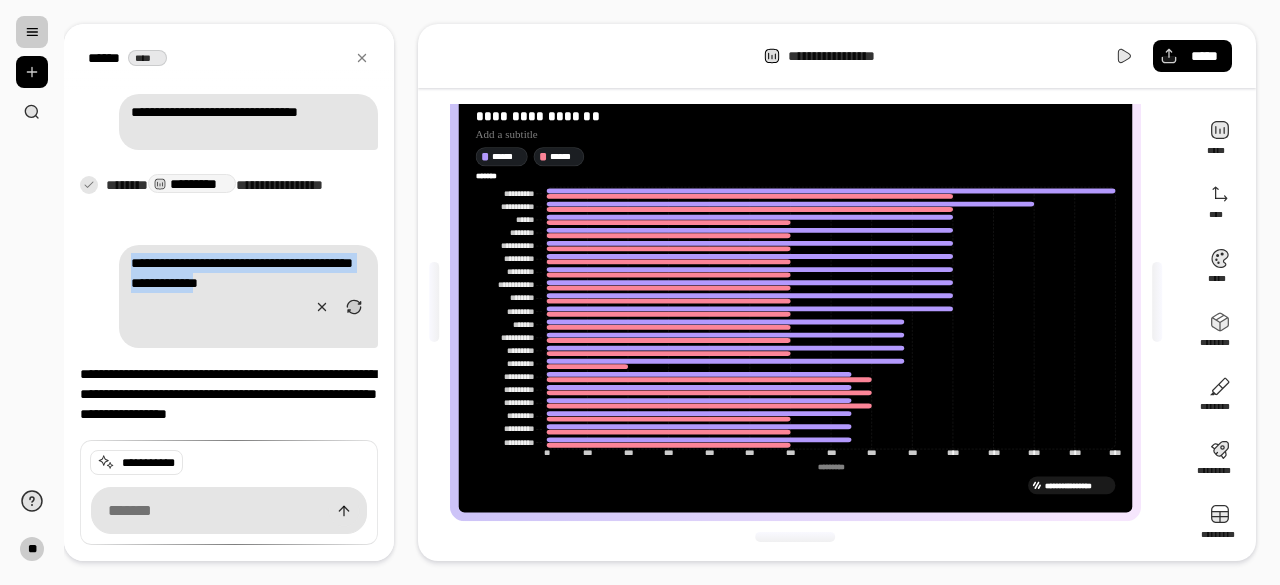 drag, startPoint x: 205, startPoint y: 281, endPoint x: 99, endPoint y: 237, distance: 114.76933 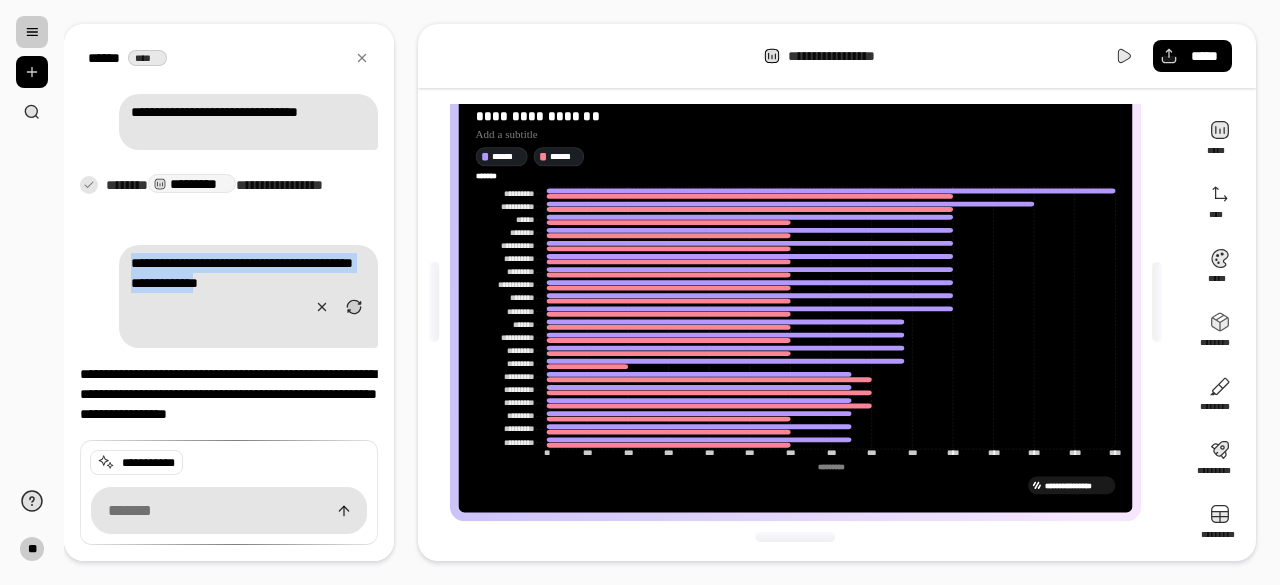 click on "**********" at bounding box center (229, 296) 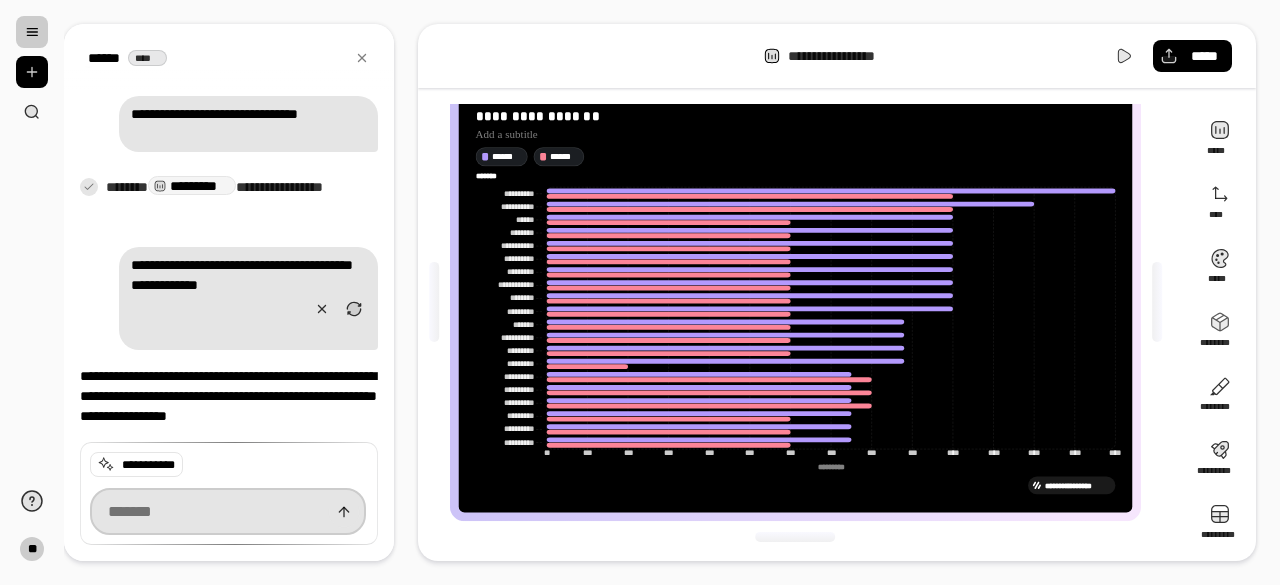 scroll, scrollTop: 469, scrollLeft: 0, axis: vertical 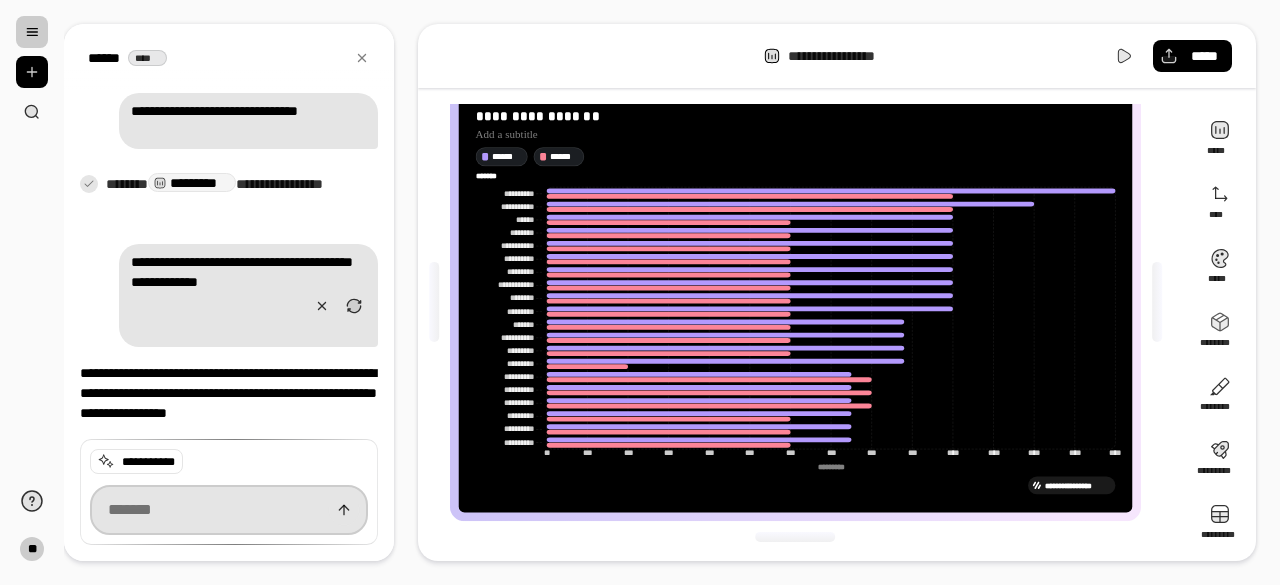 click at bounding box center (229, 510) 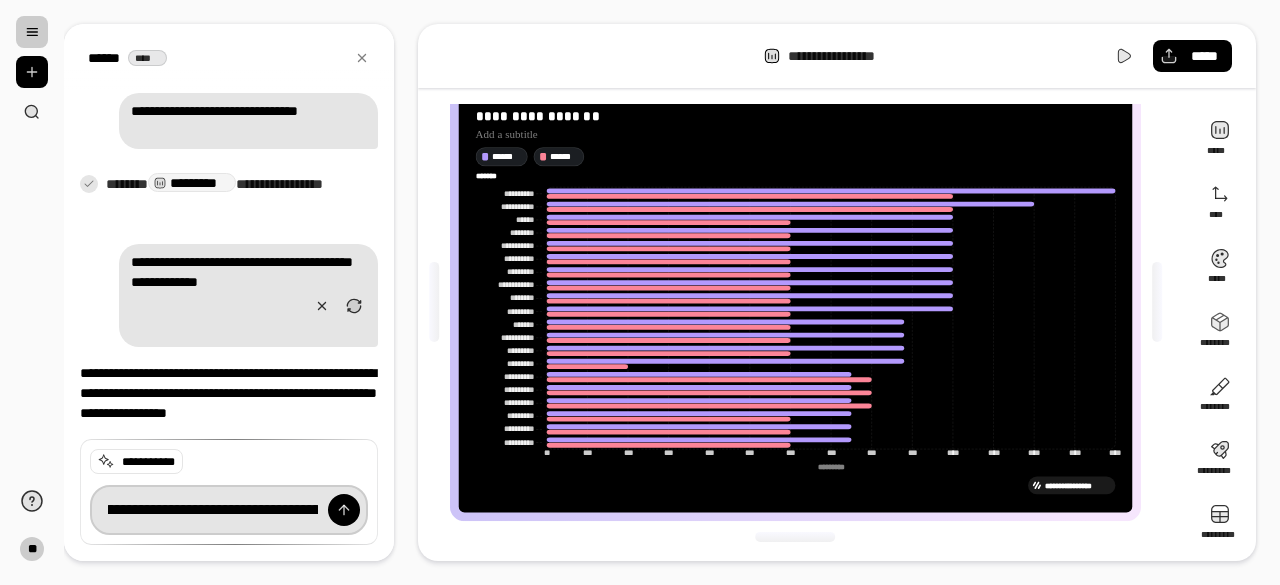 scroll, scrollTop: 0, scrollLeft: 630, axis: horizontal 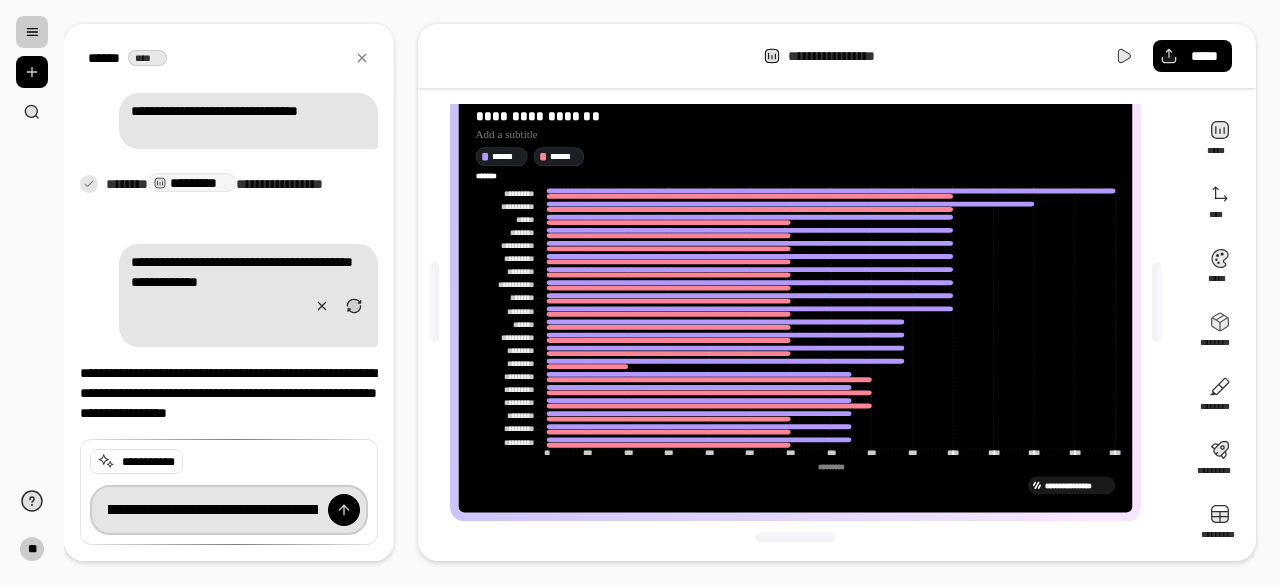 click on "**********" at bounding box center (229, 510) 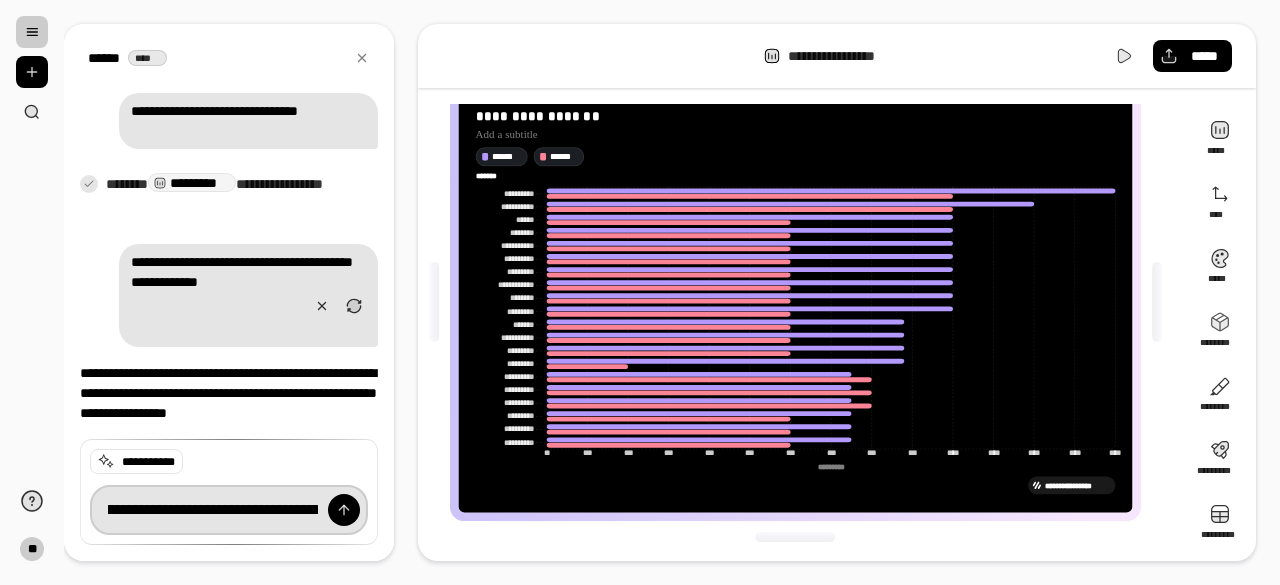 scroll, scrollTop: 0, scrollLeft: 589, axis: horizontal 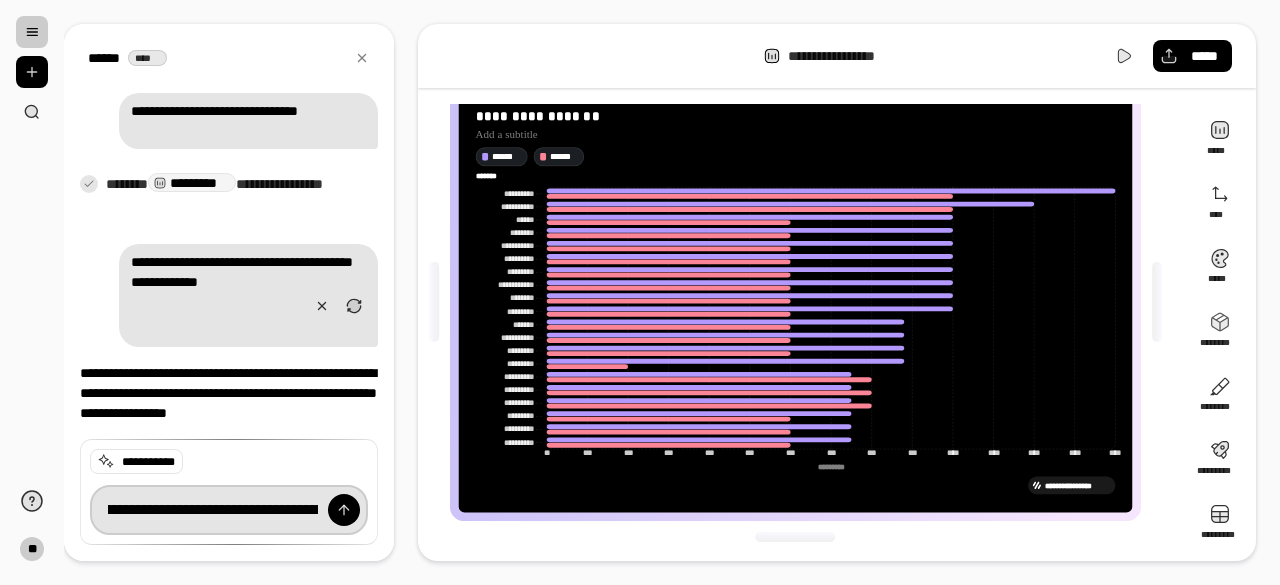 type on "**********" 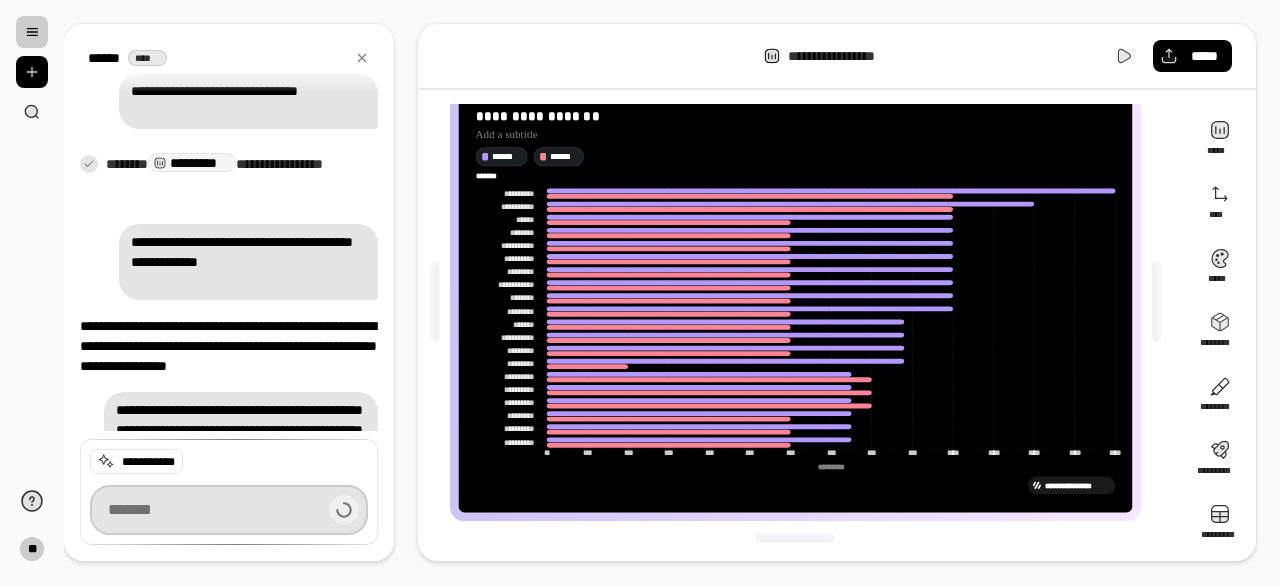 scroll, scrollTop: 470, scrollLeft: 0, axis: vertical 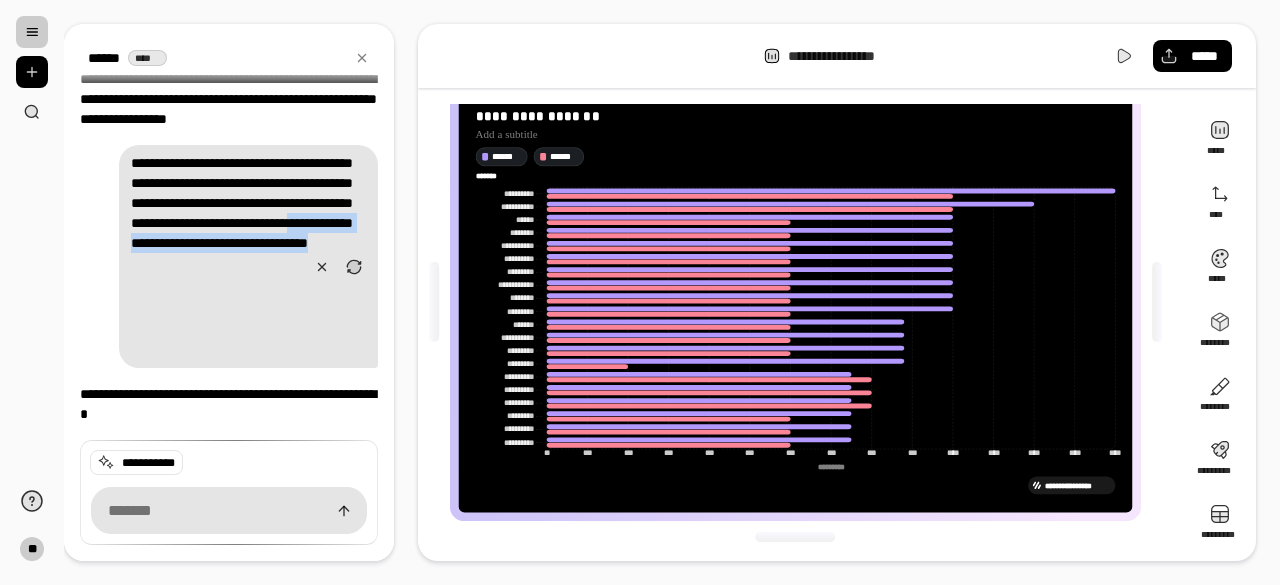 drag, startPoint x: 228, startPoint y: 283, endPoint x: 248, endPoint y: 323, distance: 44.72136 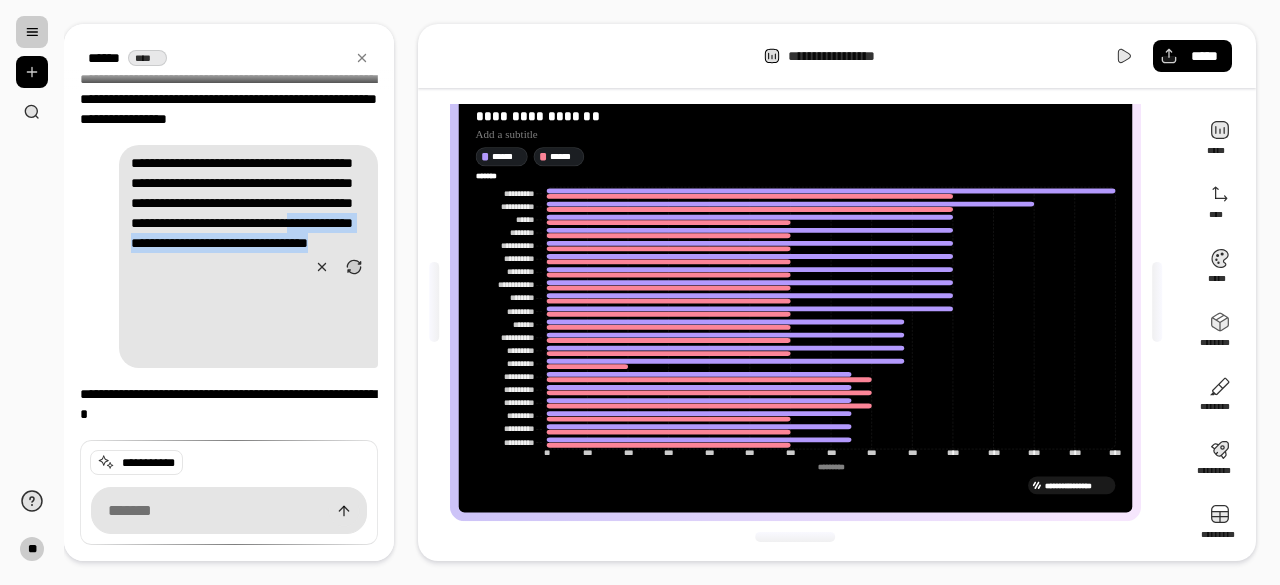 click on "**********" at bounding box center (248, 256) 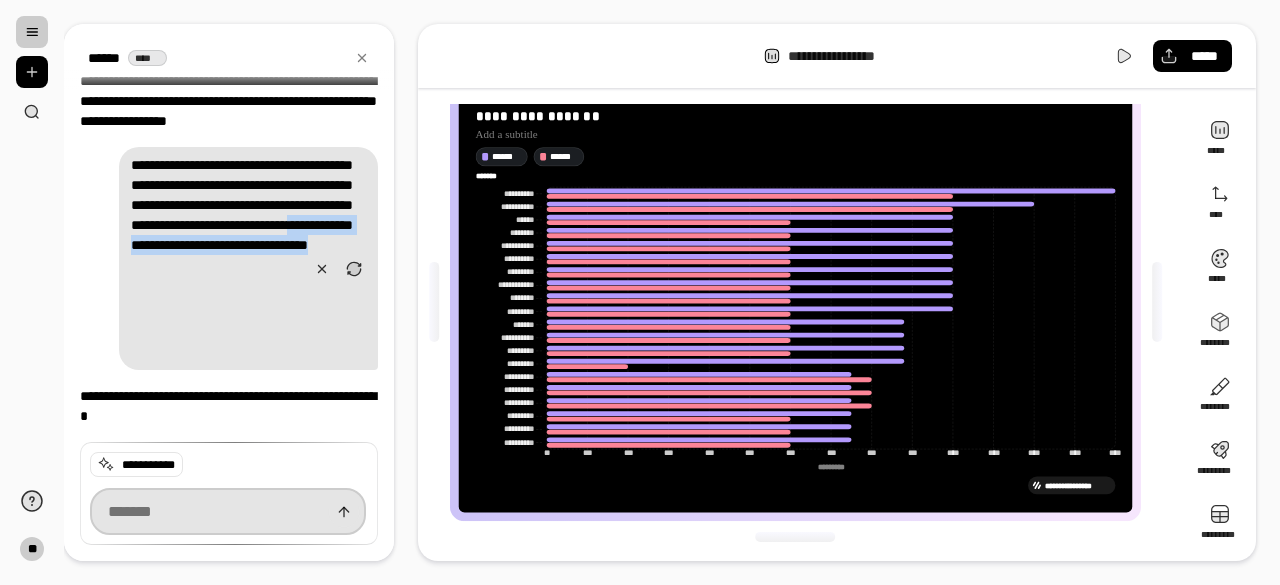scroll, scrollTop: 737, scrollLeft: 0, axis: vertical 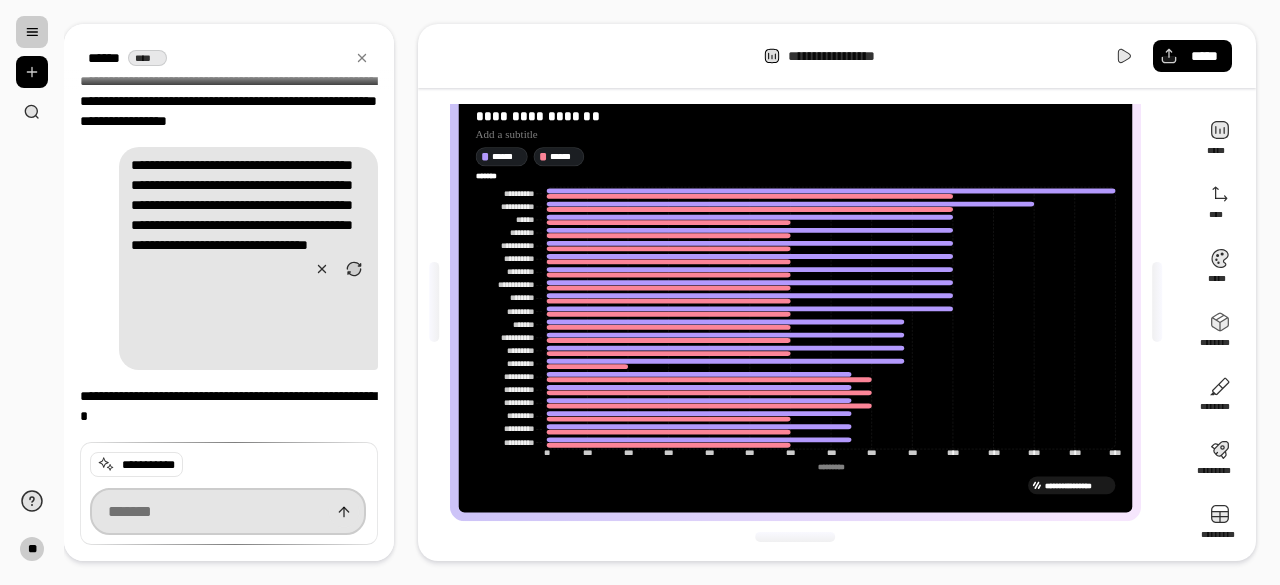 click at bounding box center (228, 511) 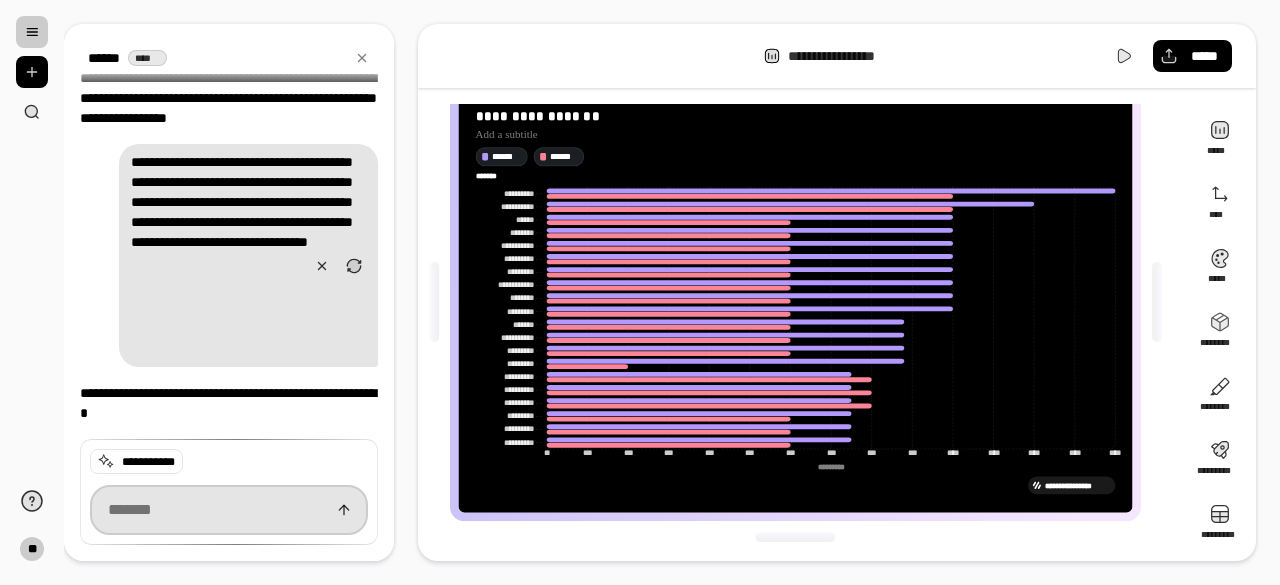 paste on "**********" 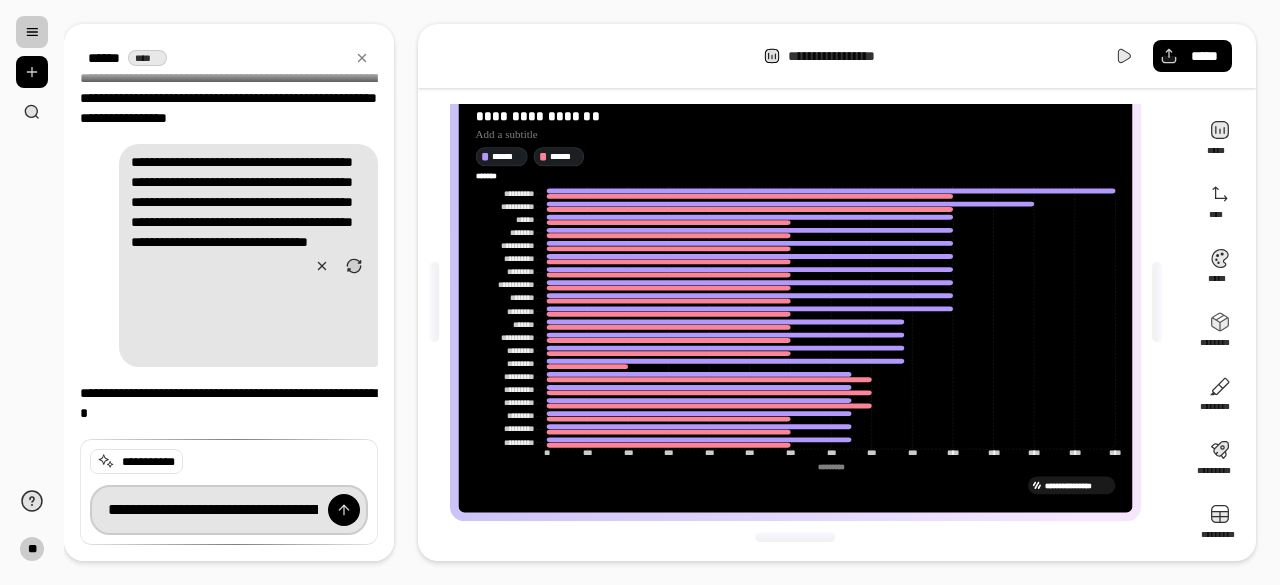 scroll, scrollTop: 0, scrollLeft: 246, axis: horizontal 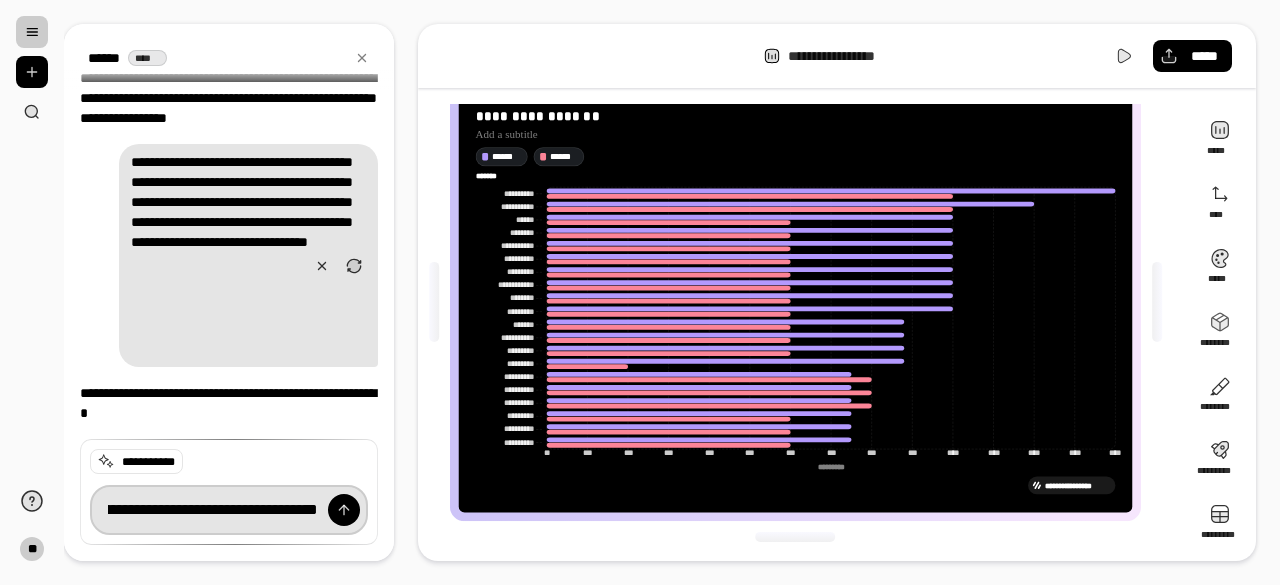 type on "**********" 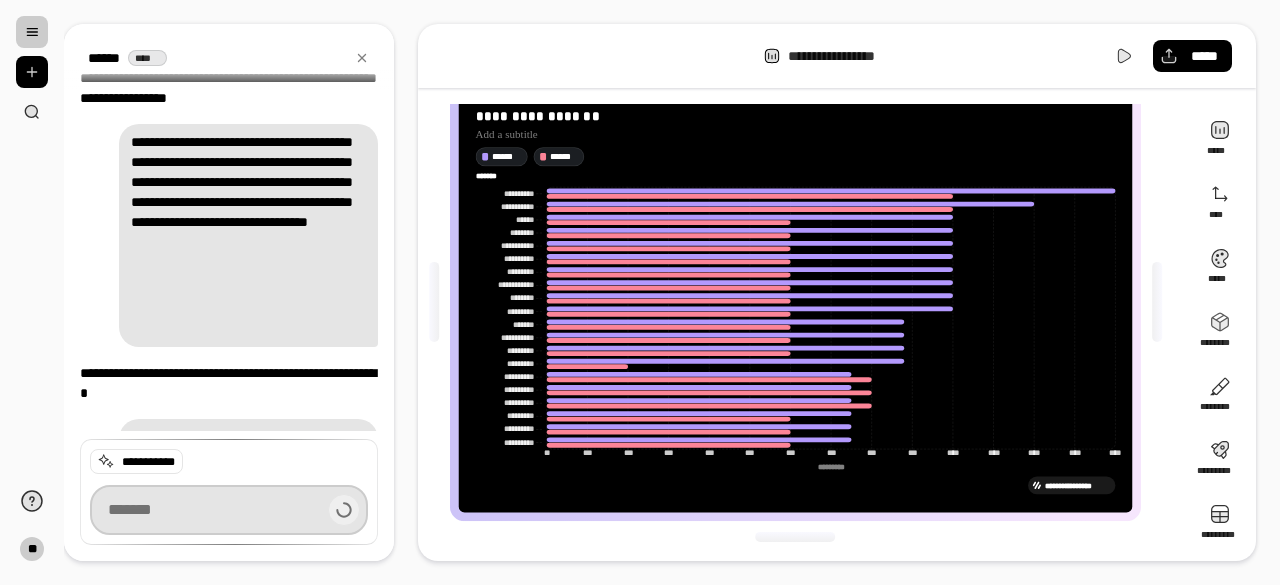 scroll, scrollTop: 776, scrollLeft: 0, axis: vertical 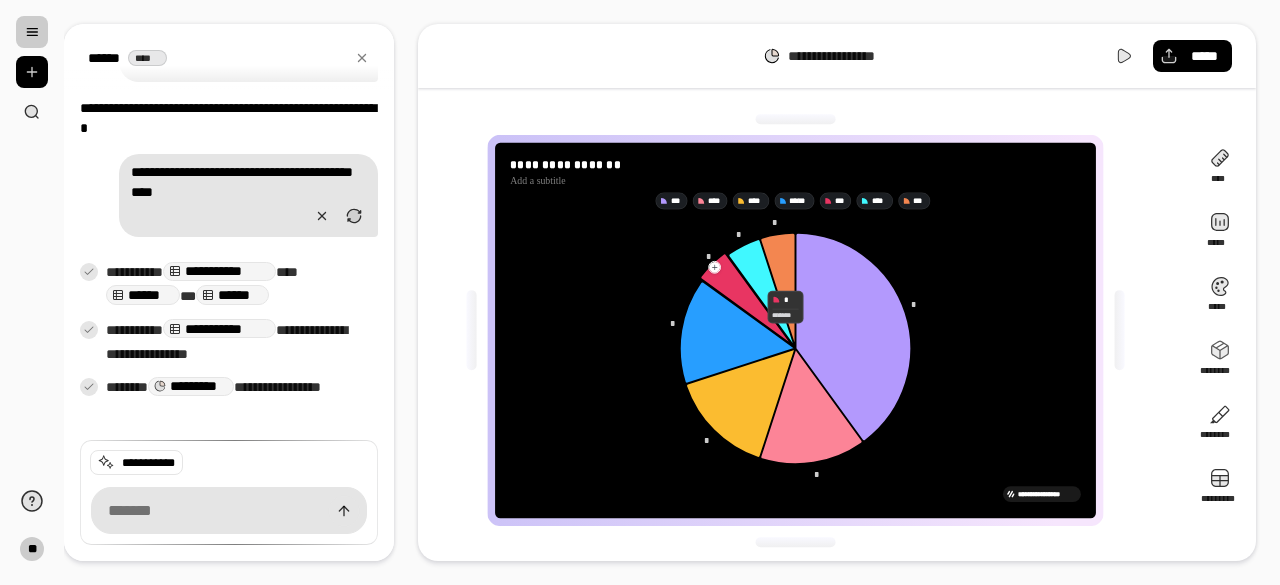 click 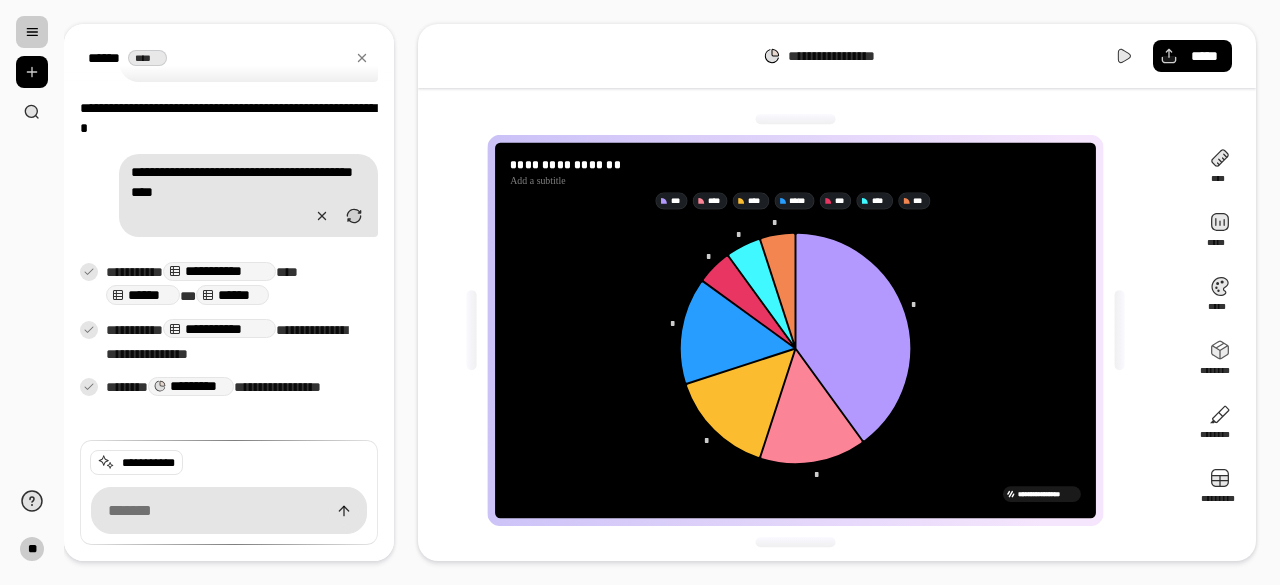 click on "**********" at bounding box center (219, 271) 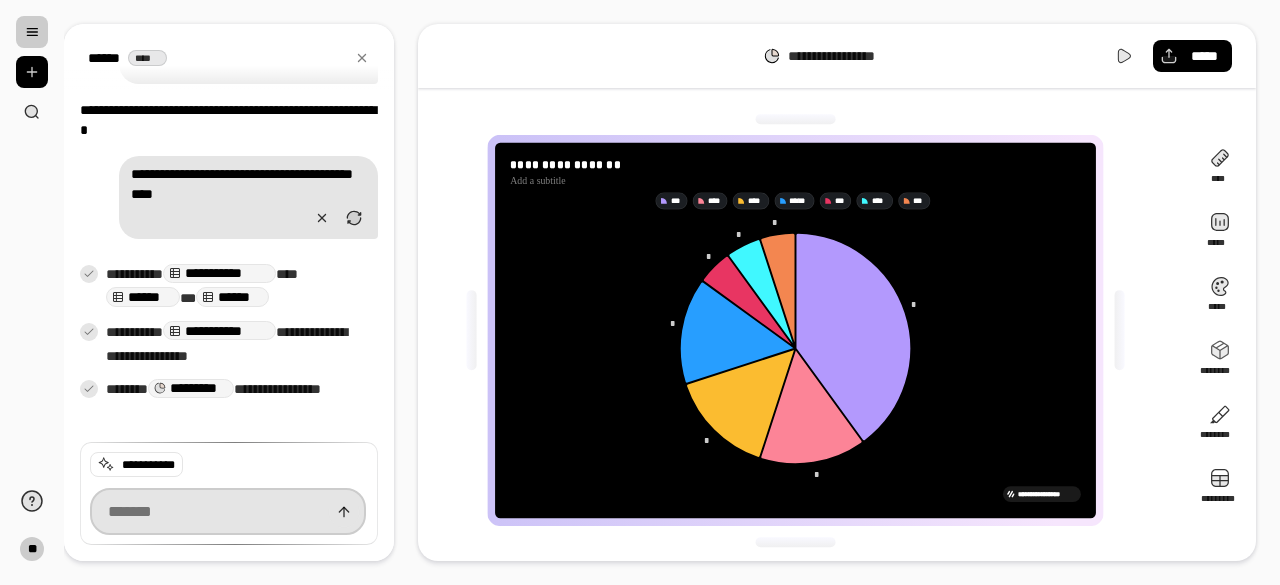 scroll, scrollTop: 996, scrollLeft: 0, axis: vertical 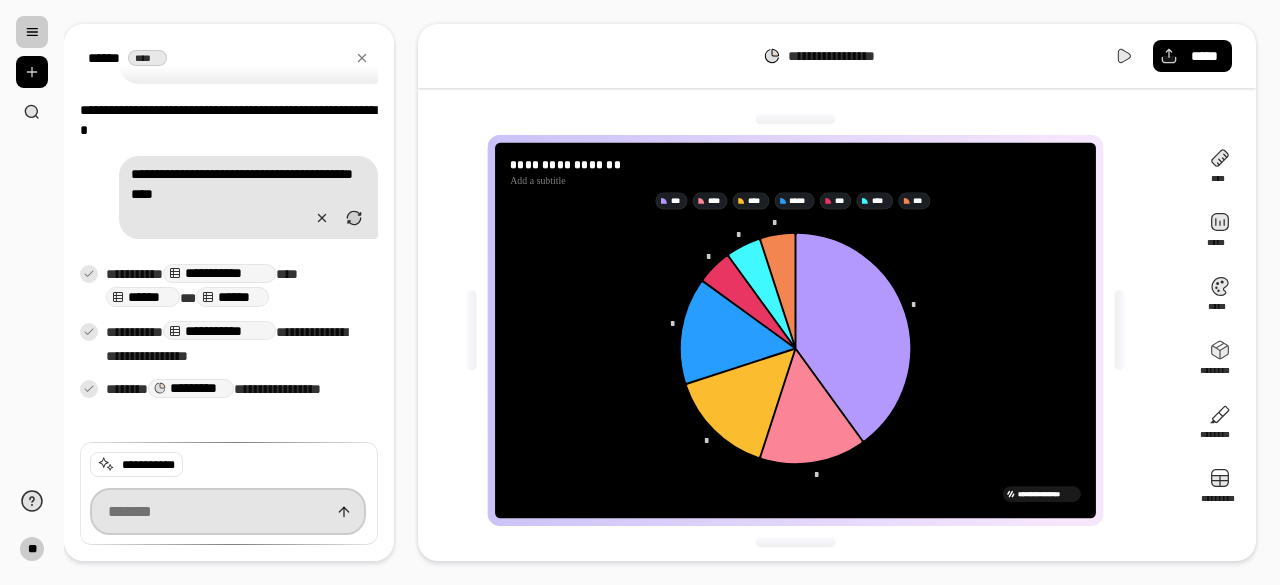 click at bounding box center [228, 511] 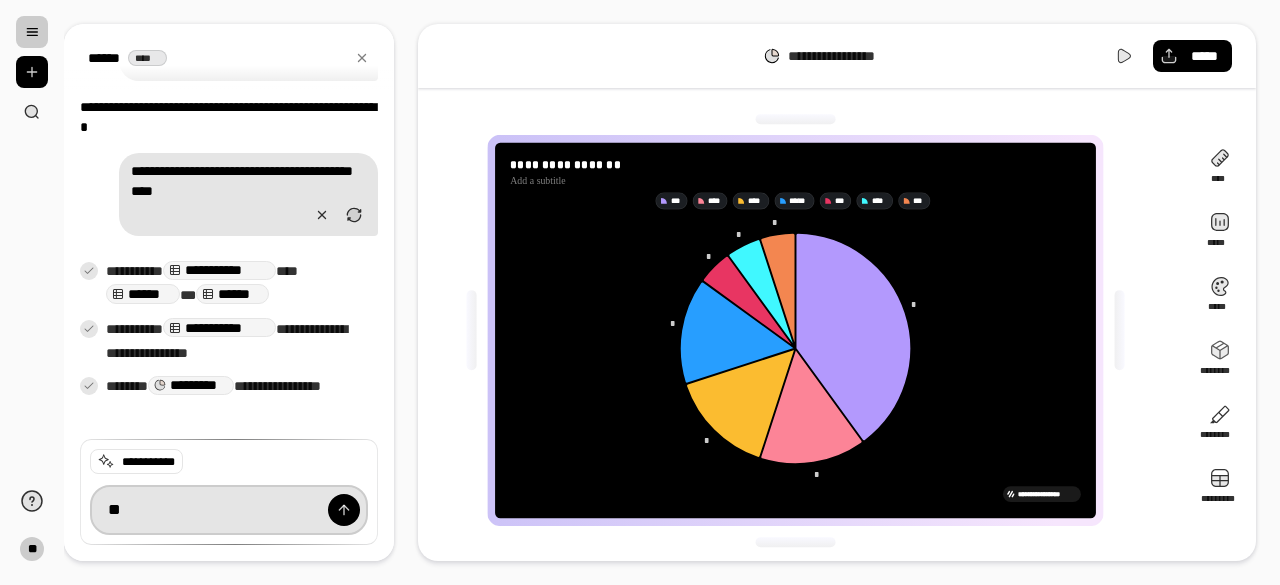 type on "*" 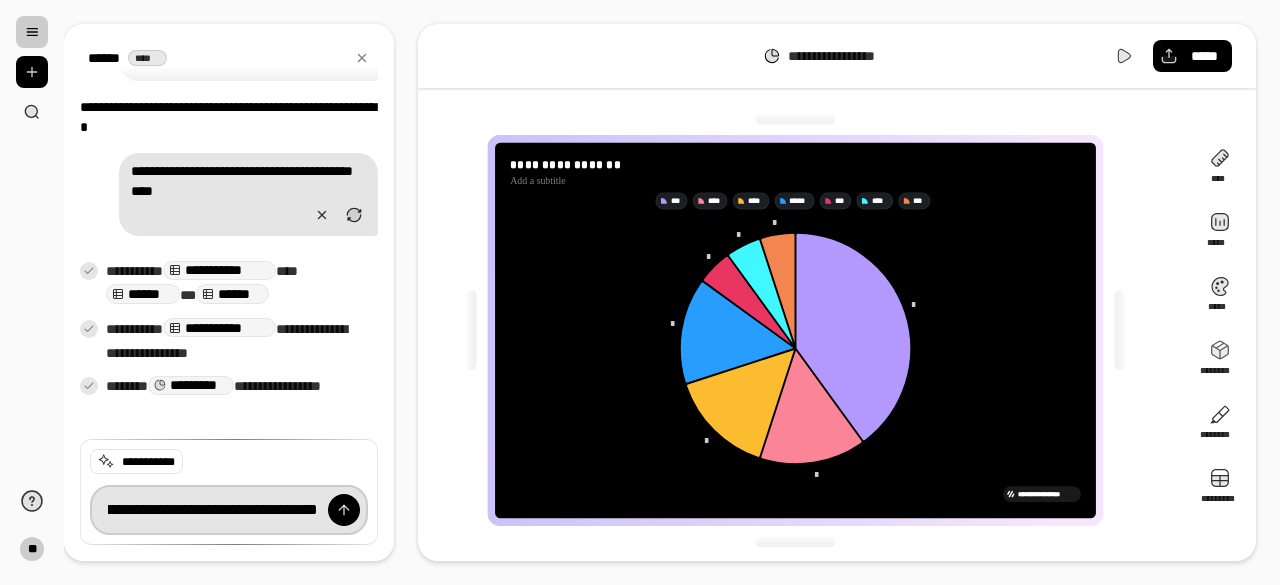 scroll, scrollTop: 0, scrollLeft: 473, axis: horizontal 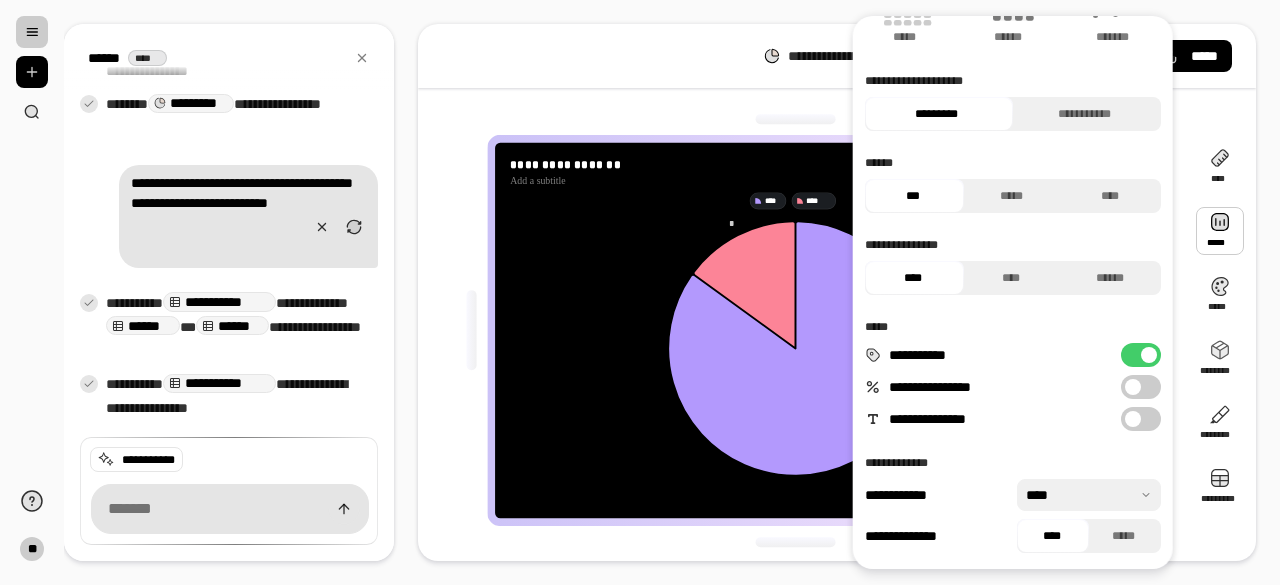 click on "**********" at bounding box center (1141, 387) 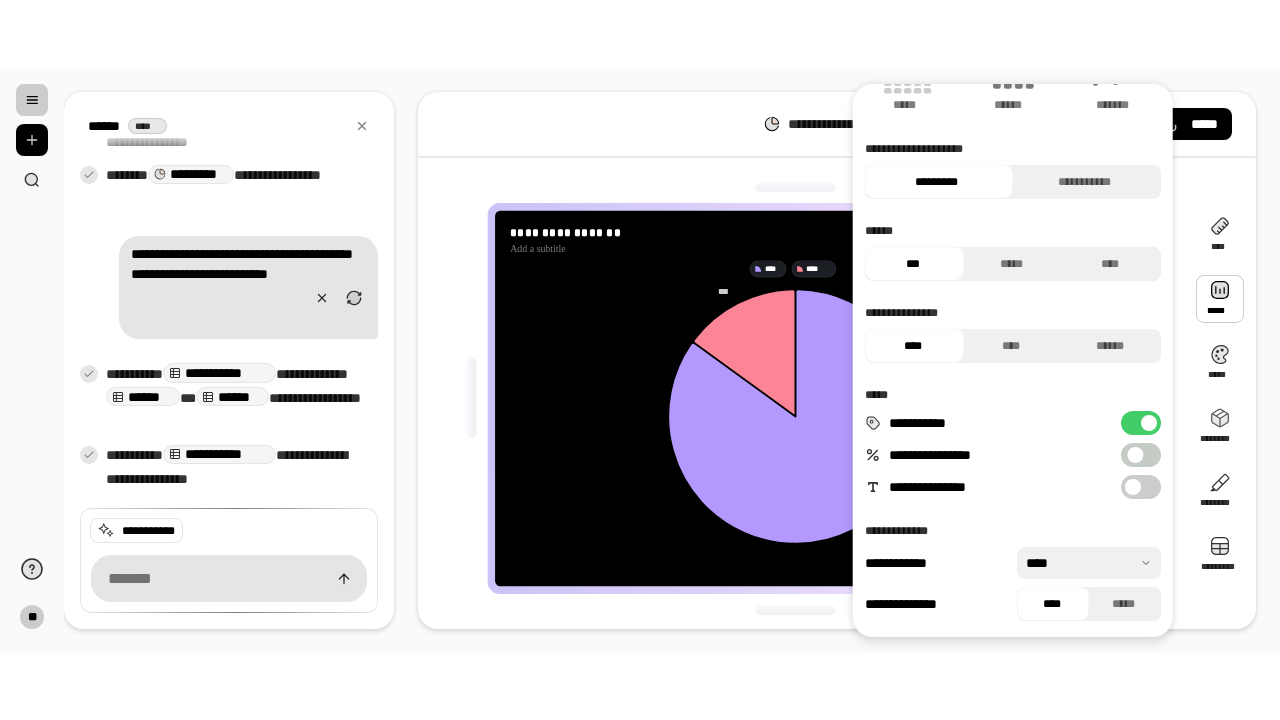scroll, scrollTop: 1248, scrollLeft: 0, axis: vertical 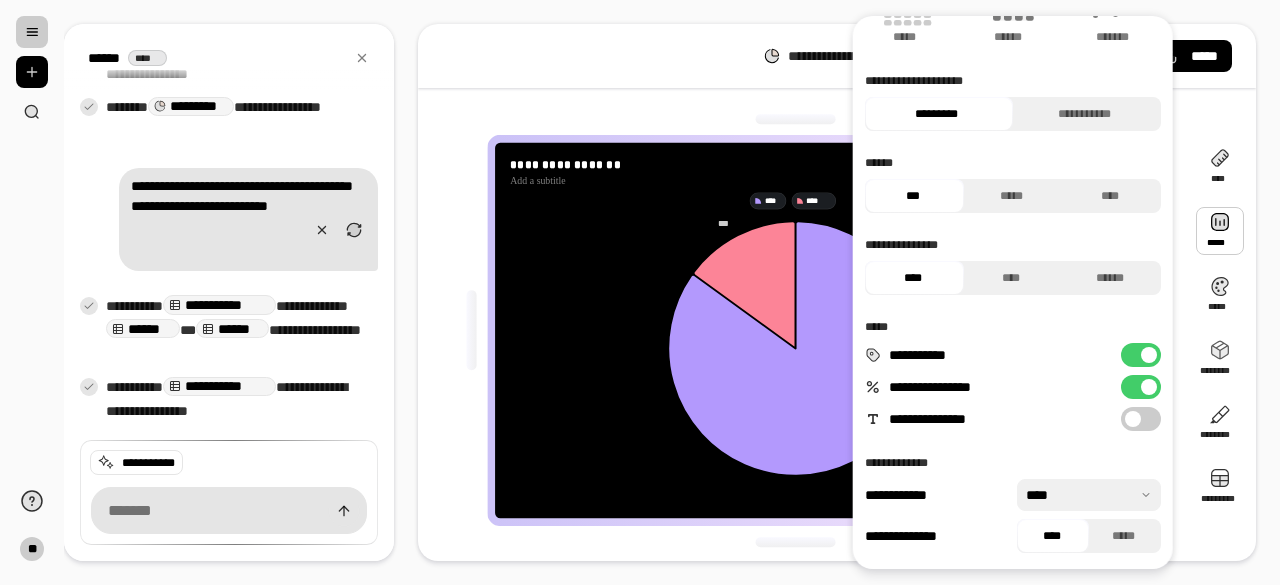 click on "**********" at bounding box center (795, 492) 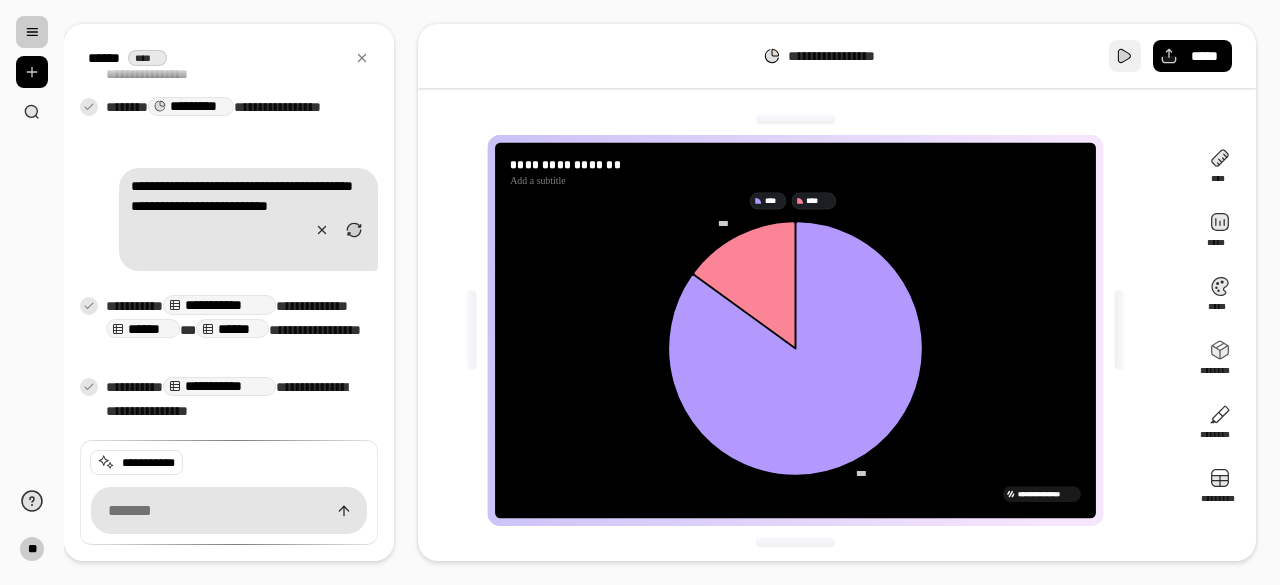 click at bounding box center [1125, 56] 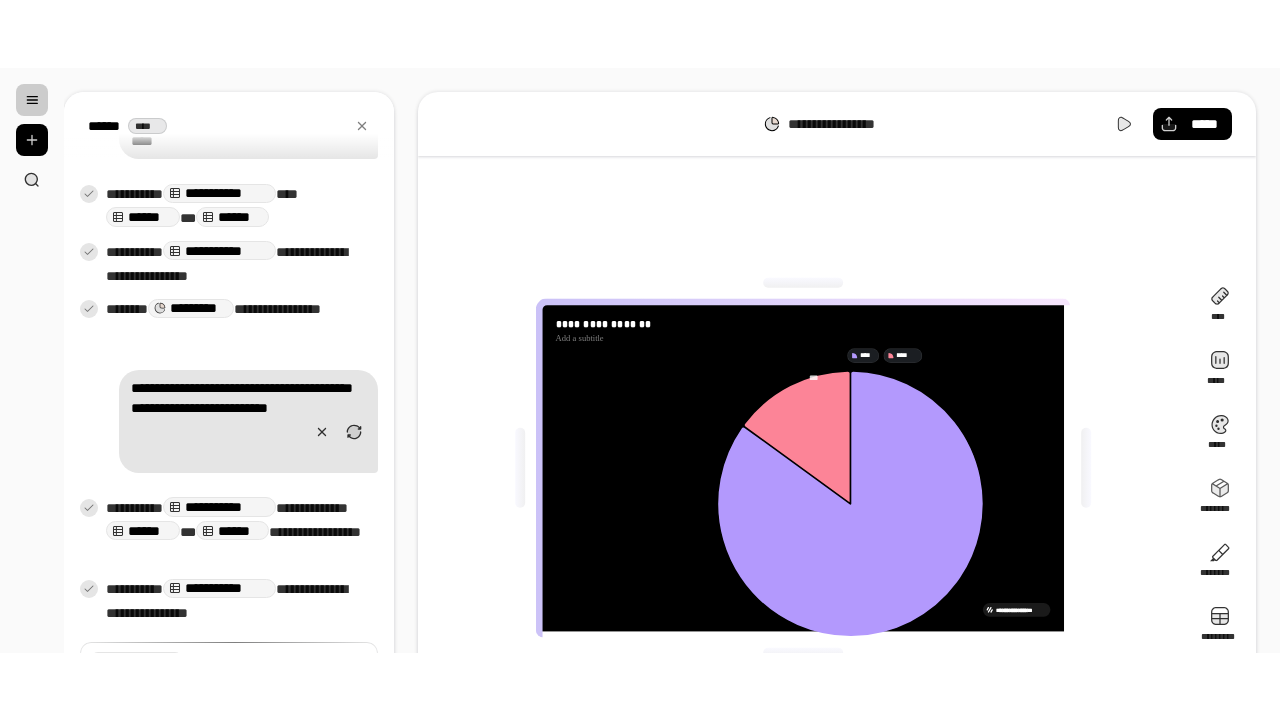 scroll, scrollTop: 0, scrollLeft: 0, axis: both 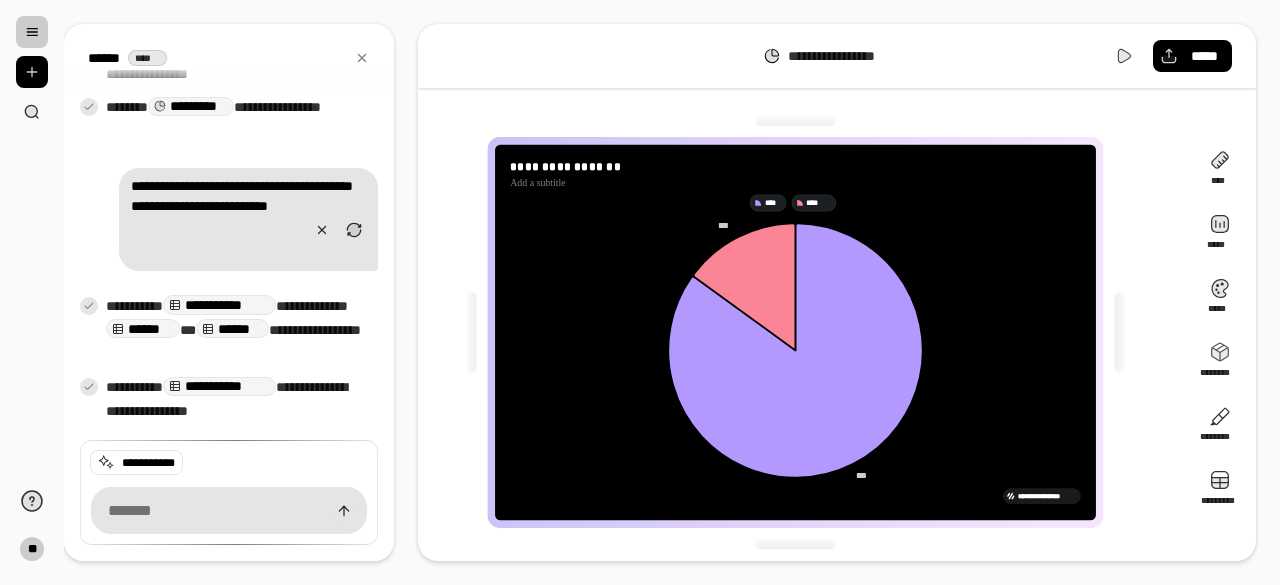 click at bounding box center (32, 32) 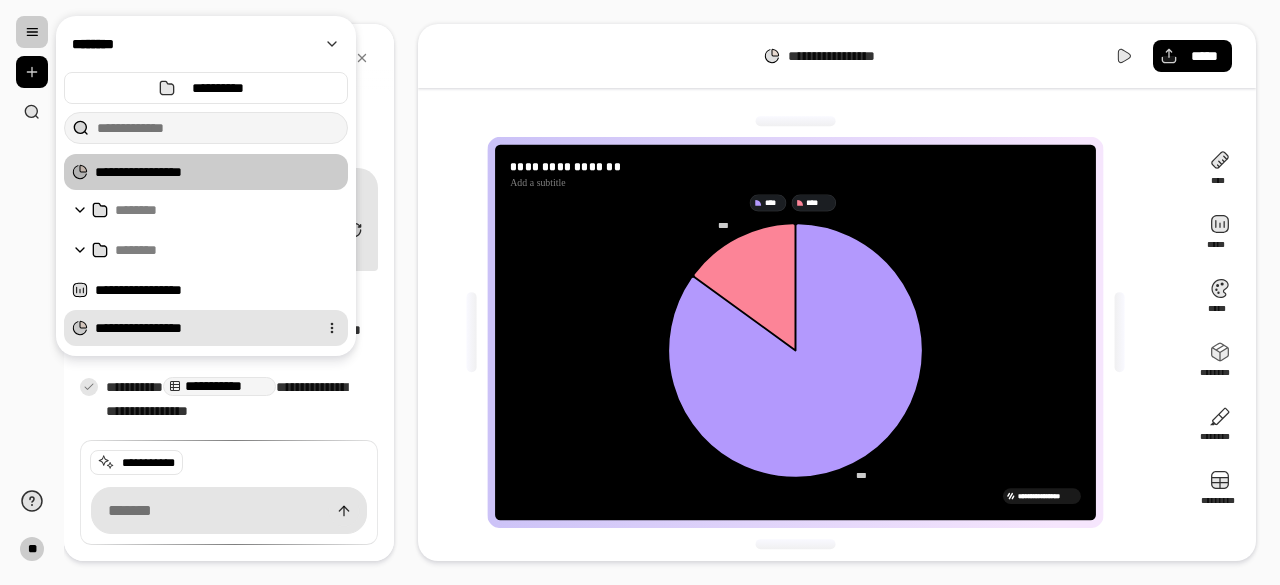 click on "**********" at bounding box center [202, 328] 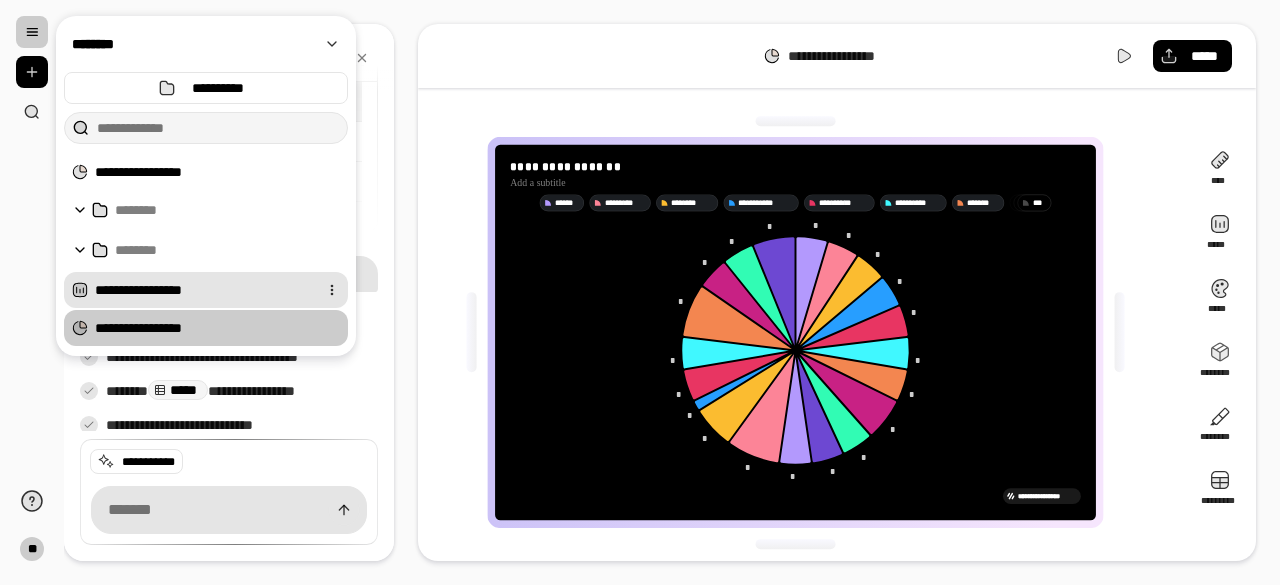 click on "**********" at bounding box center (202, 290) 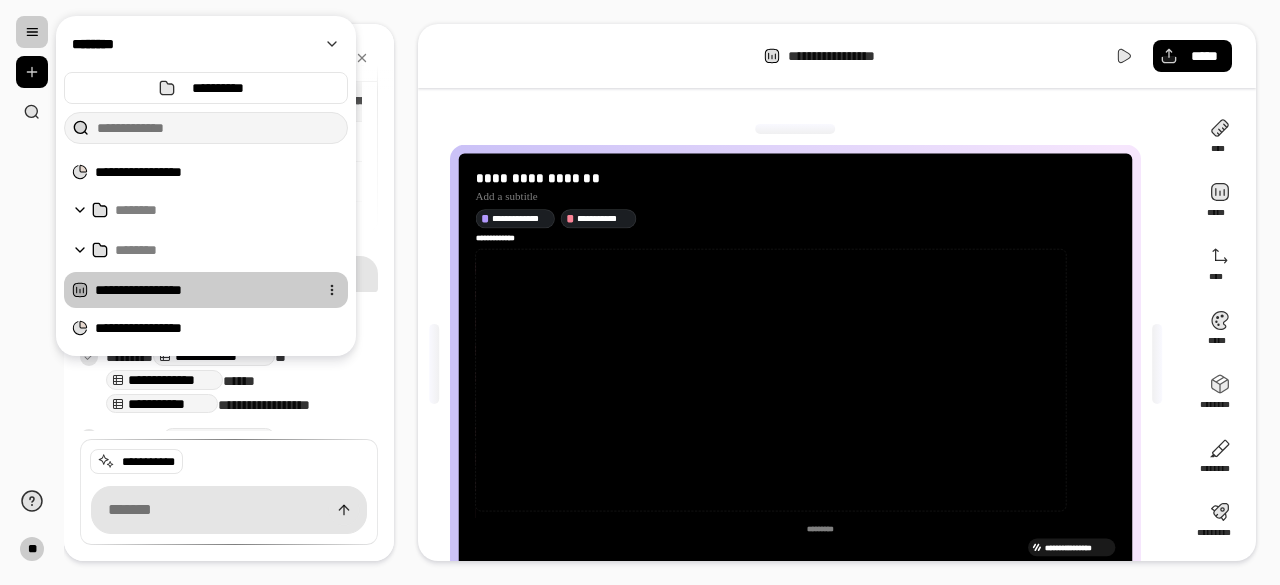scroll, scrollTop: 106, scrollLeft: 0, axis: vertical 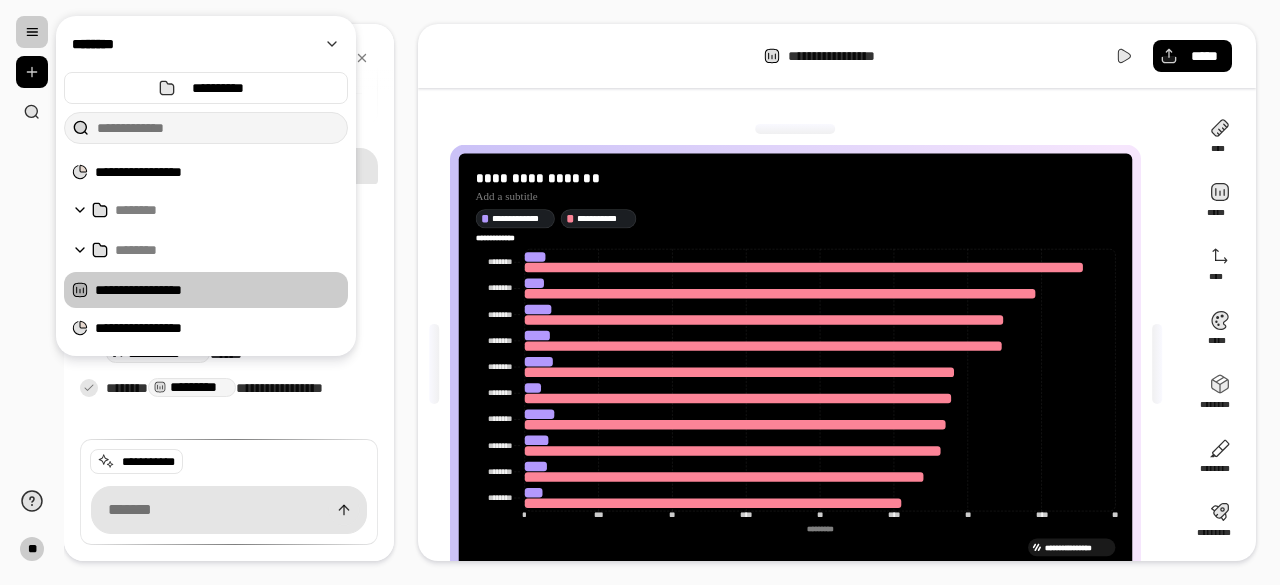 click on "**********" at bounding box center (837, 292) 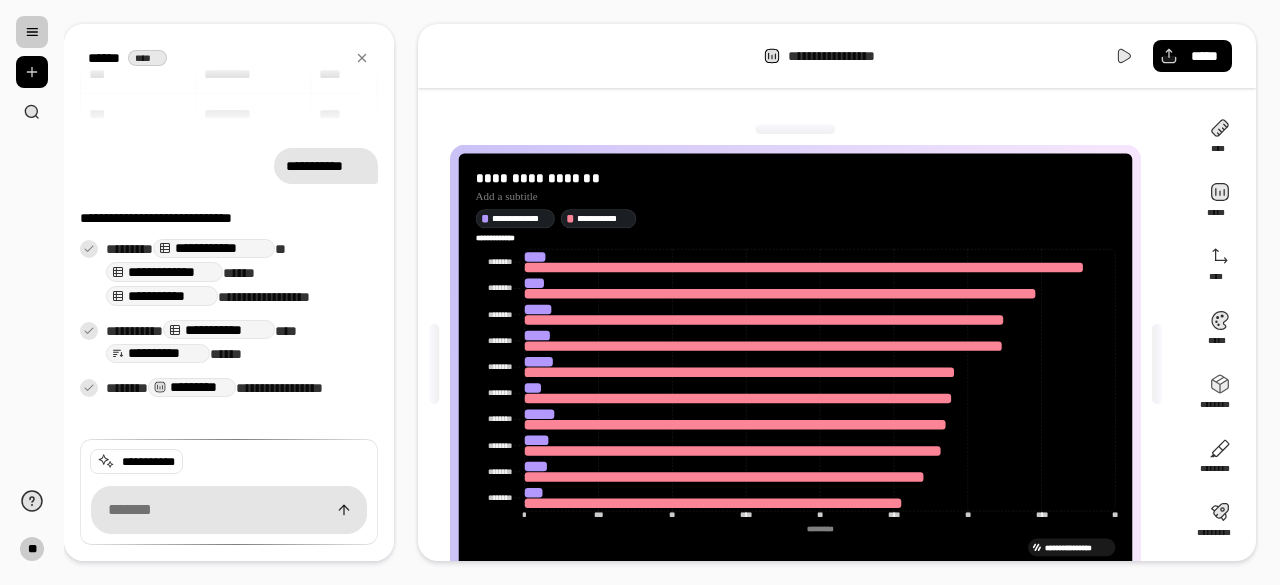 click 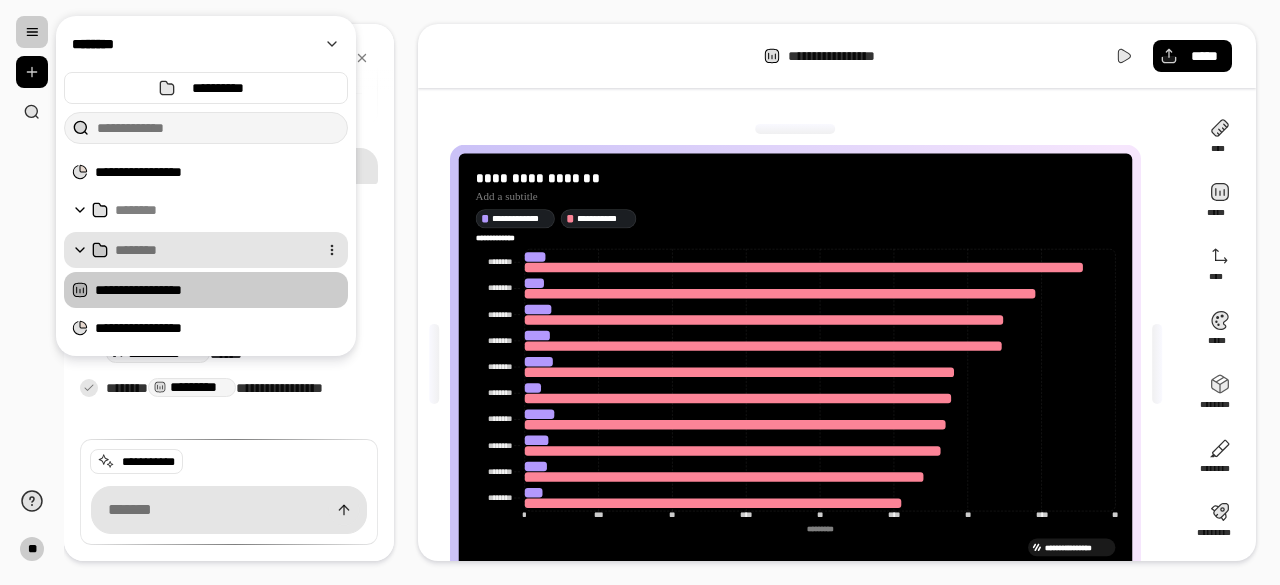 click at bounding box center (212, 250) 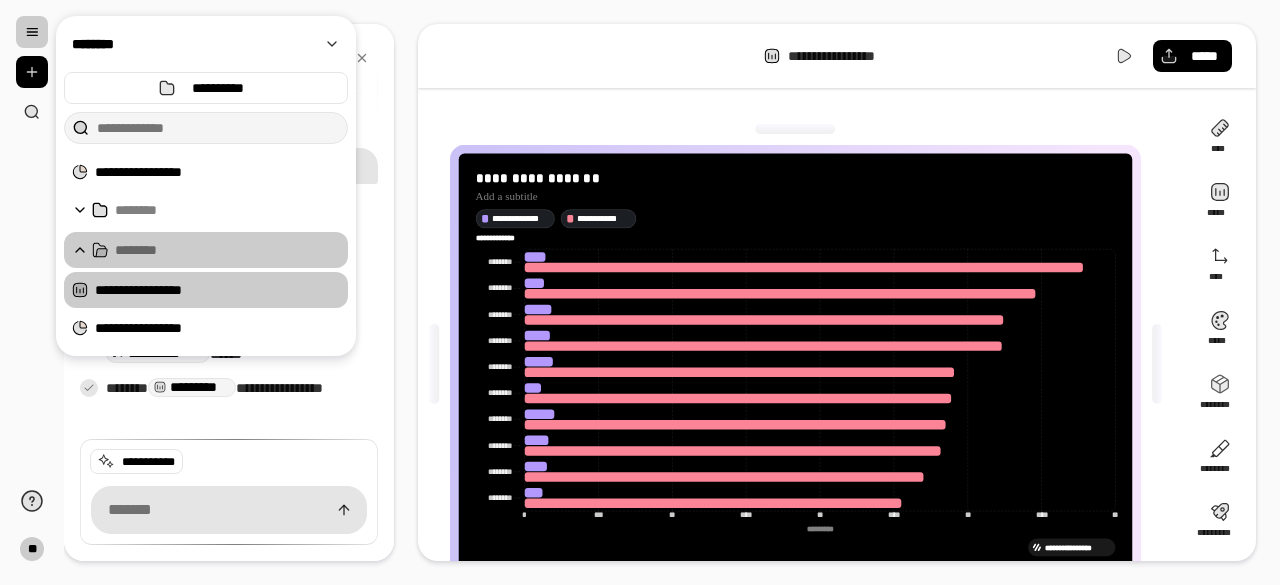 click on "**********" at bounding box center [849, 56] 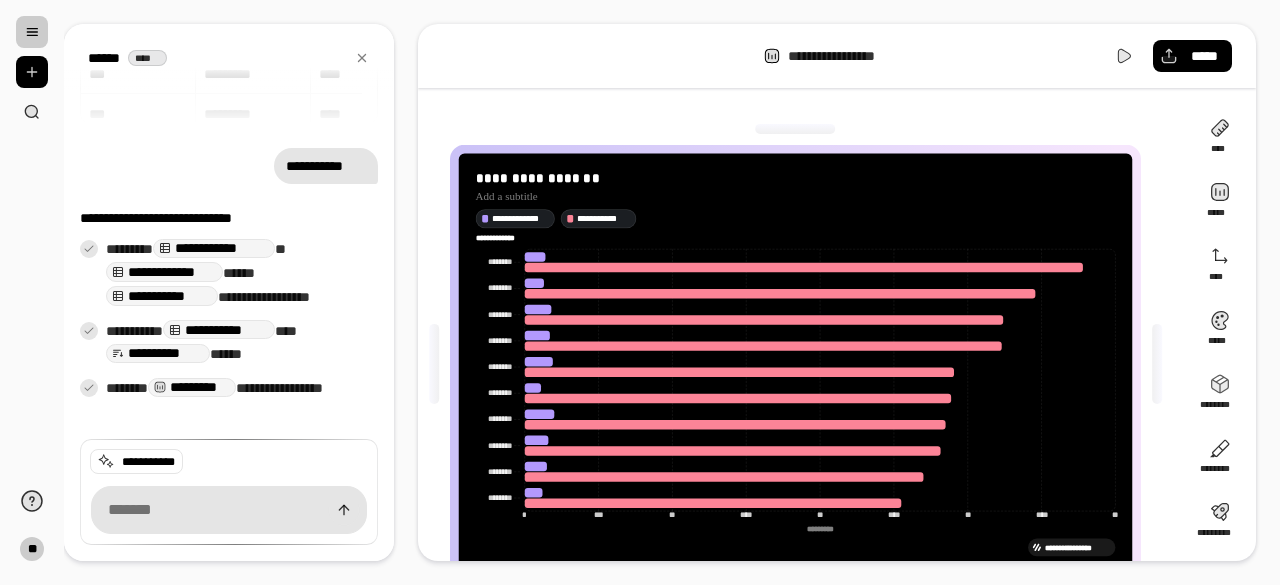 click on "**********" at bounding box center (234, 401) 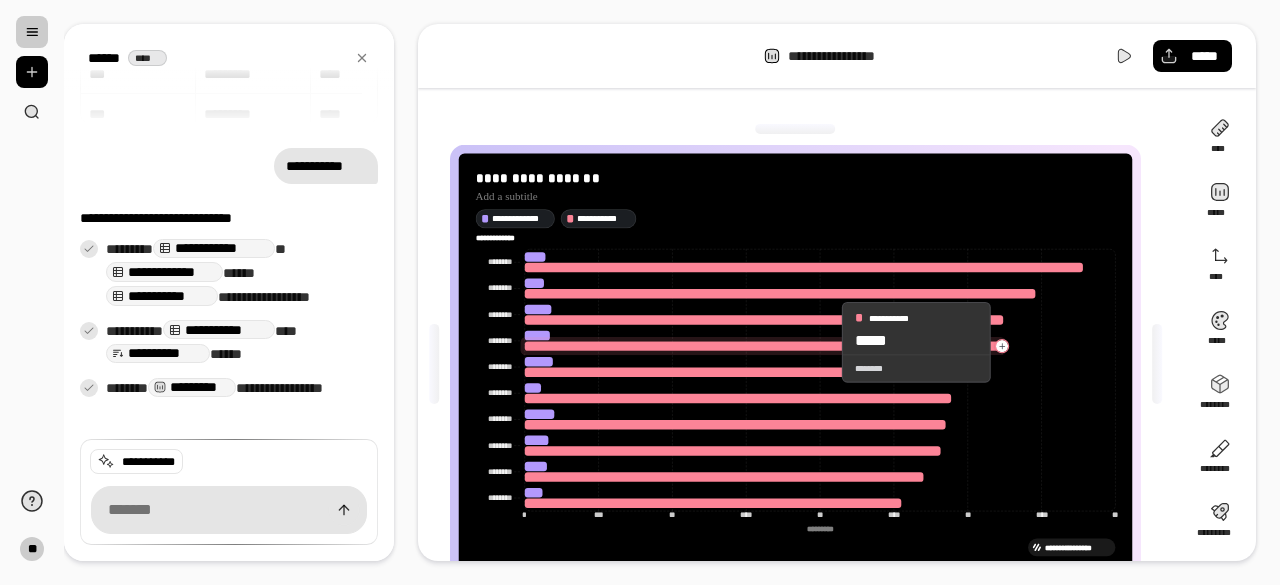 scroll, scrollTop: 62, scrollLeft: 0, axis: vertical 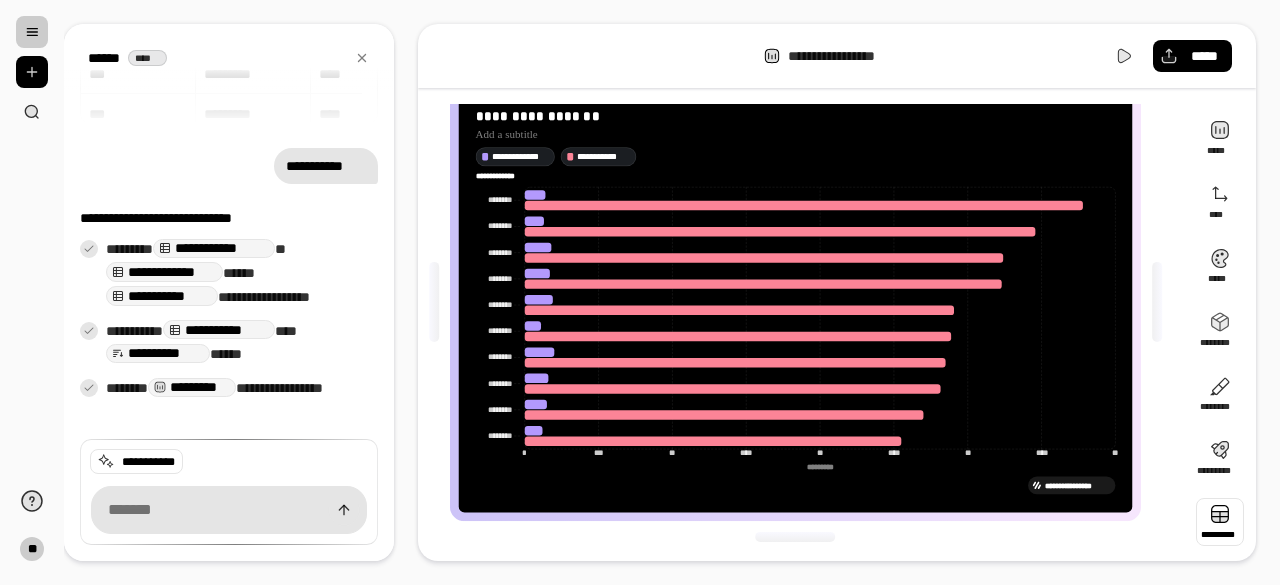 click at bounding box center (1220, 522) 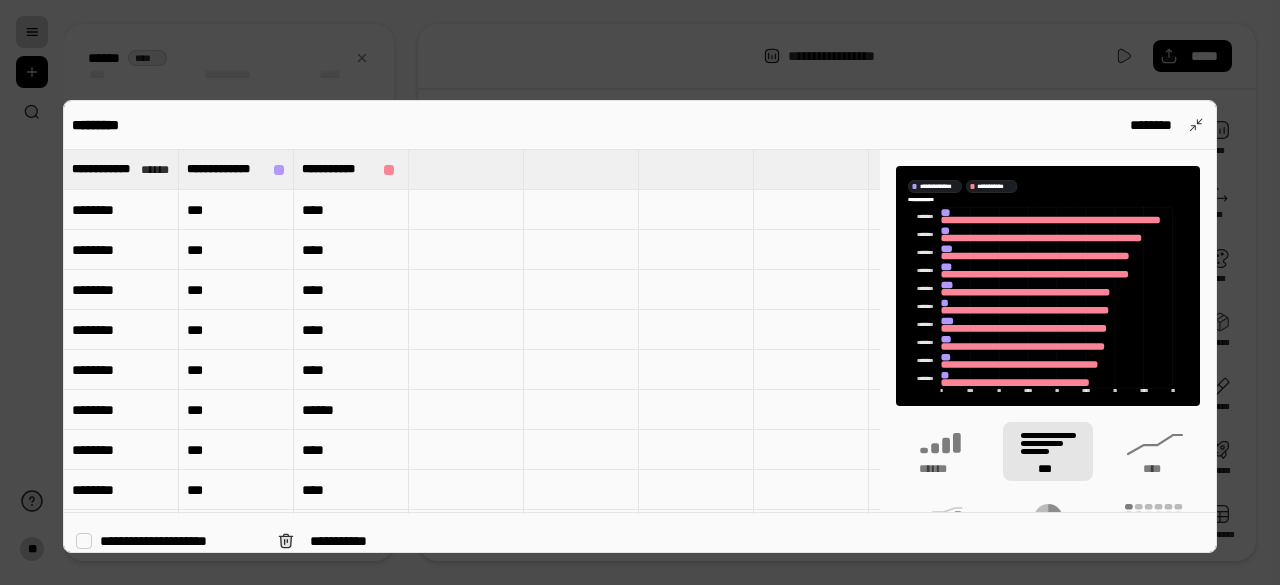 click on "****" at bounding box center (351, 210) 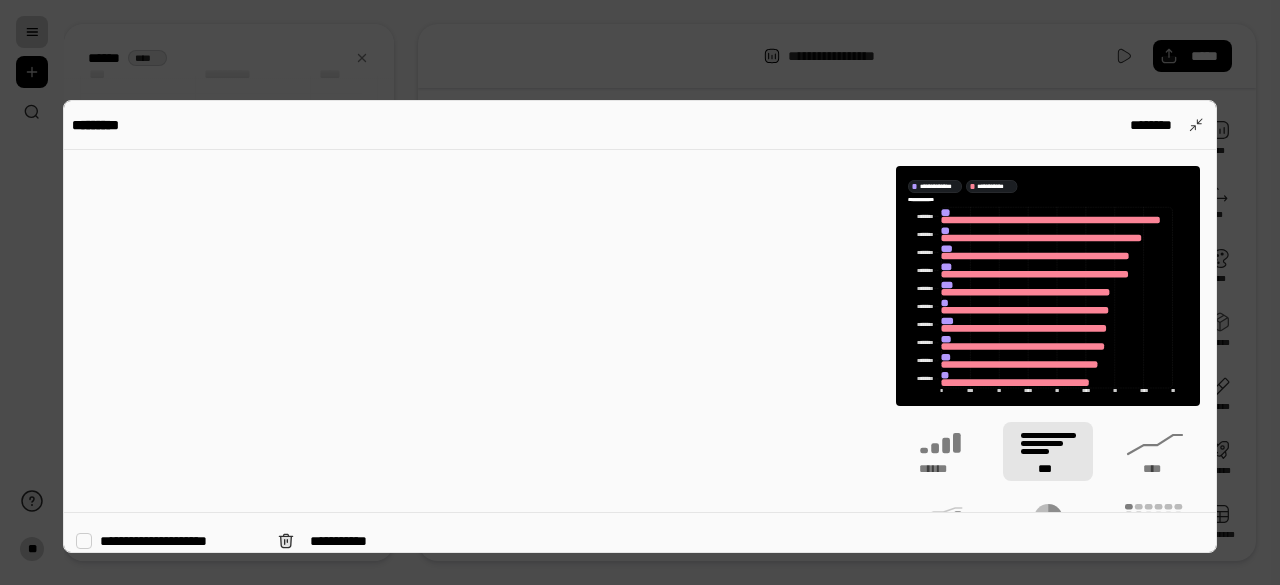 scroll, scrollTop: 0, scrollLeft: 0, axis: both 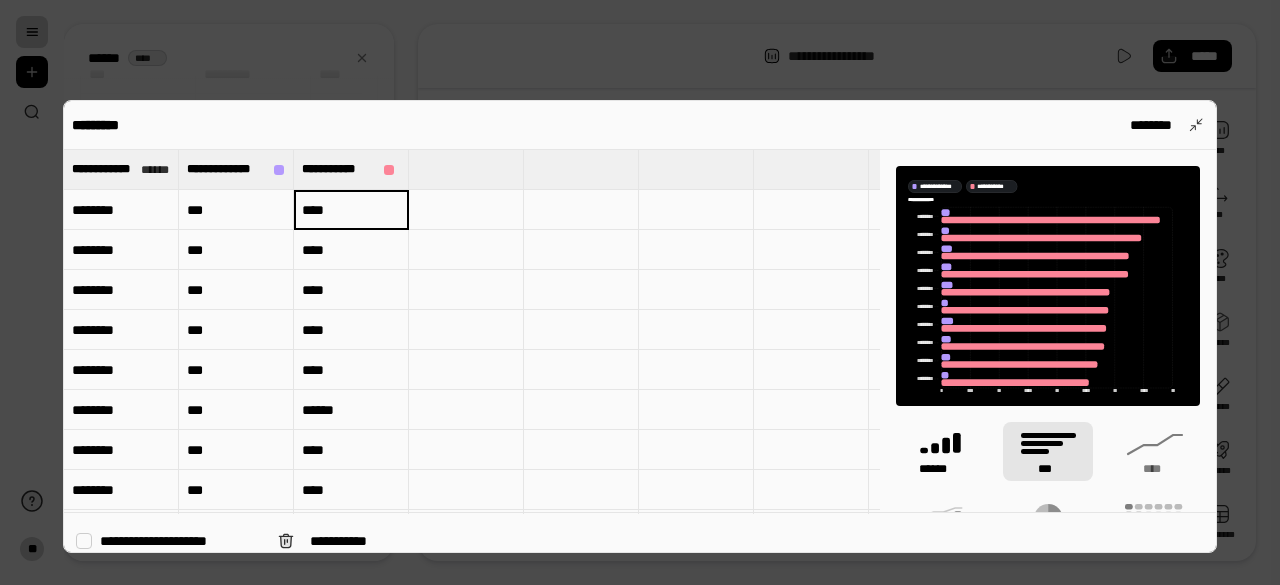 click 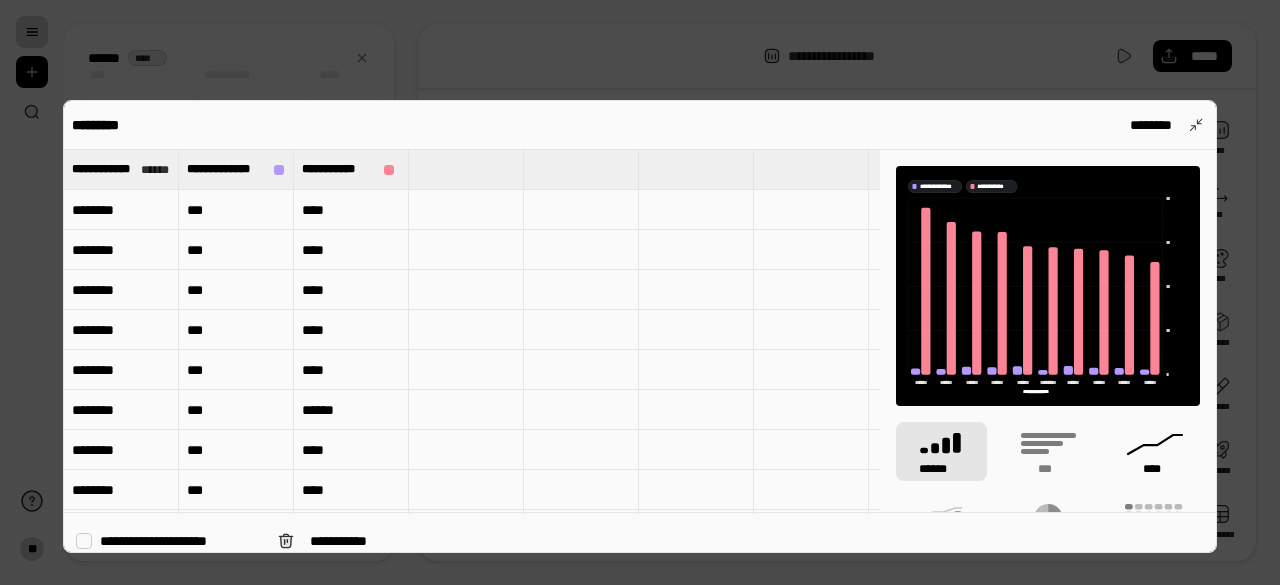 click 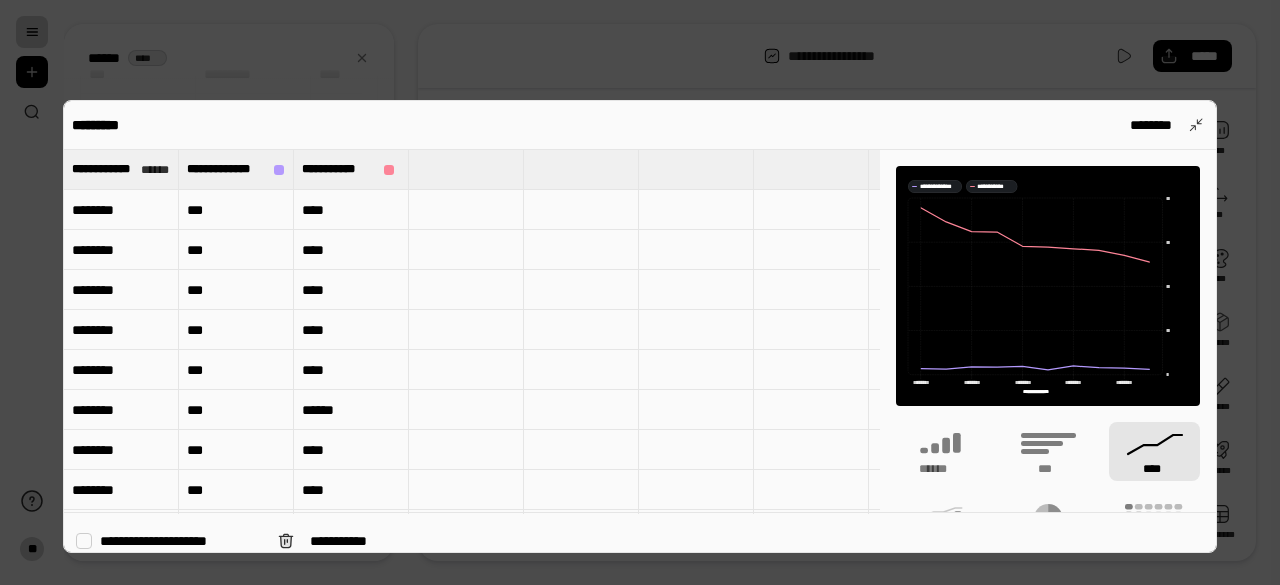 scroll, scrollTop: 276, scrollLeft: 0, axis: vertical 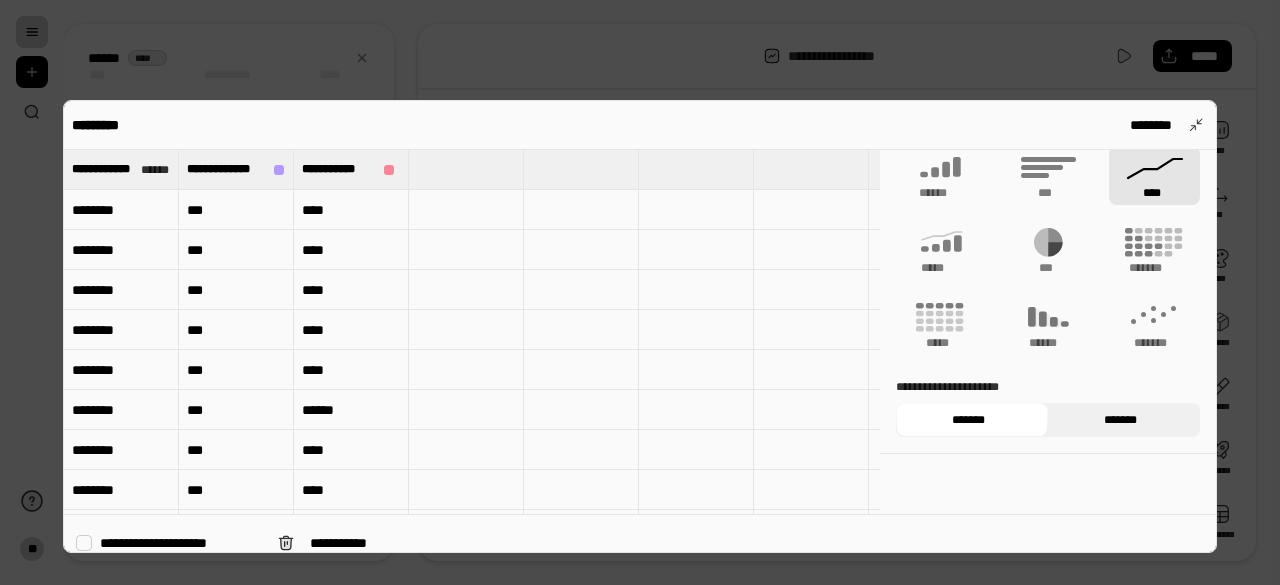 click on "*******" at bounding box center [1120, 420] 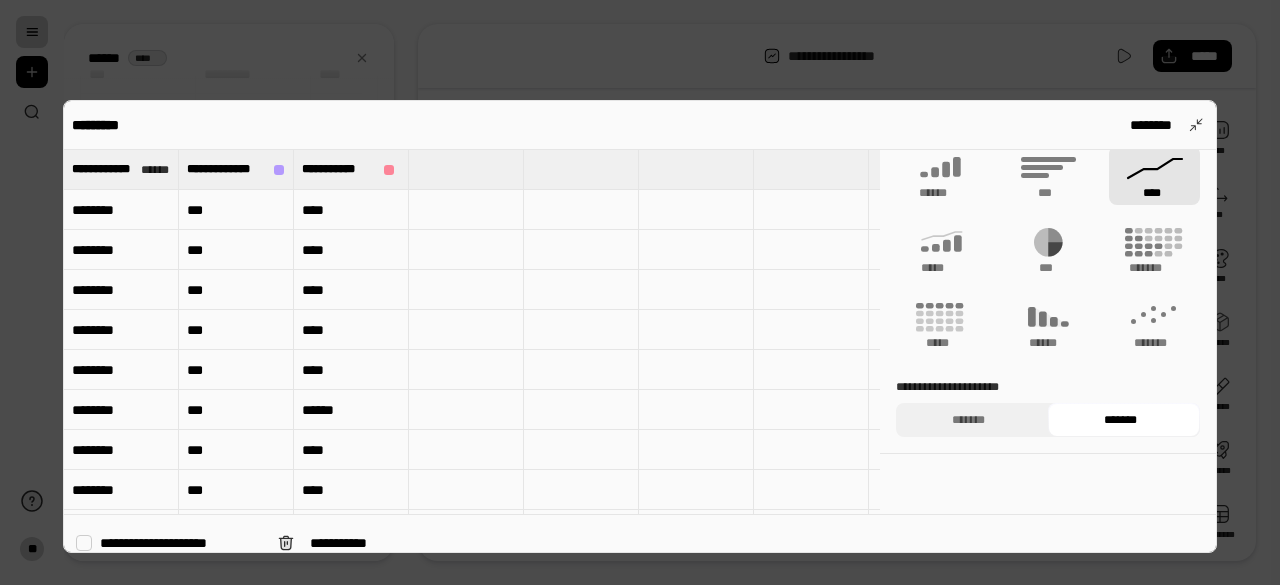 click on "*******" at bounding box center (1120, 420) 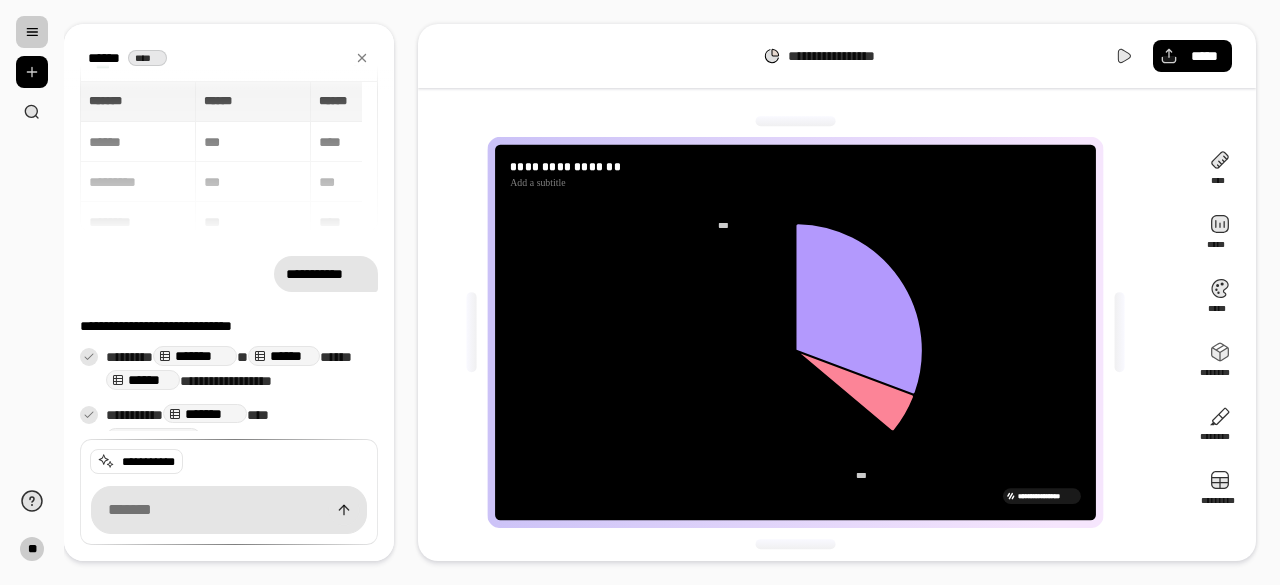 scroll, scrollTop: 1186, scrollLeft: 0, axis: vertical 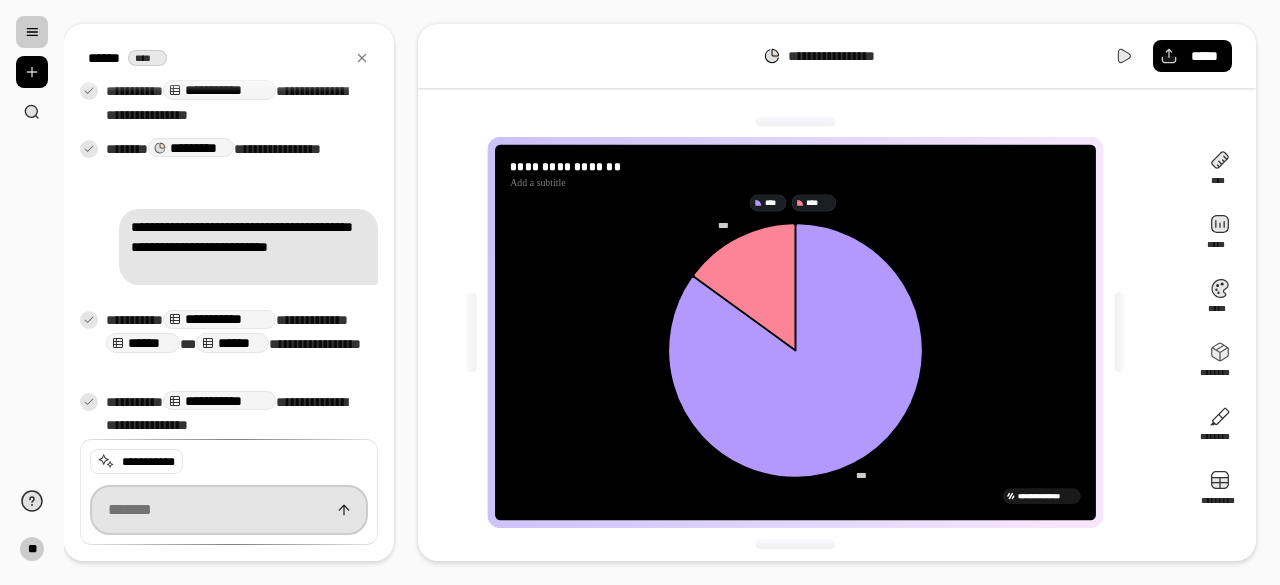 click at bounding box center (229, 510) 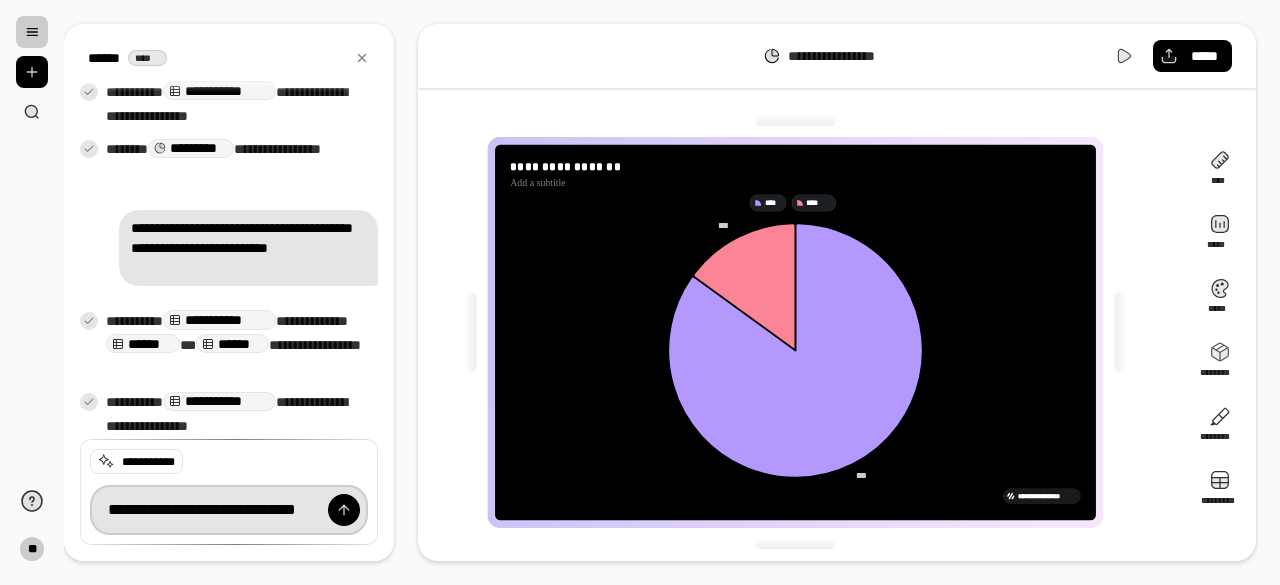 scroll, scrollTop: 0, scrollLeft: 95, axis: horizontal 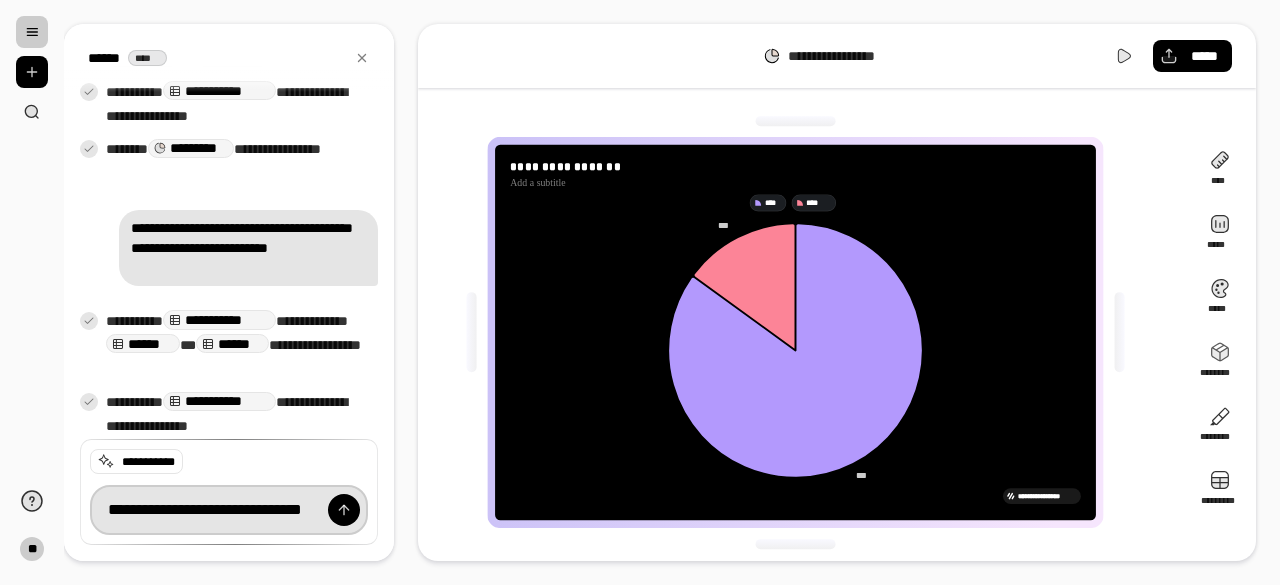 type on "**********" 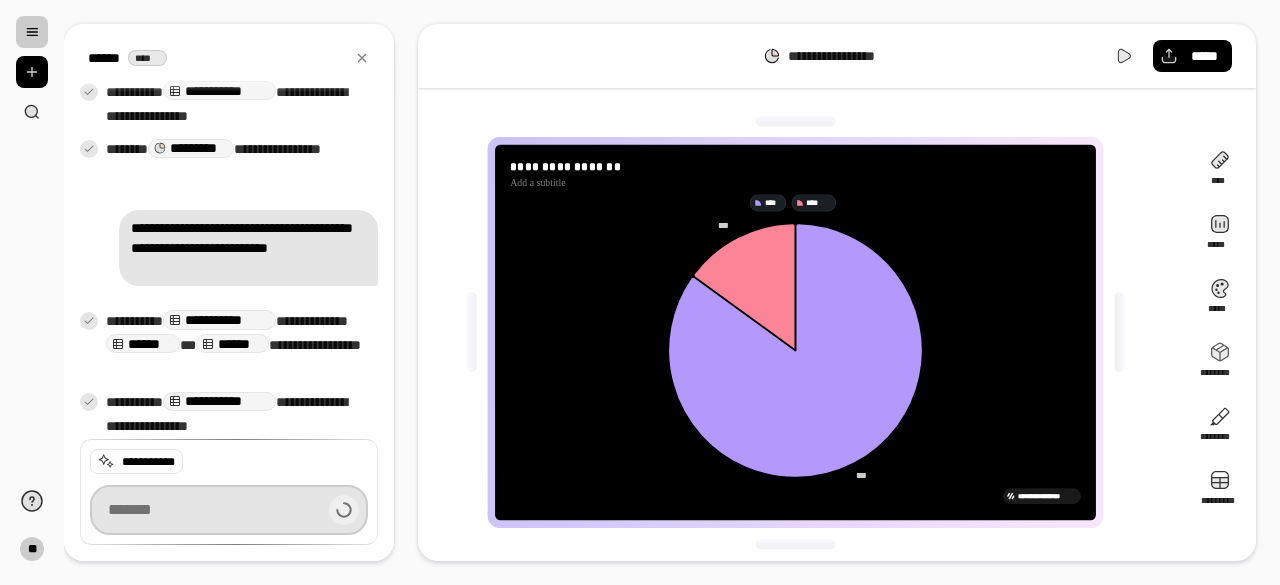 scroll, scrollTop: 0, scrollLeft: 0, axis: both 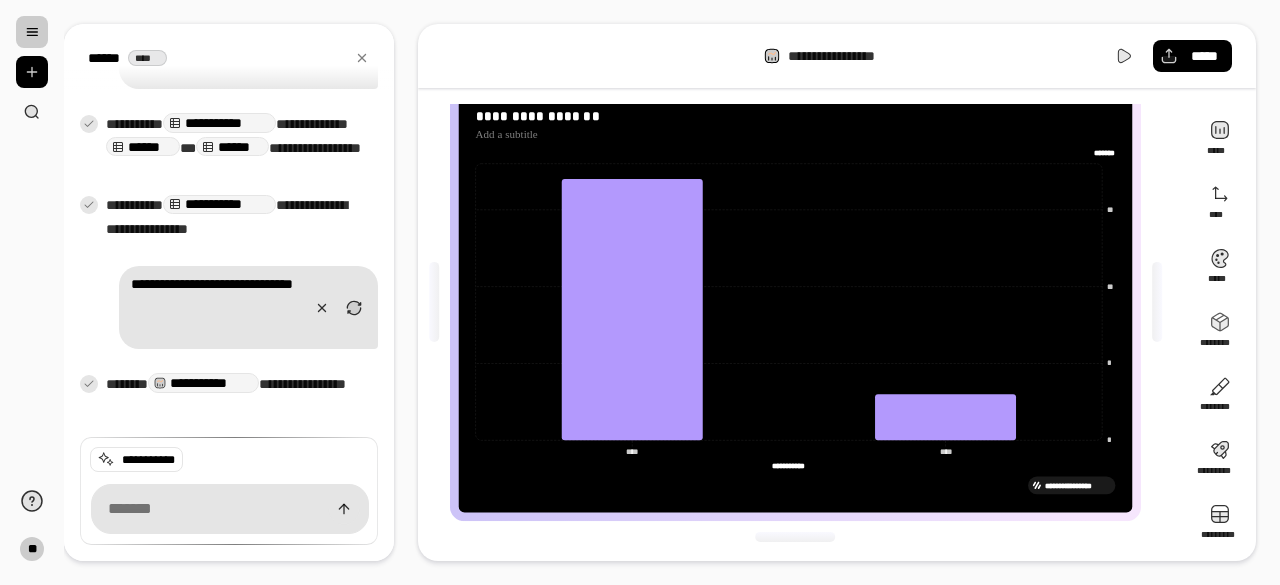click at bounding box center [32, 32] 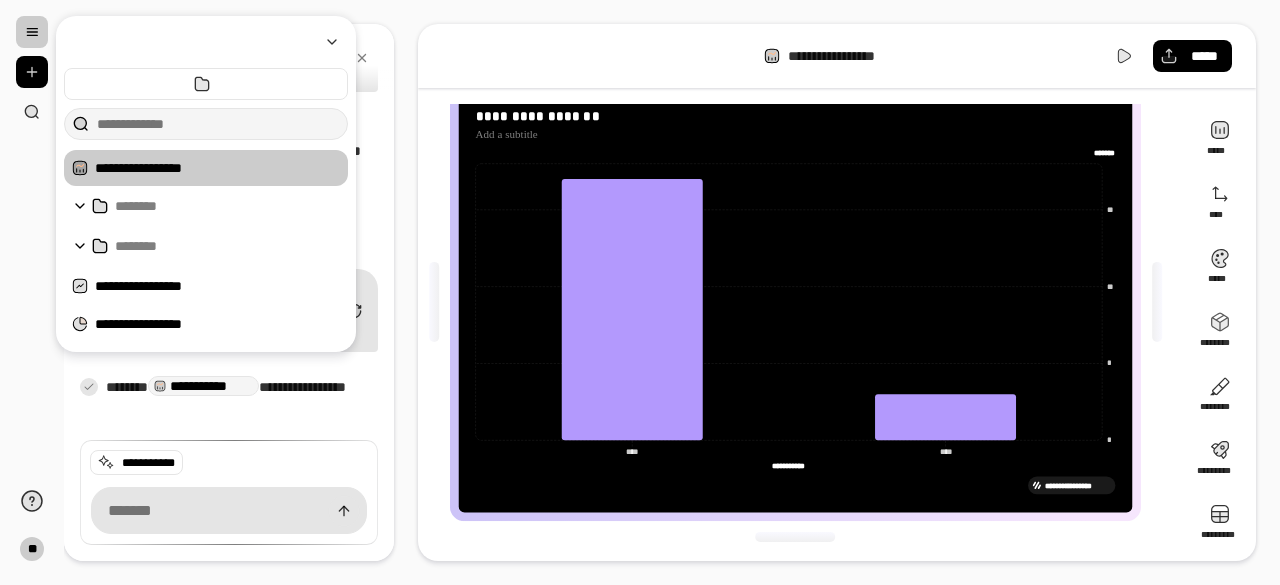 scroll, scrollTop: 1400, scrollLeft: 0, axis: vertical 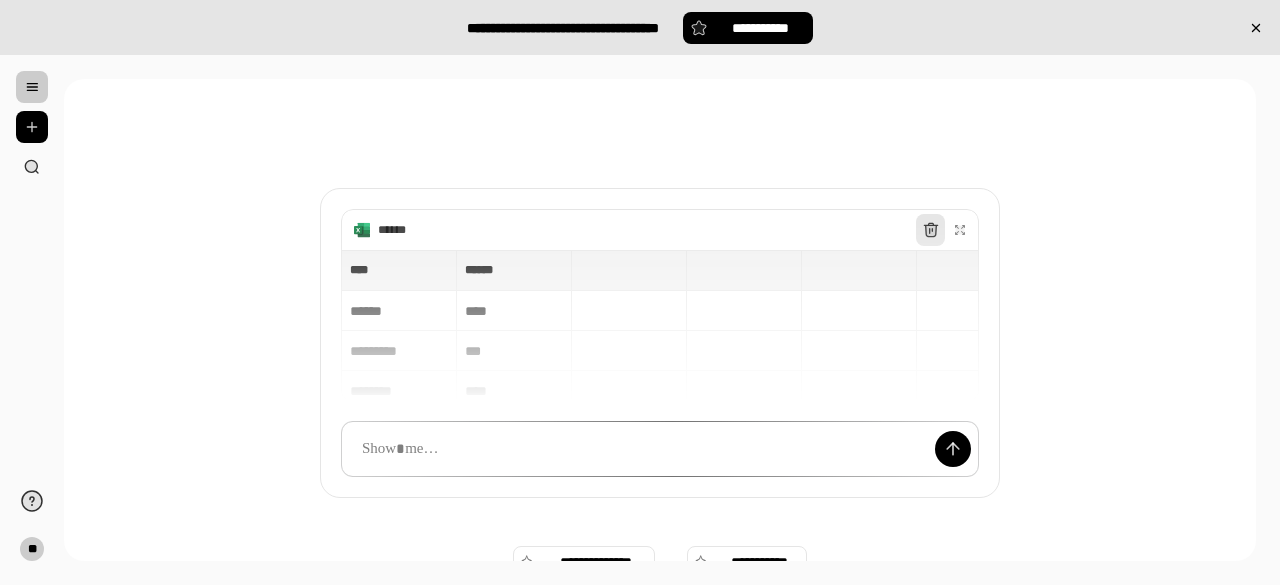 click 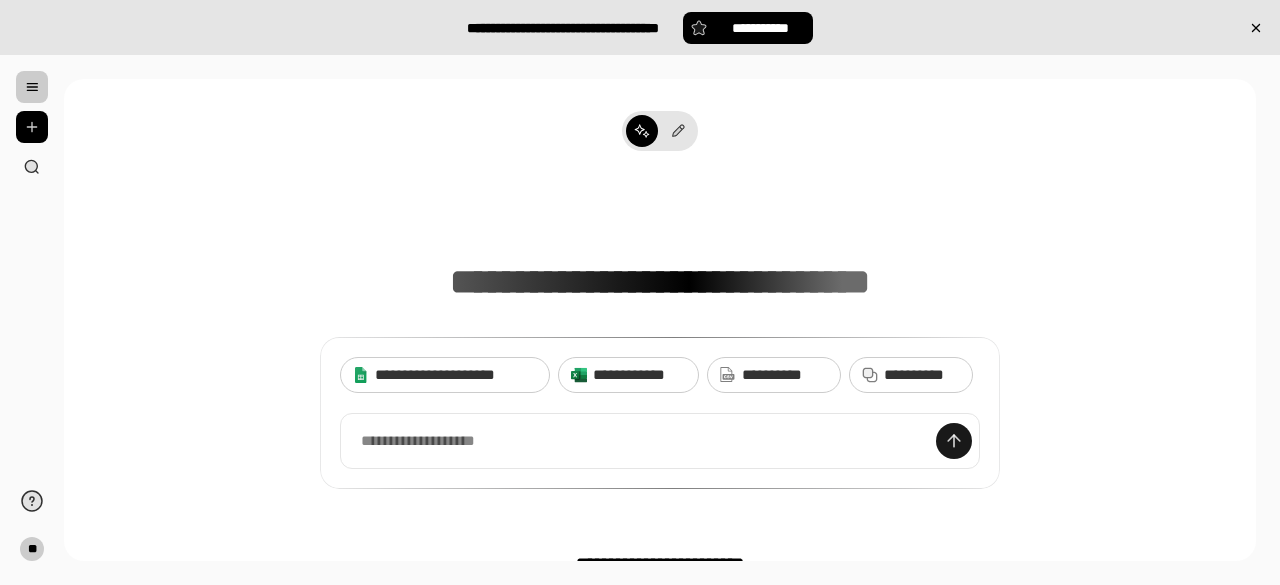 click at bounding box center [954, 441] 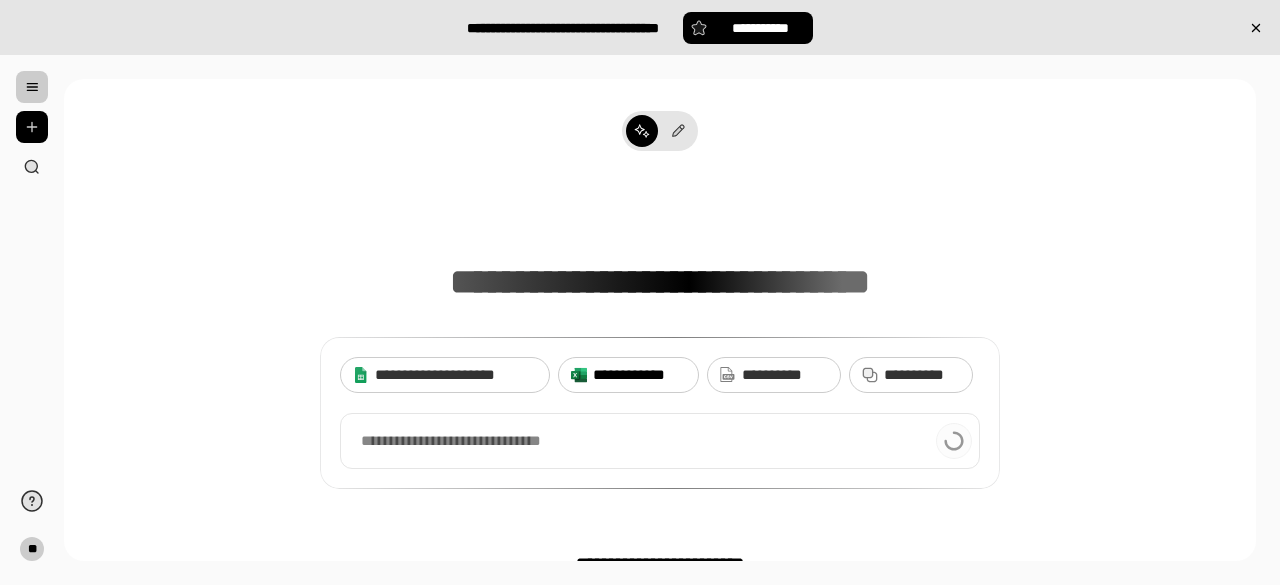 click on "**********" at bounding box center [639, 375] 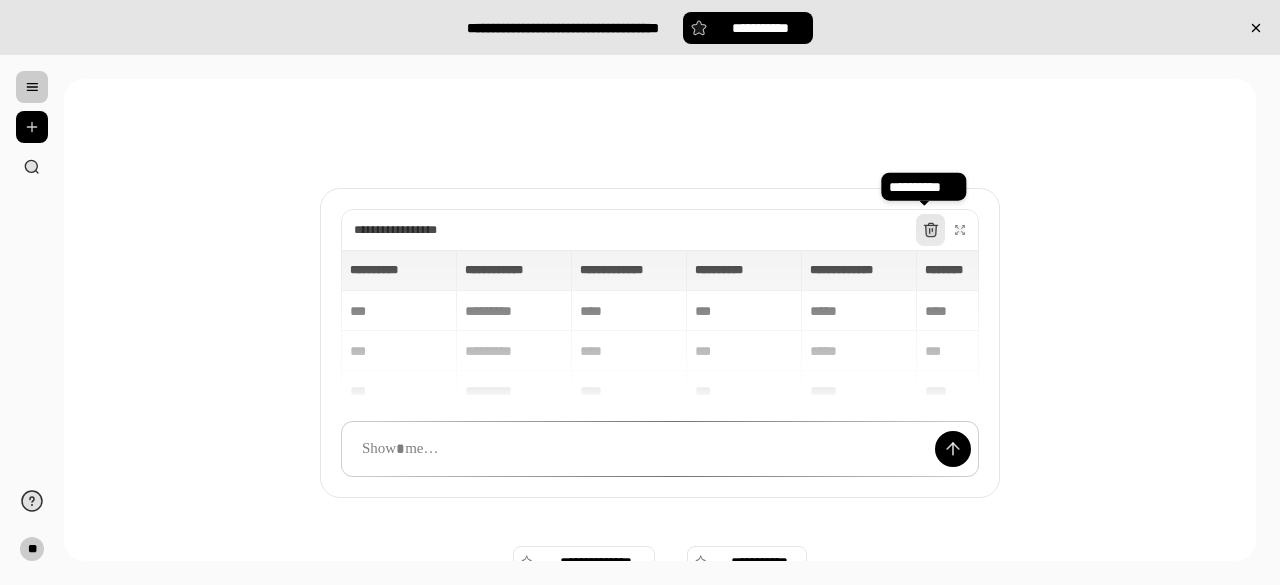 click at bounding box center (931, 230) 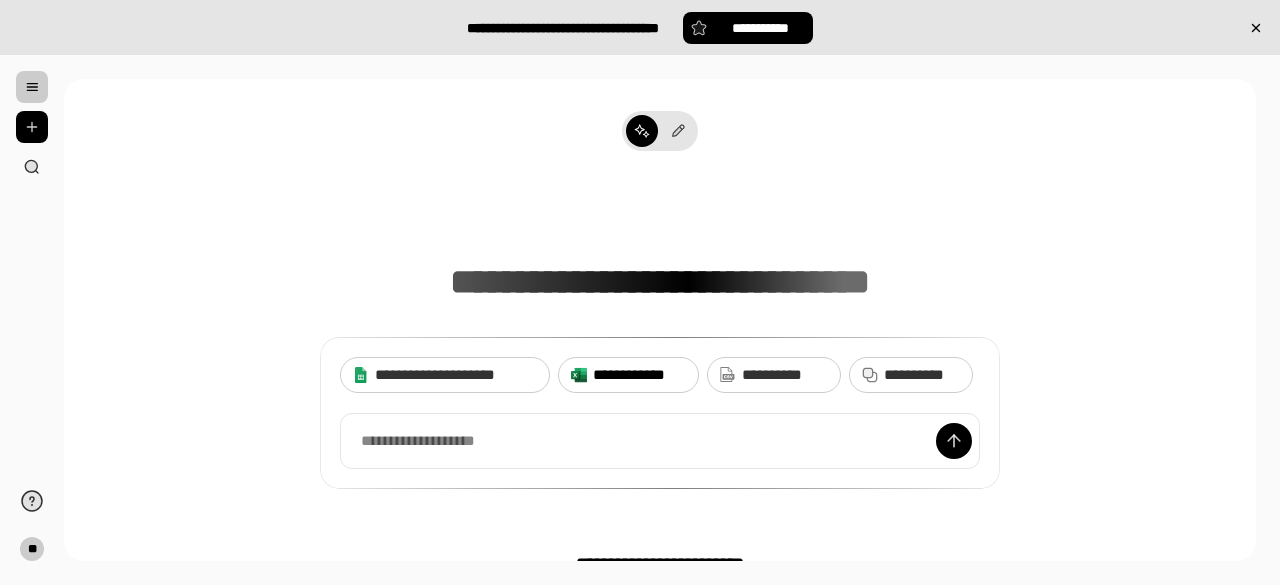 click on "**********" at bounding box center [639, 375] 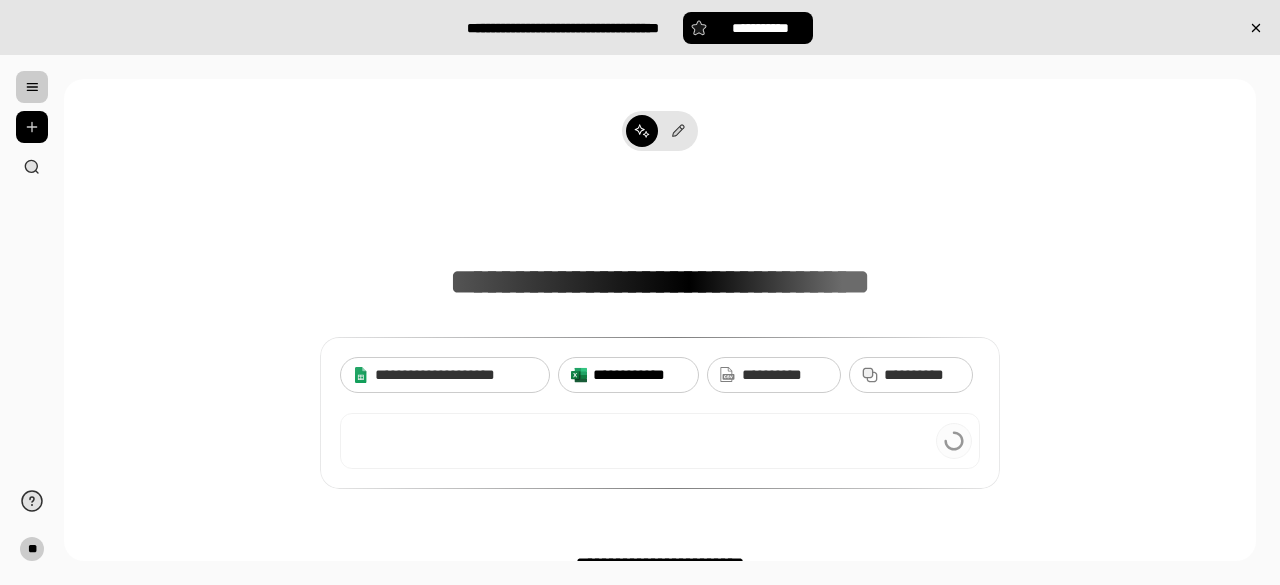 click on "**********" at bounding box center (660, 413) 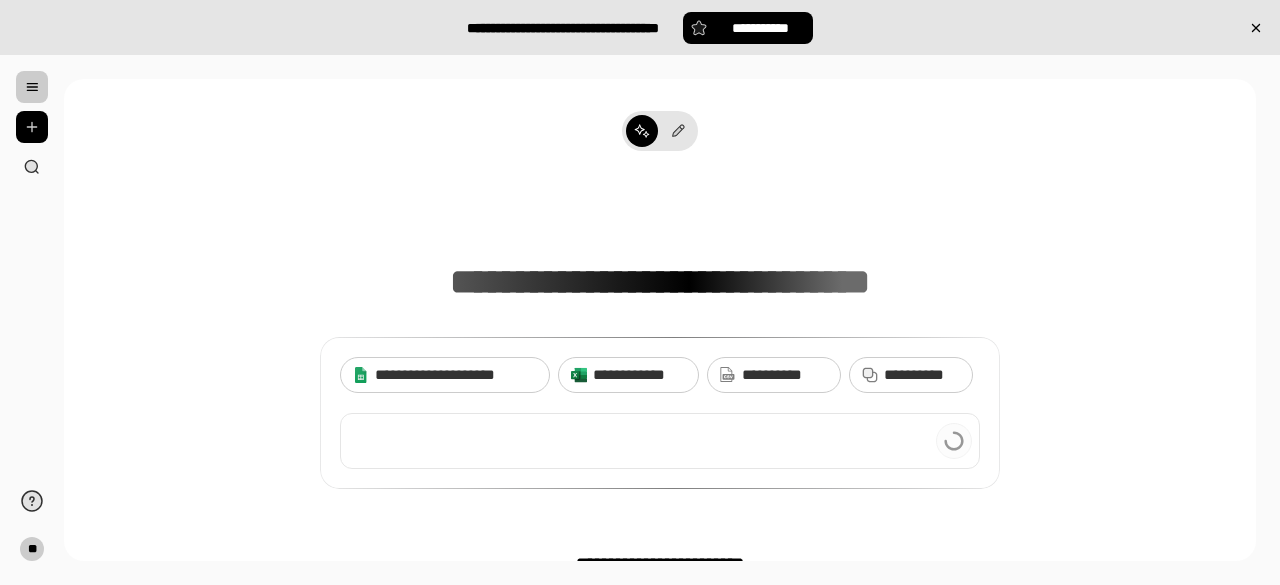 scroll, scrollTop: 14, scrollLeft: 0, axis: vertical 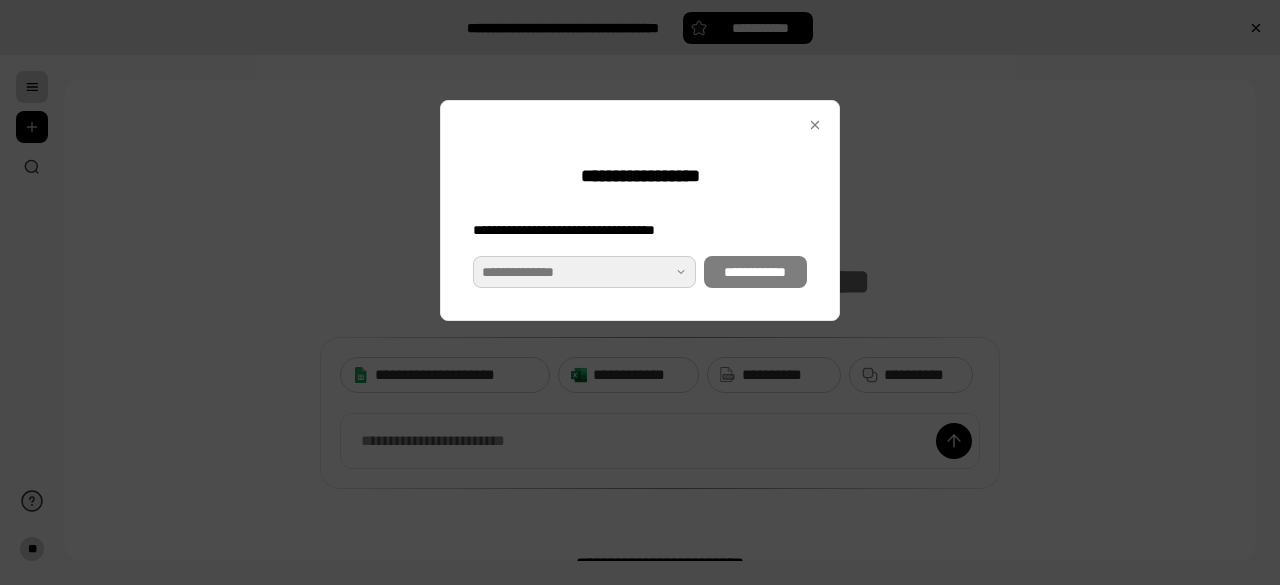 click at bounding box center (584, 272) 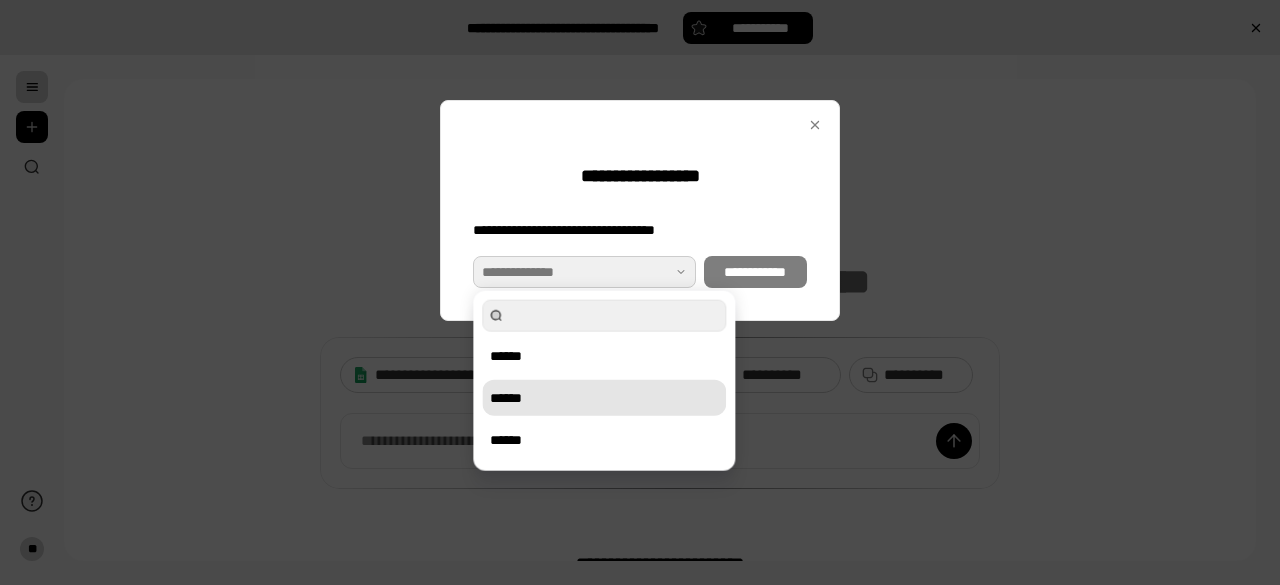click on "******" at bounding box center (604, 398) 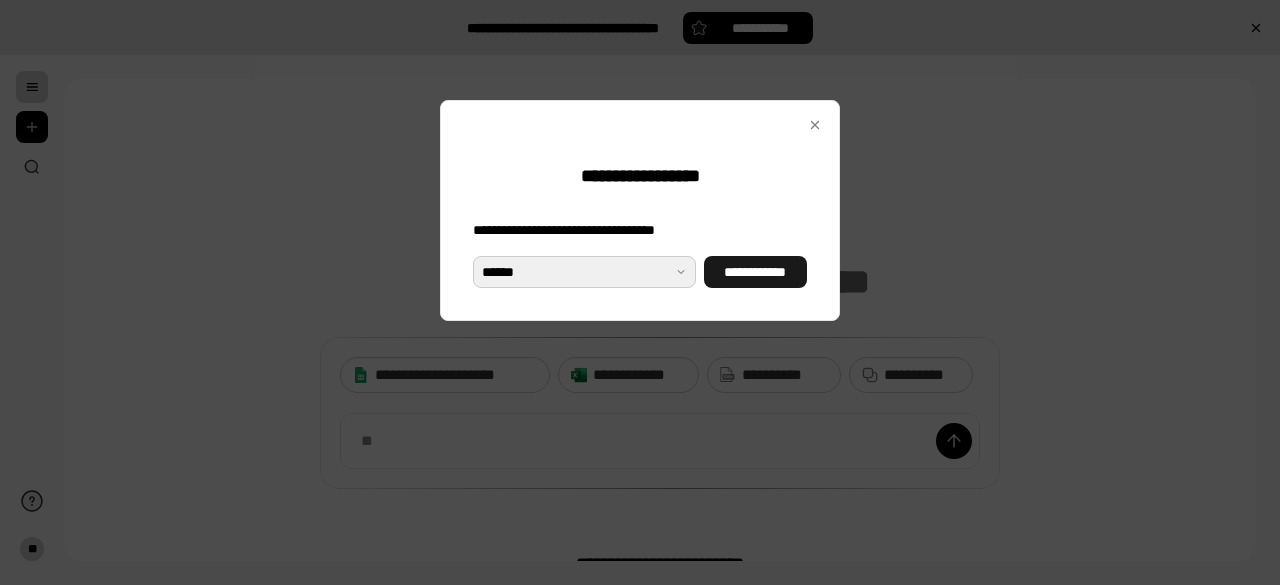 click on "**********" at bounding box center (755, 272) 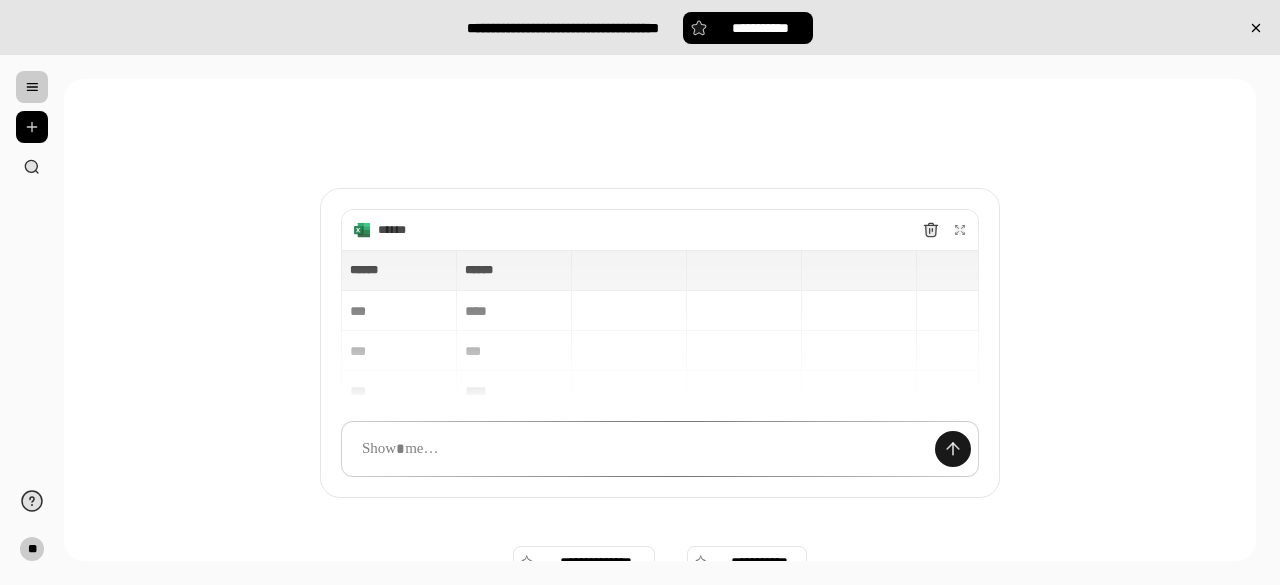 click at bounding box center [953, 449] 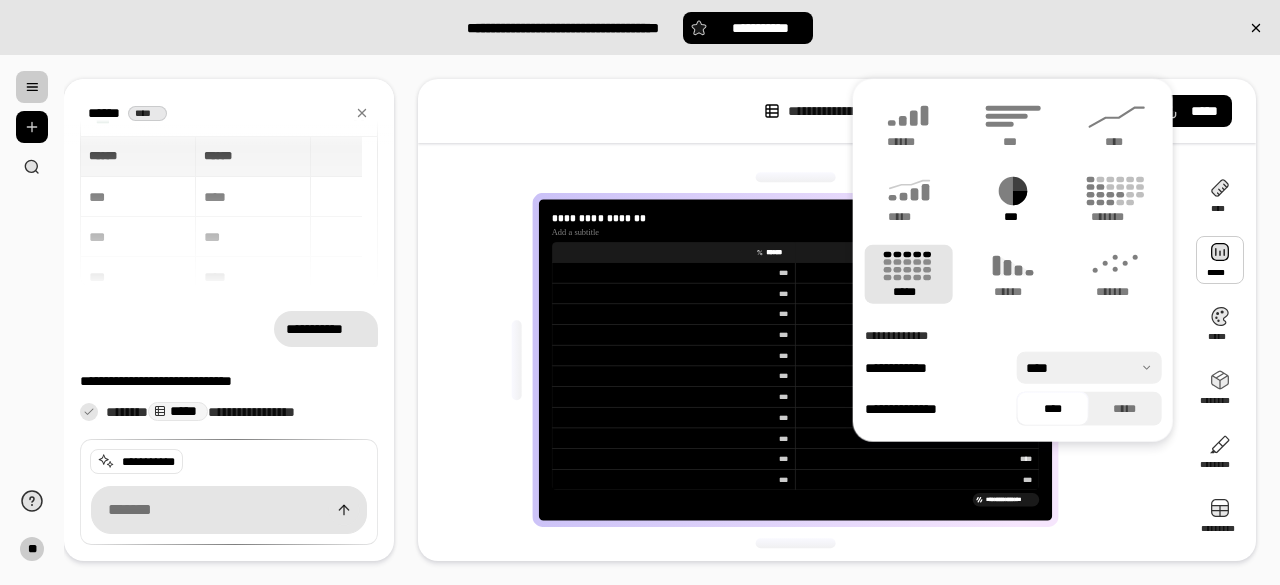 click 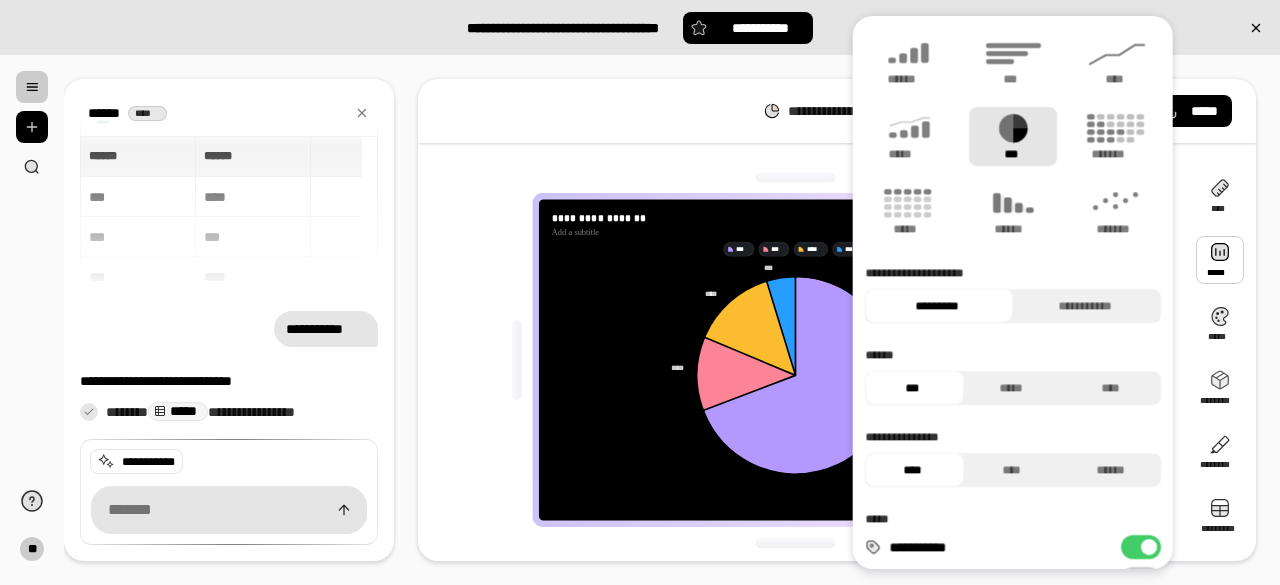 click at bounding box center (796, 543) 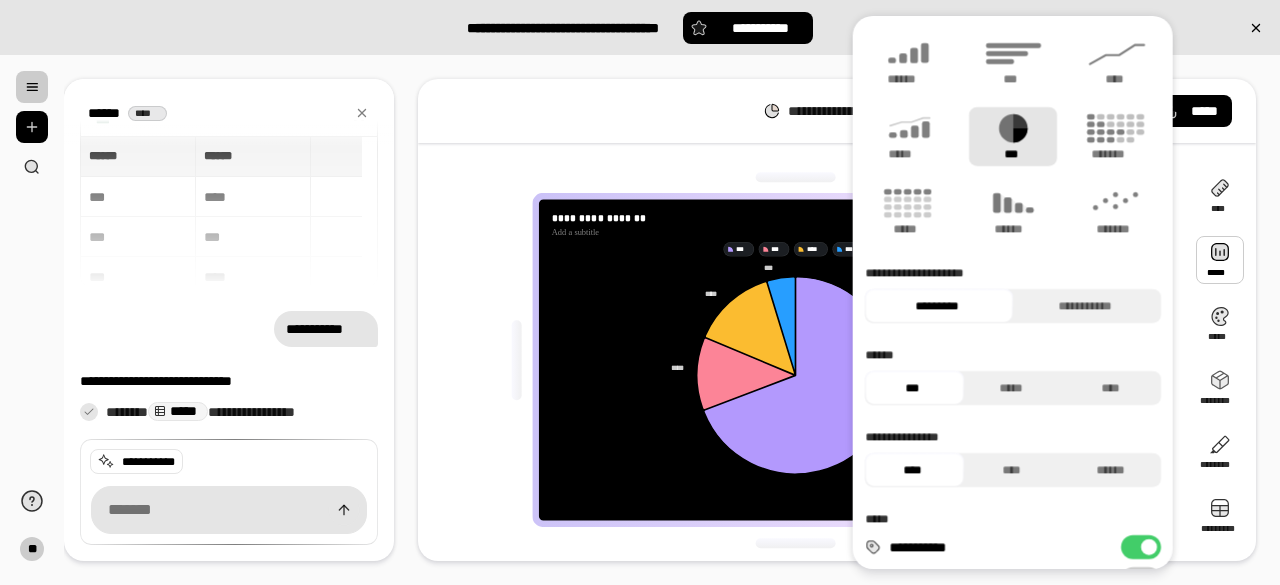 click on "**********" at bounding box center (837, 111) 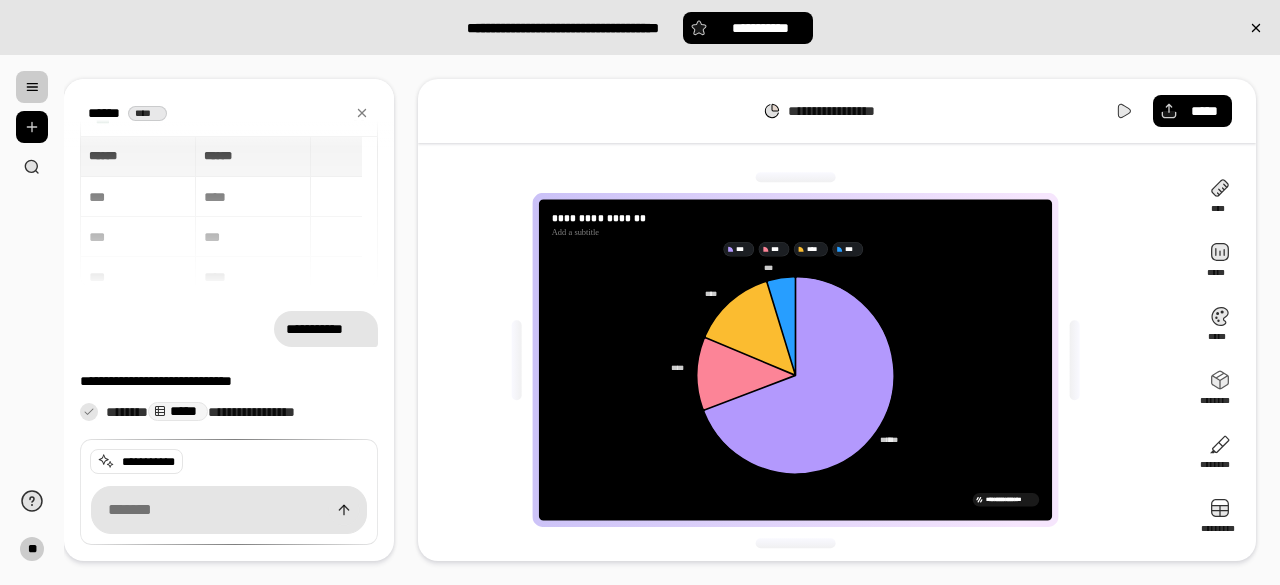 scroll, scrollTop: 34, scrollLeft: 0, axis: vertical 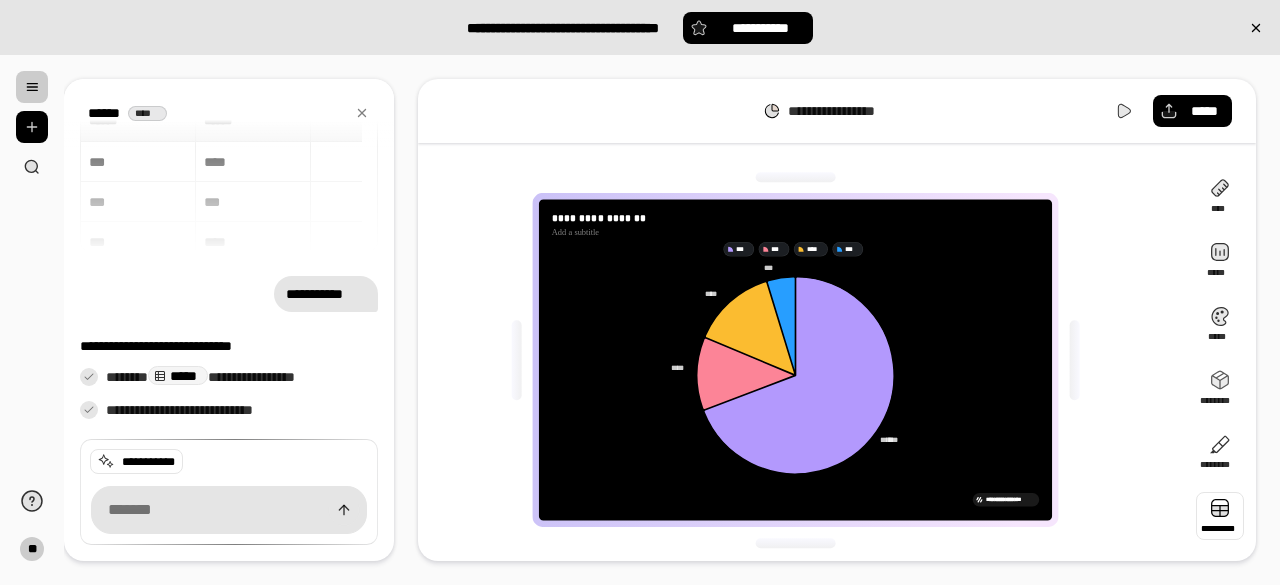 click at bounding box center [1220, 516] 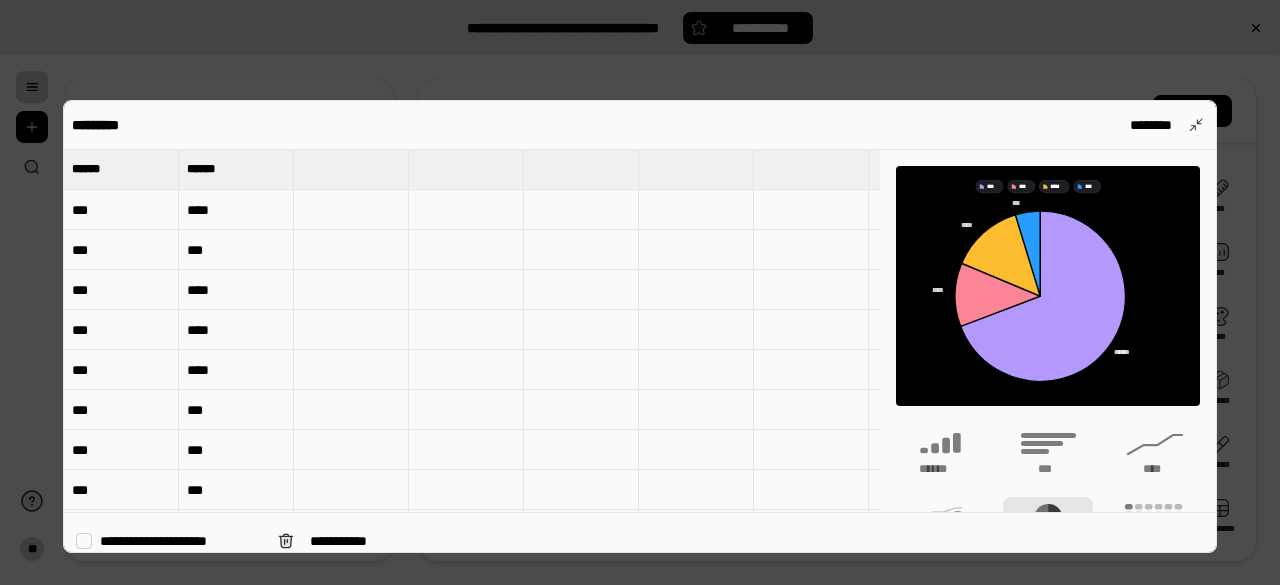 click on "**********" at bounding box center [169, 541] 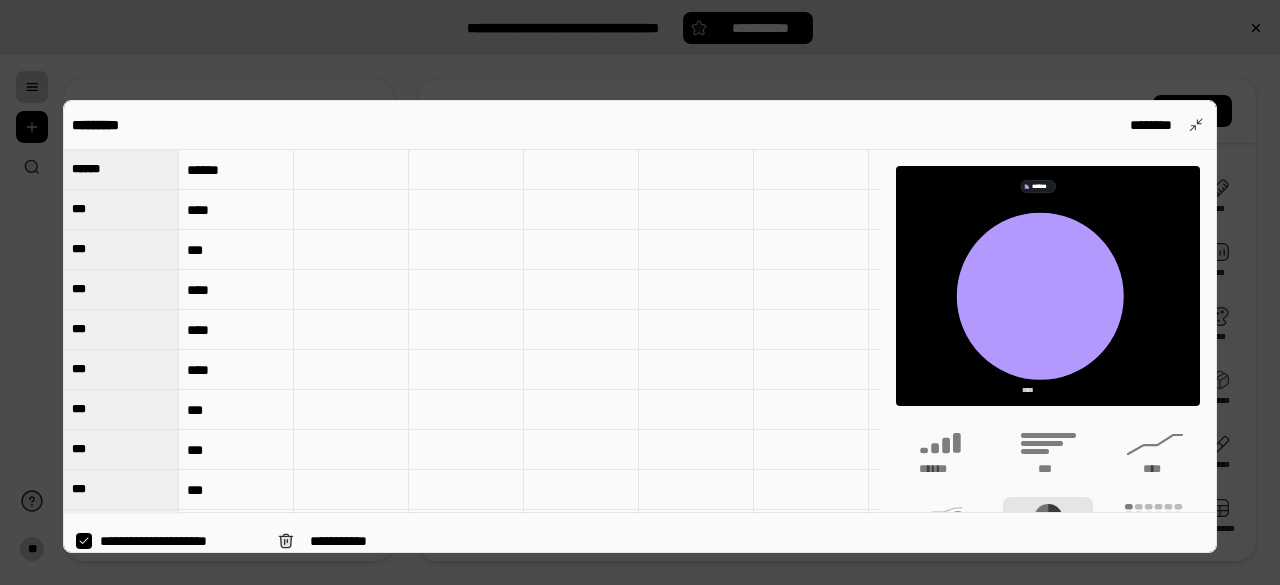 click on "**********" at bounding box center [169, 541] 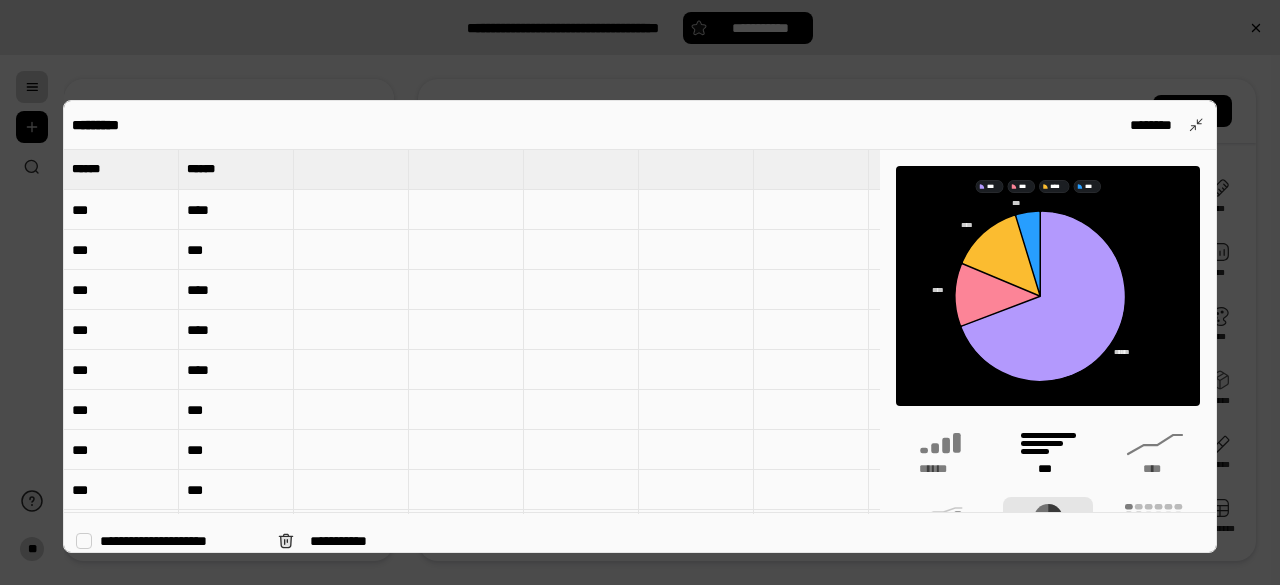 scroll, scrollTop: 276, scrollLeft: 0, axis: vertical 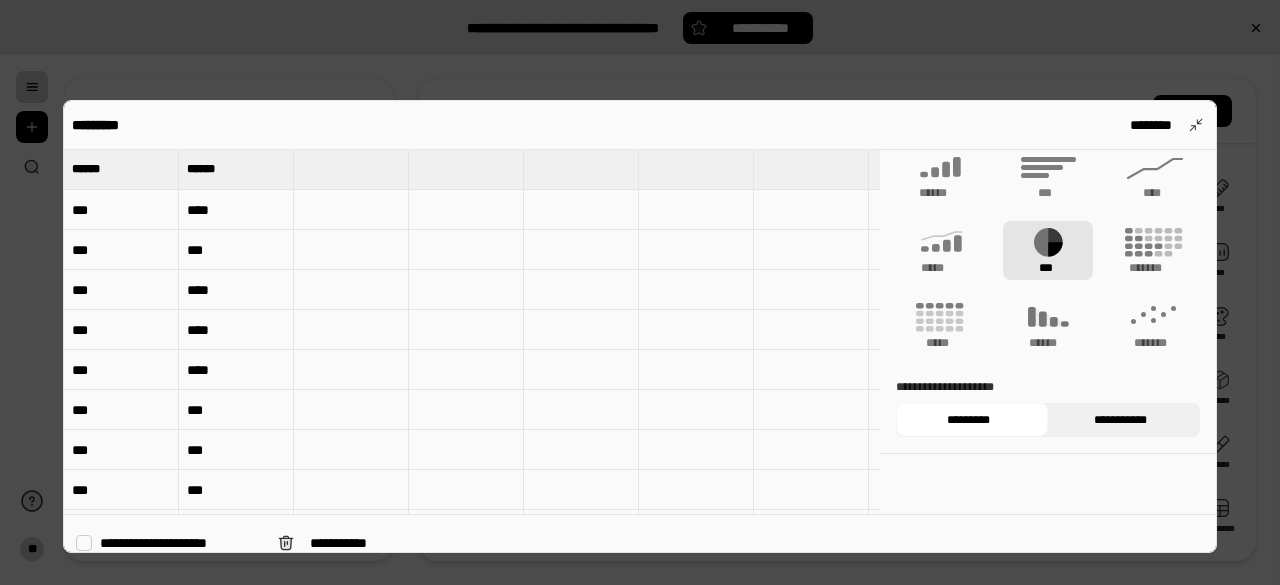 click on "**********" at bounding box center [1120, 420] 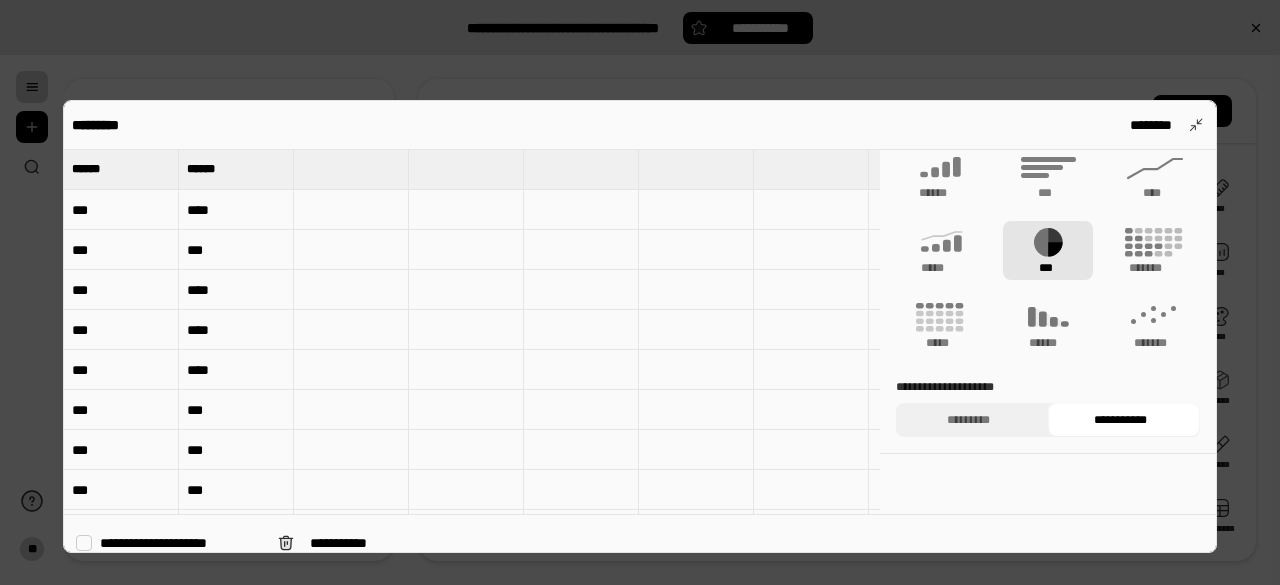click at bounding box center (640, 292) 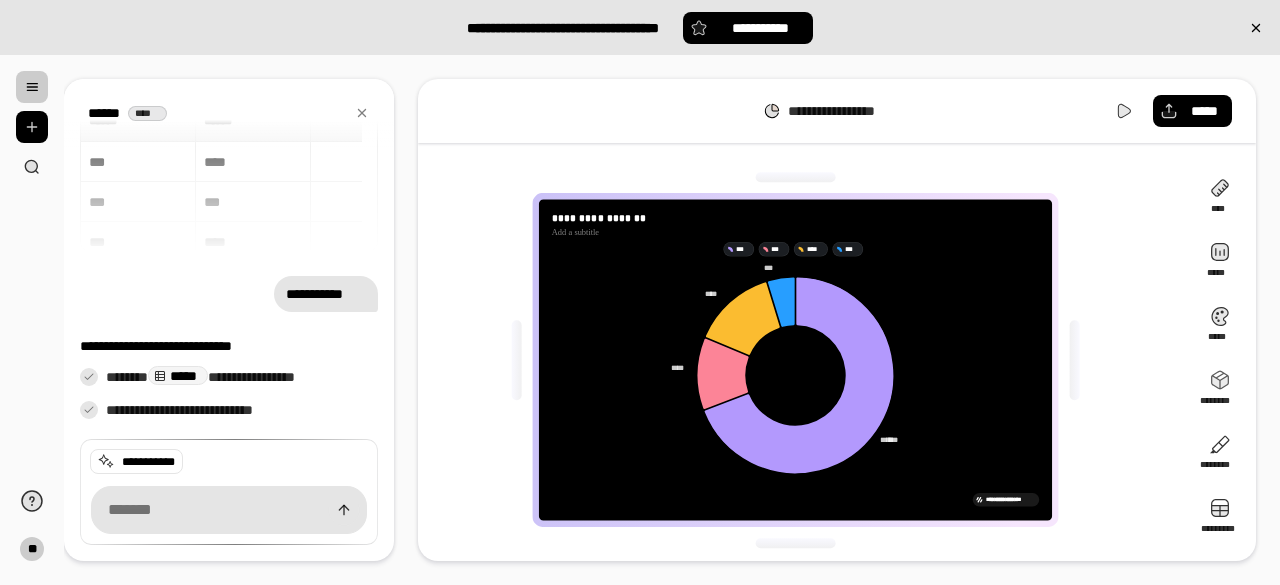 click on "**********" at bounding box center (1011, 499) 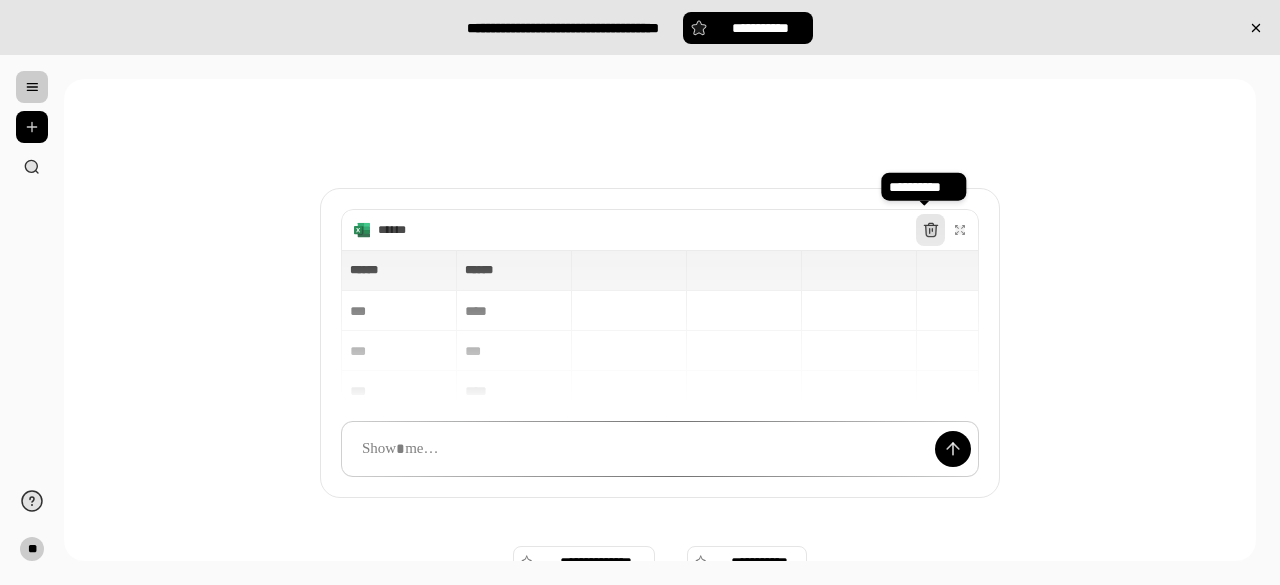 click at bounding box center [930, 230] 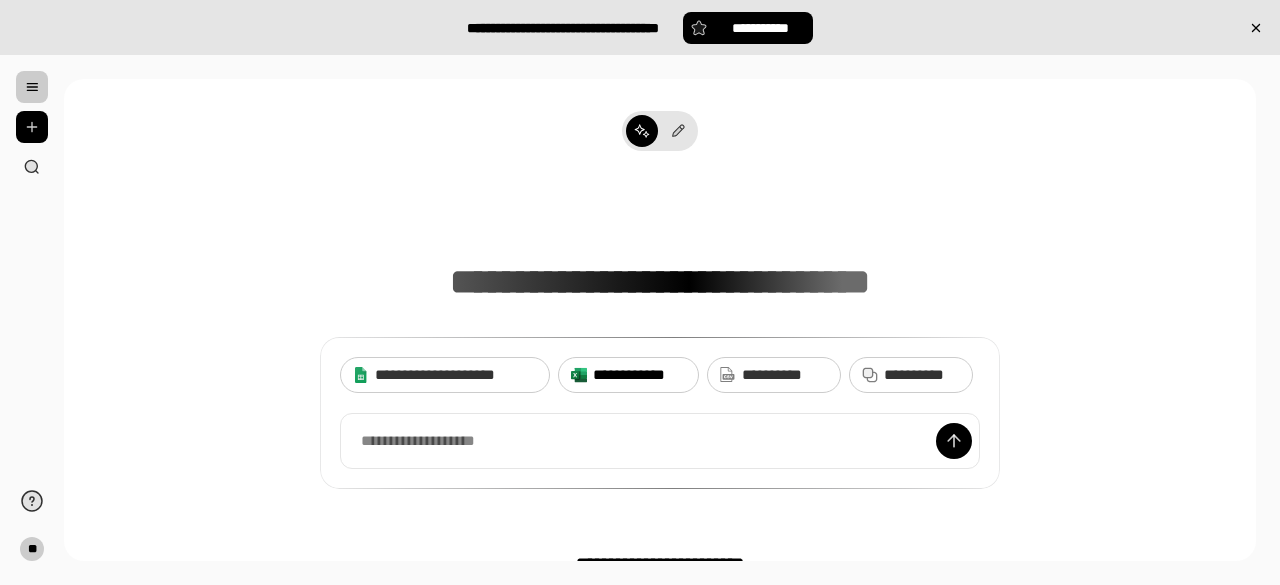 click on "**********" at bounding box center (639, 375) 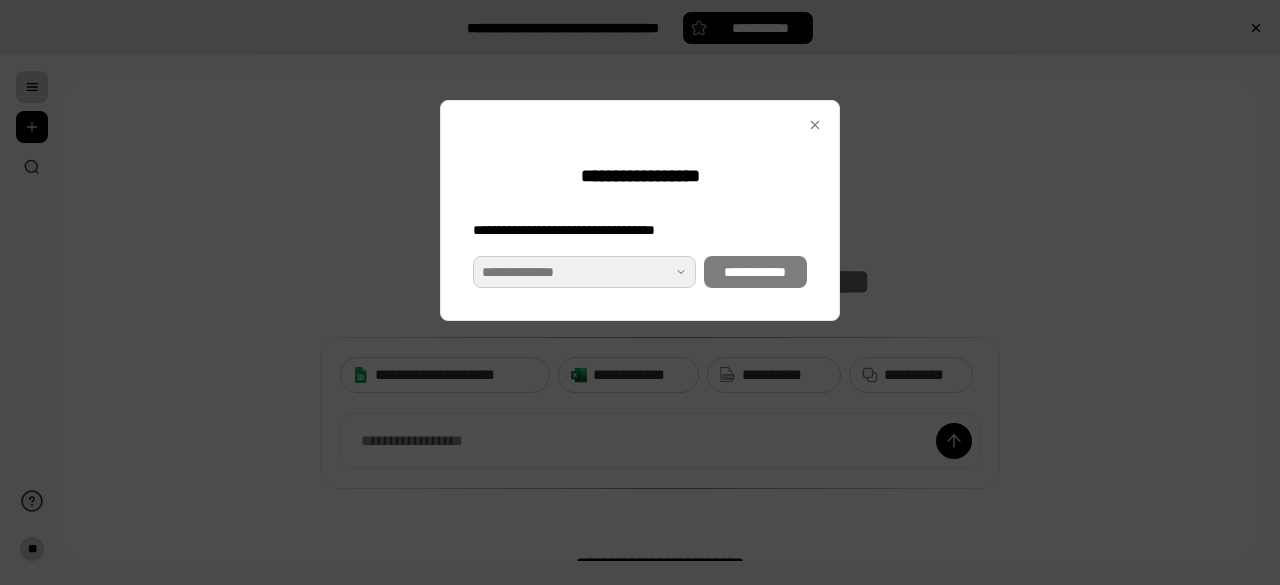 click at bounding box center [584, 272] 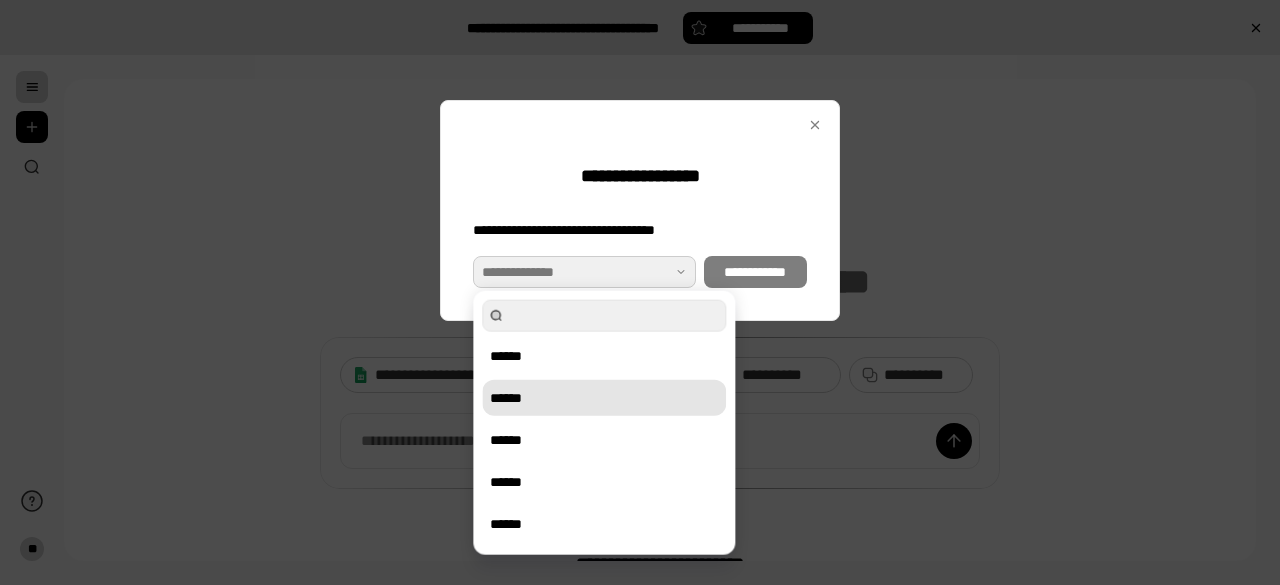 click on "******" at bounding box center (604, 398) 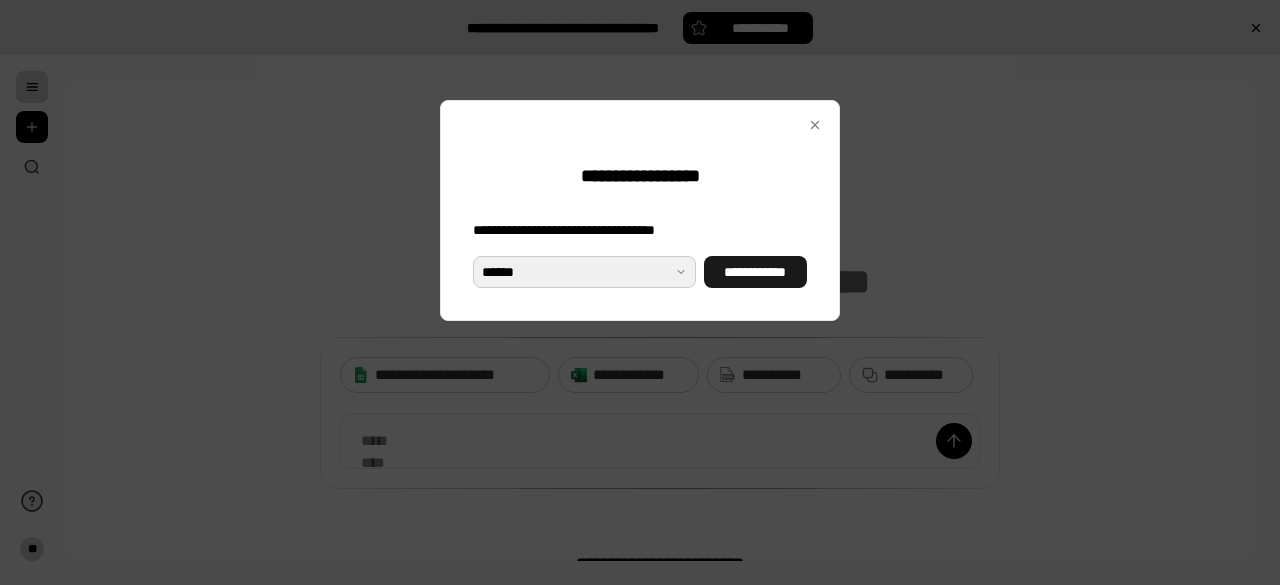 click on "**********" at bounding box center [755, 272] 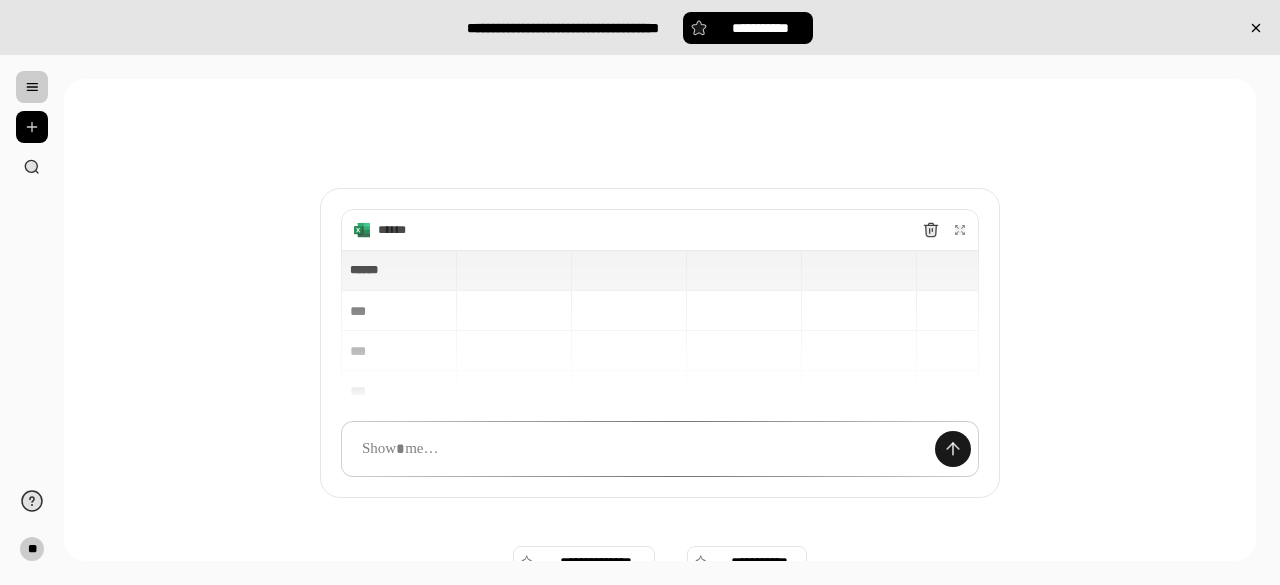 click at bounding box center [953, 449] 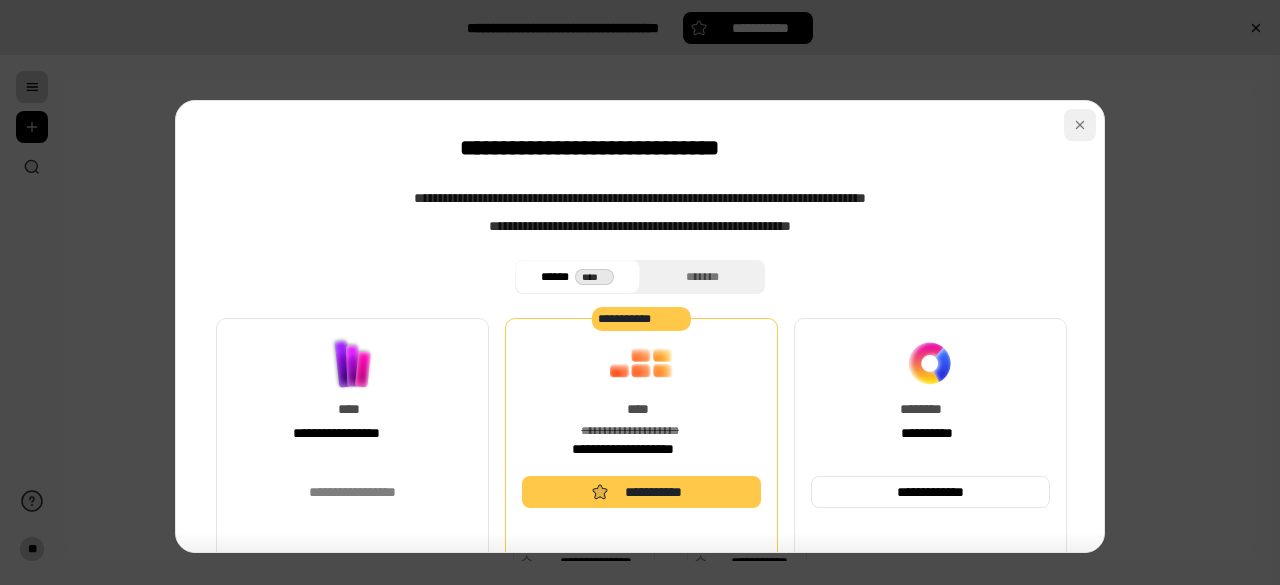 click at bounding box center [1080, 125] 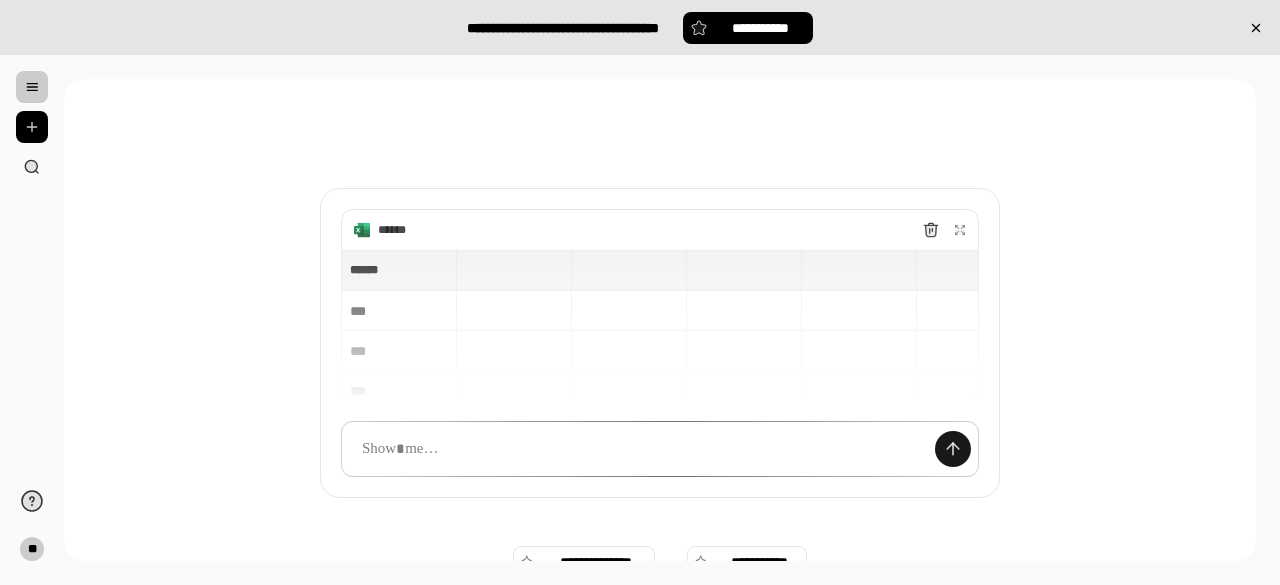 click at bounding box center (953, 449) 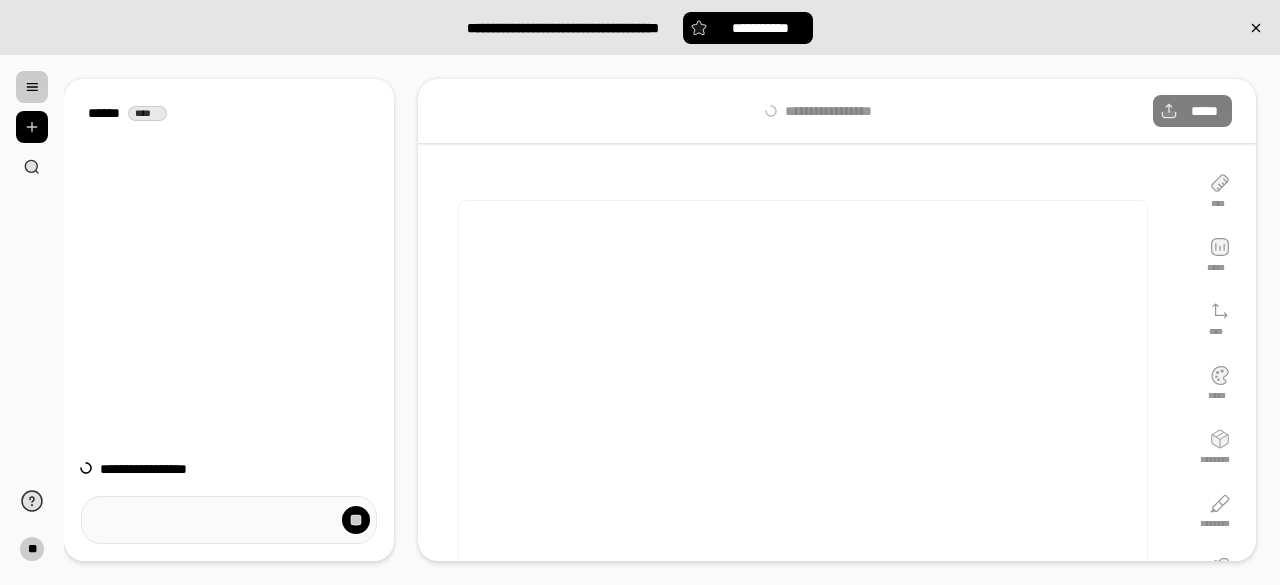 click on "**********" at bounding box center [229, 287] 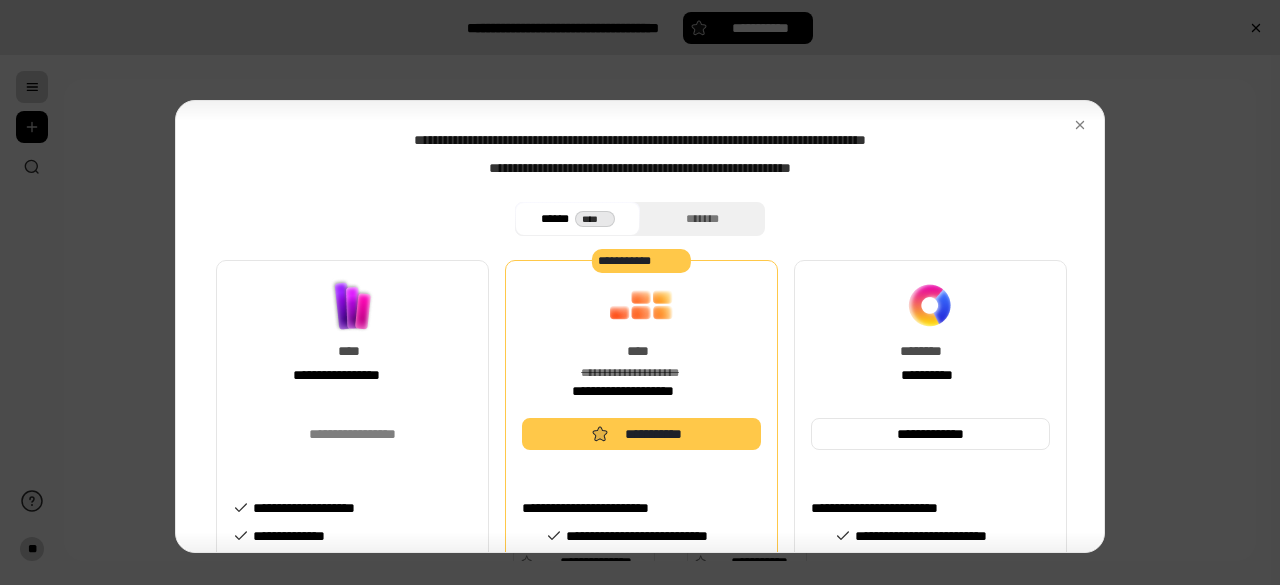 scroll, scrollTop: 66, scrollLeft: 0, axis: vertical 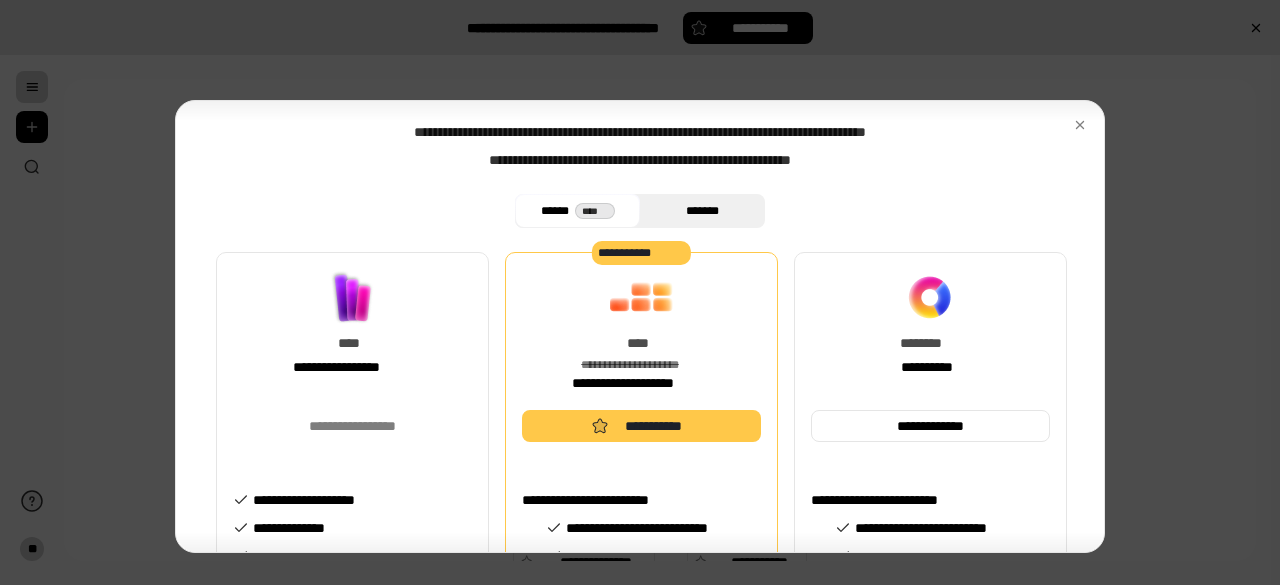 click on "*******" at bounding box center (702, 211) 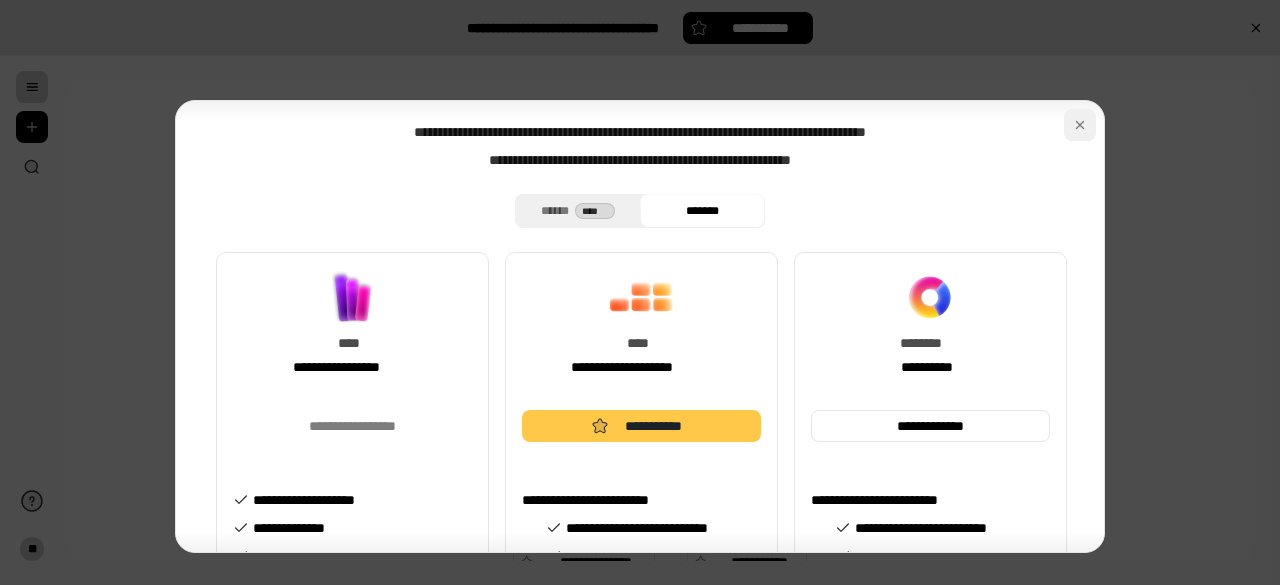 click at bounding box center [1080, 125] 